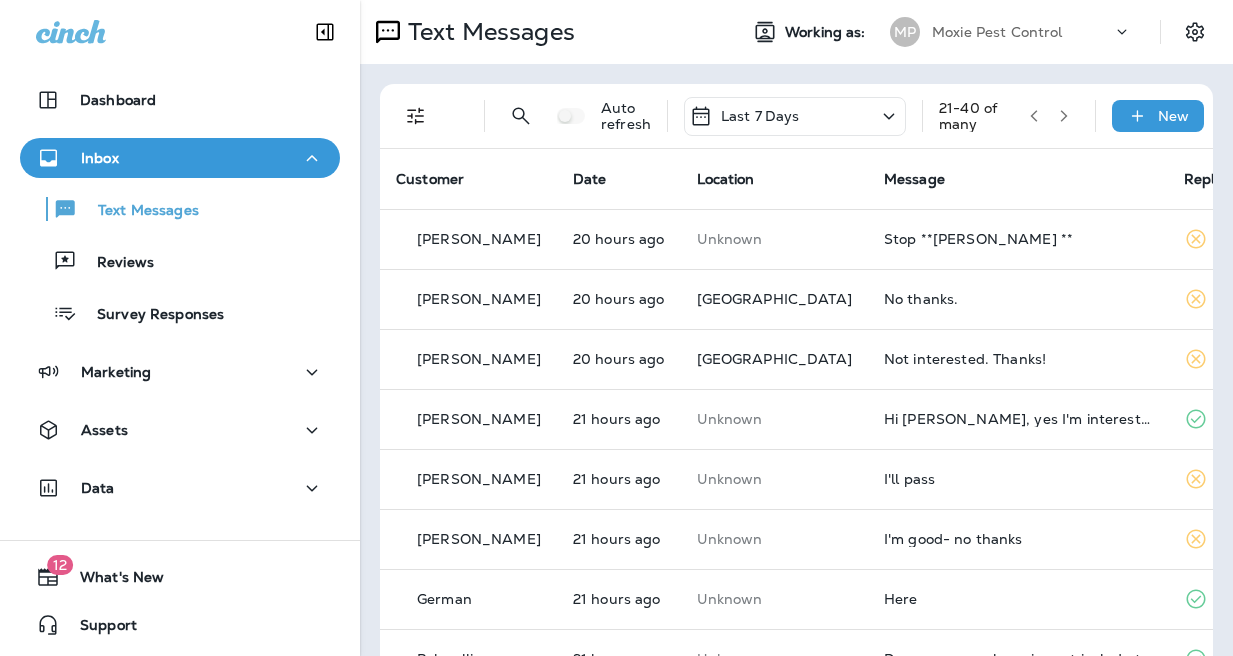 scroll, scrollTop: 0, scrollLeft: 0, axis: both 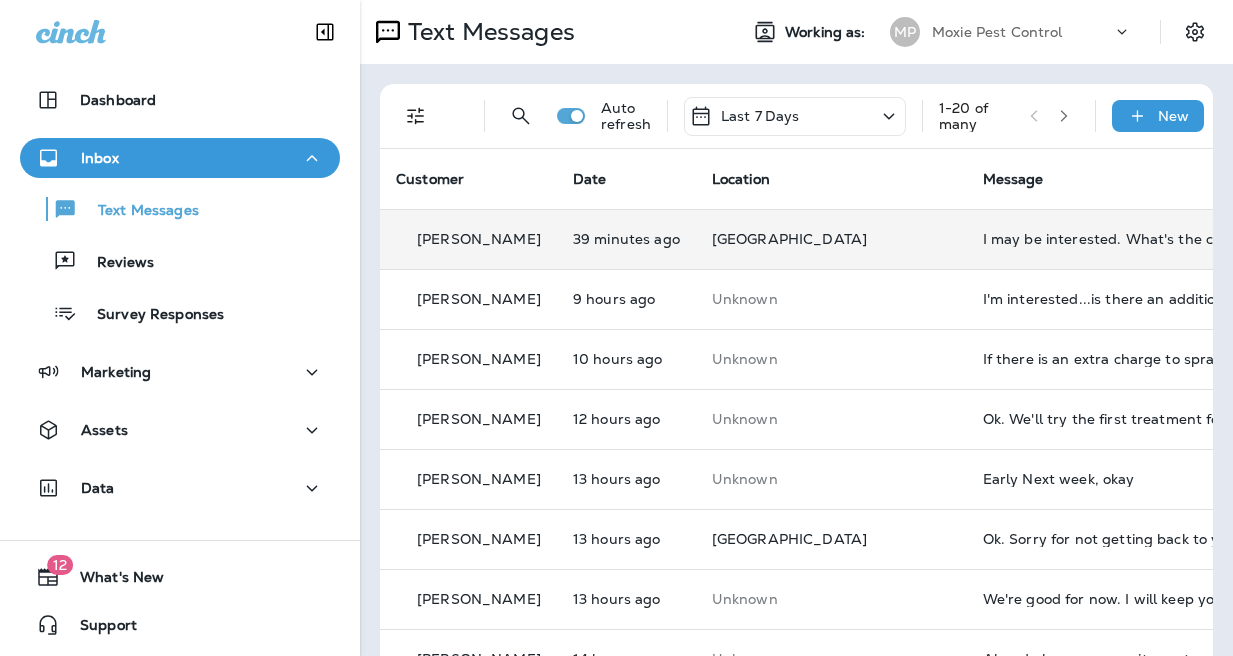 click on "I may be interested.  What's the cost?" at bounding box center (1117, 239) 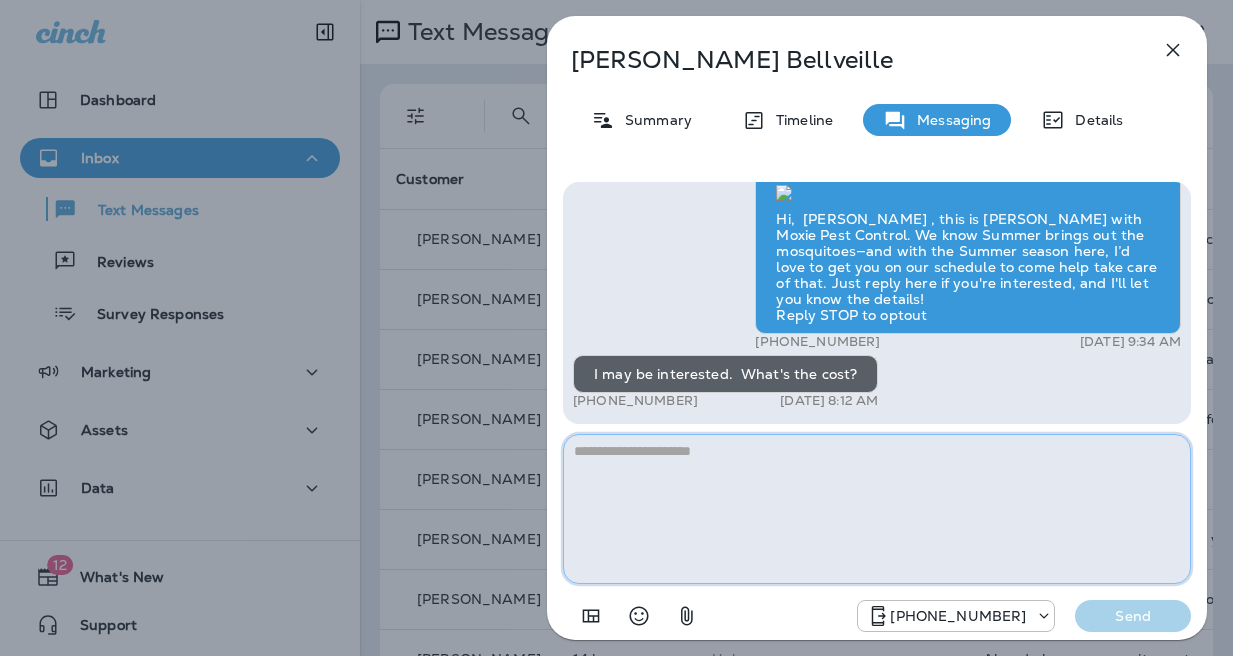 paste on "**********" 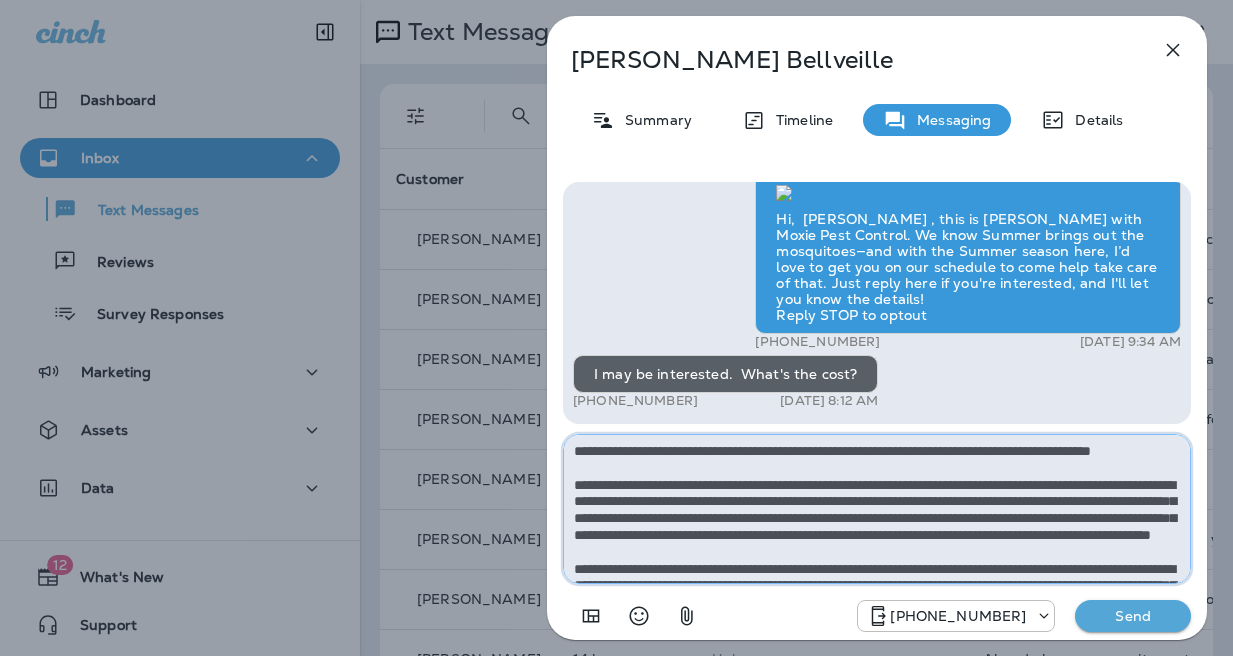 scroll, scrollTop: 112, scrollLeft: 0, axis: vertical 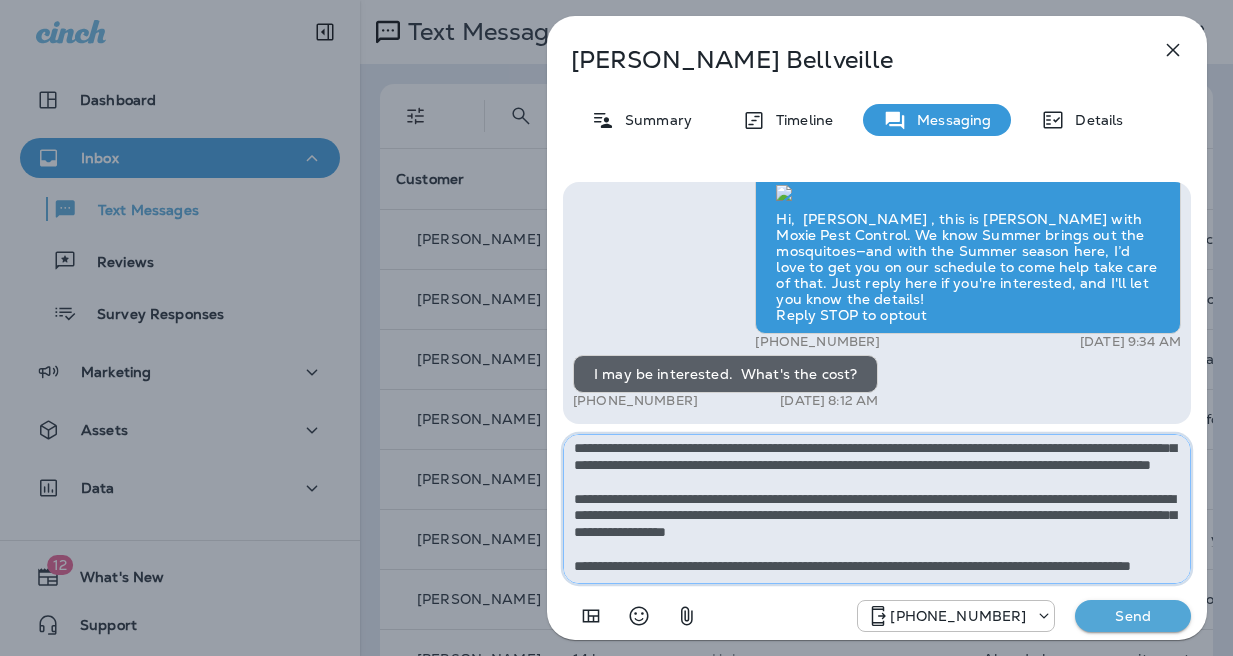 type on "**********" 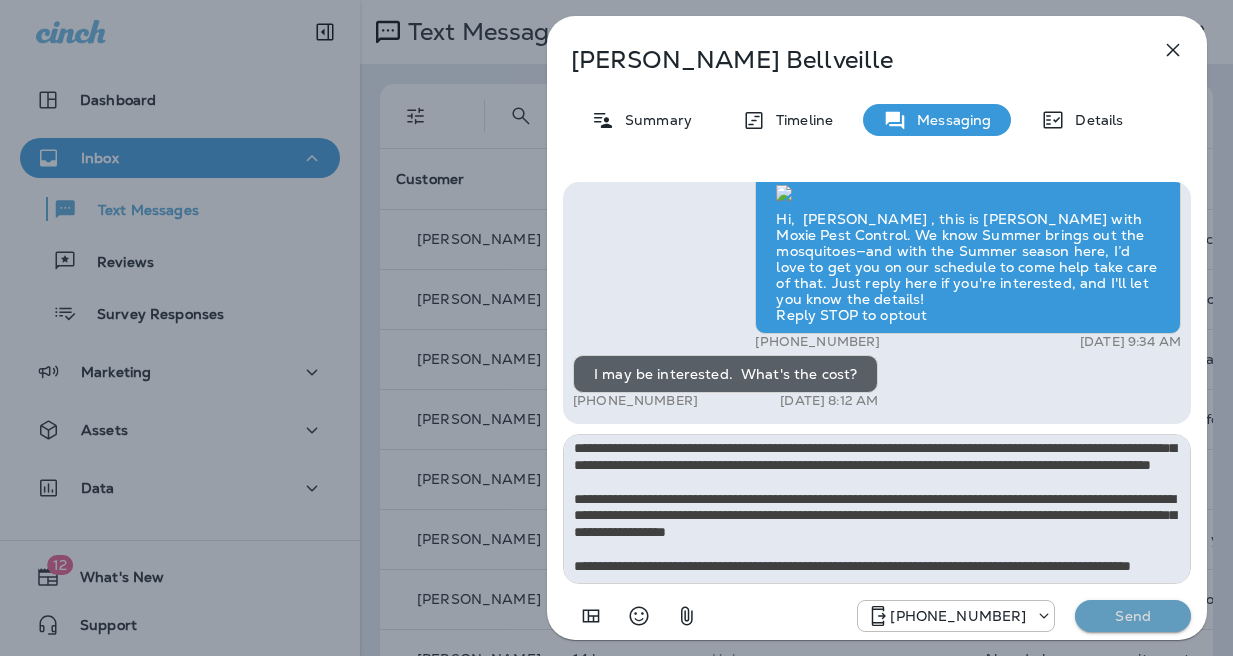 click on "Send" at bounding box center (1133, 616) 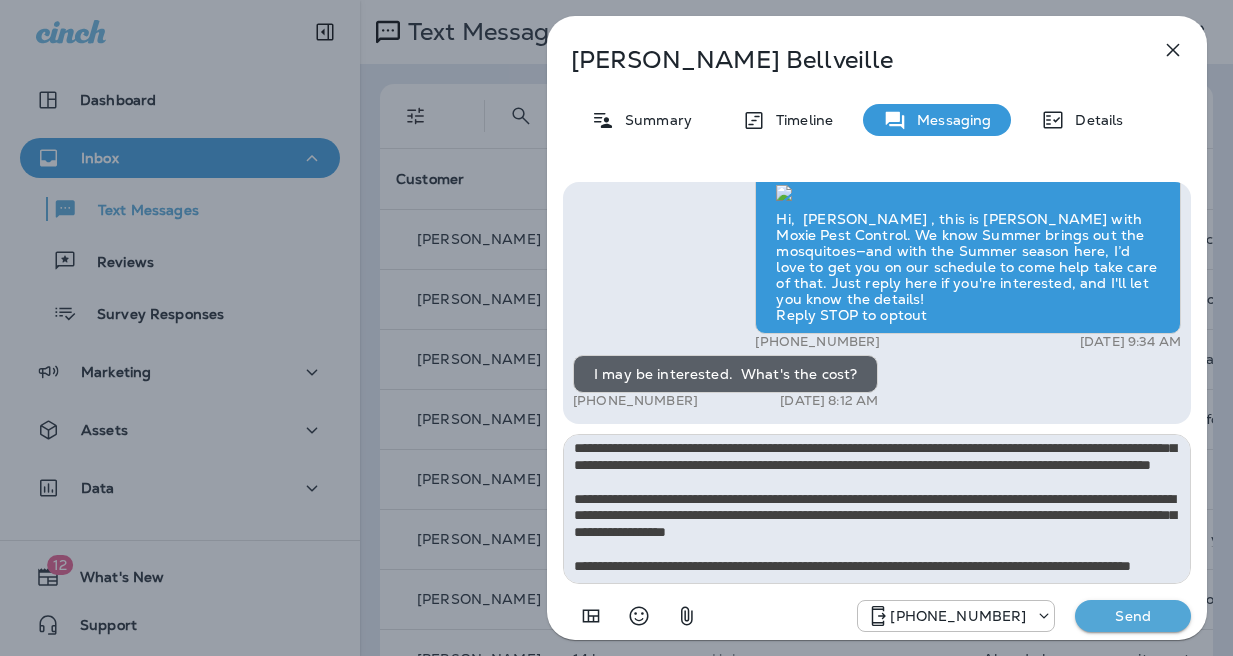 type 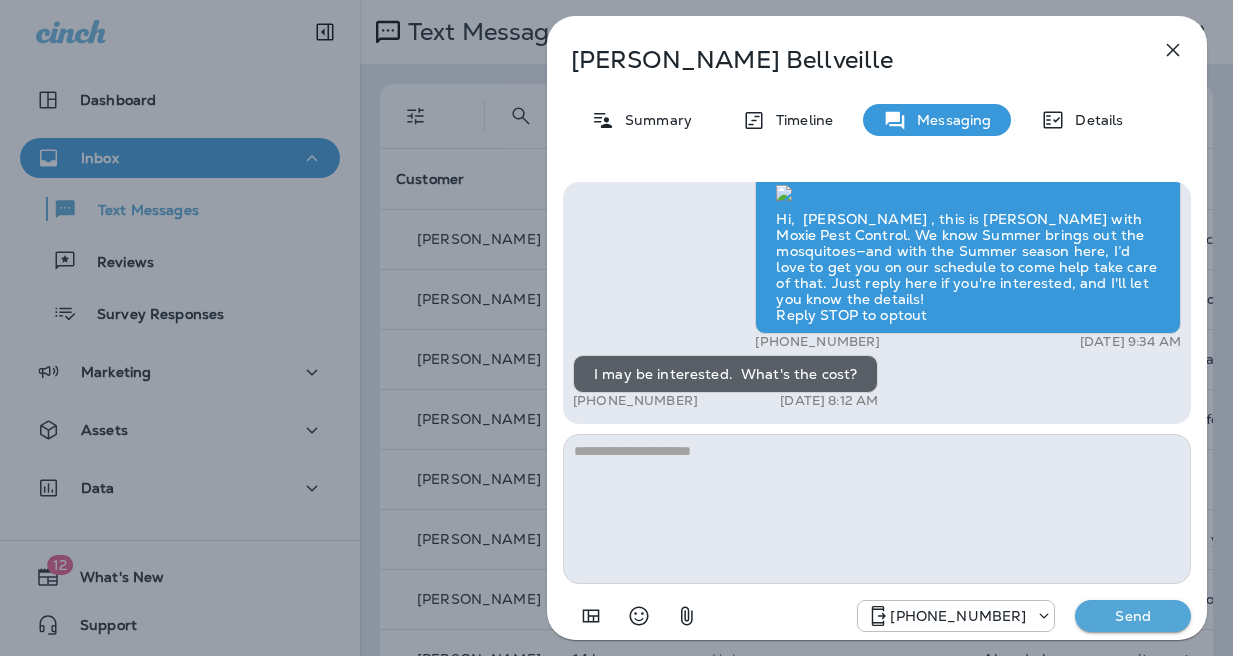scroll, scrollTop: 0, scrollLeft: 0, axis: both 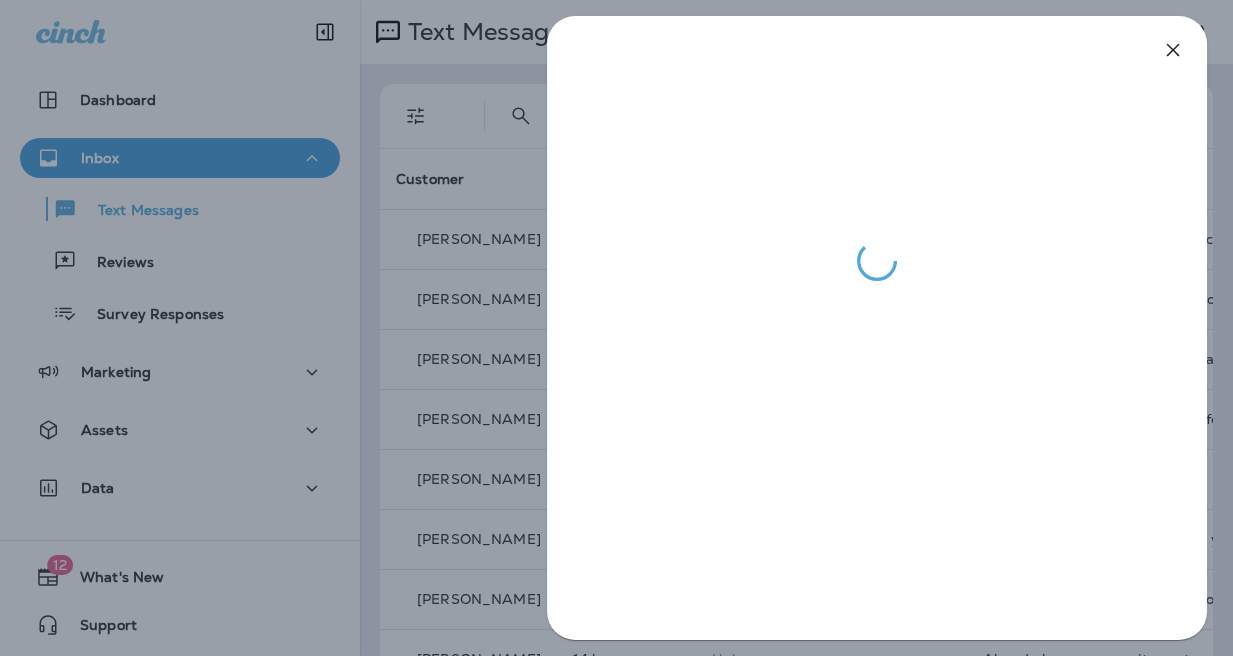 drag, startPoint x: 265, startPoint y: 400, endPoint x: 347, endPoint y: 398, distance: 82.02438 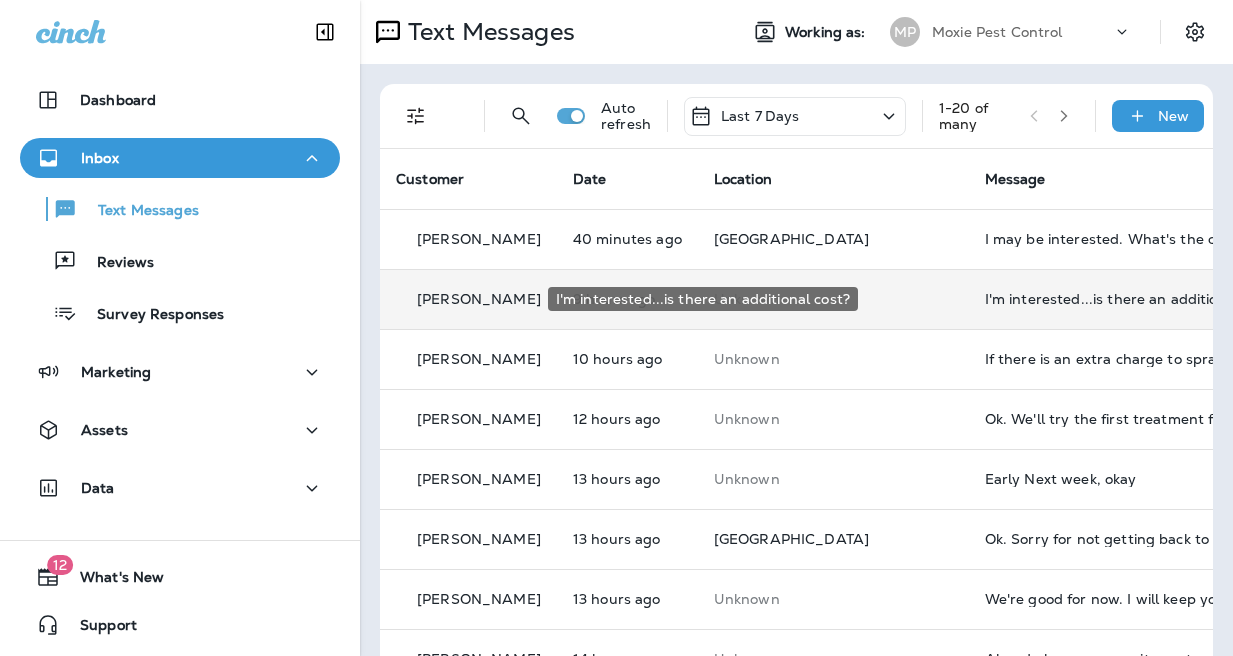 click on "I'm interested...is there an additional cost?" at bounding box center (1119, 299) 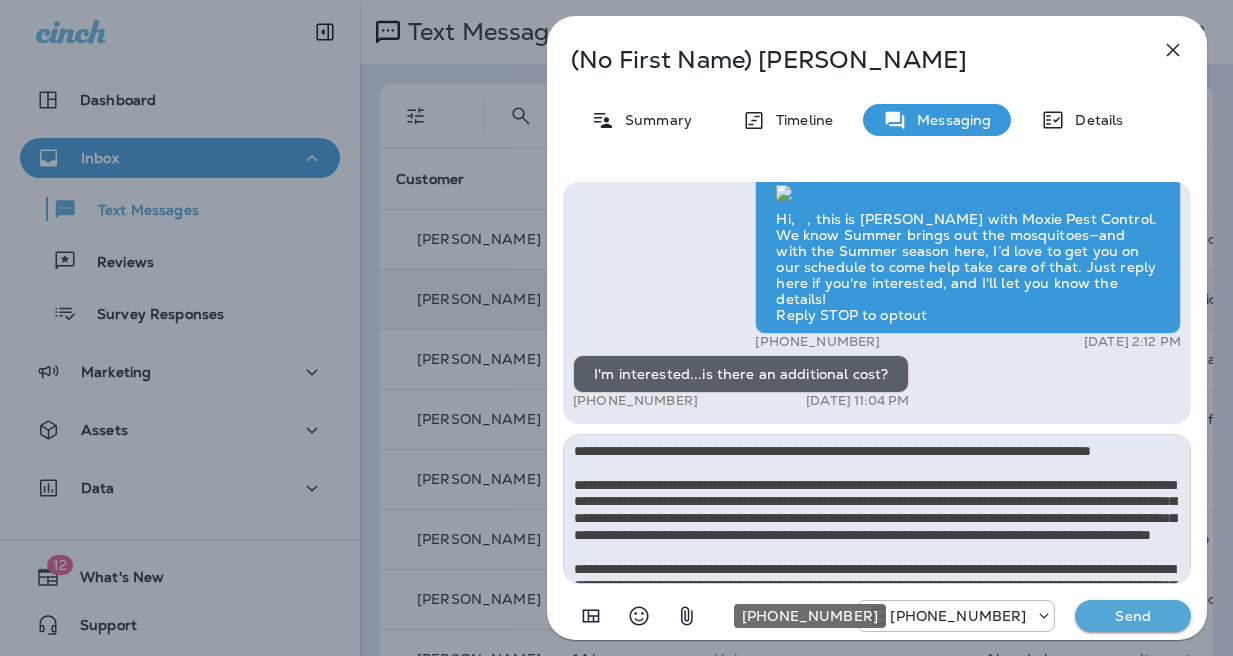 scroll, scrollTop: 112, scrollLeft: 0, axis: vertical 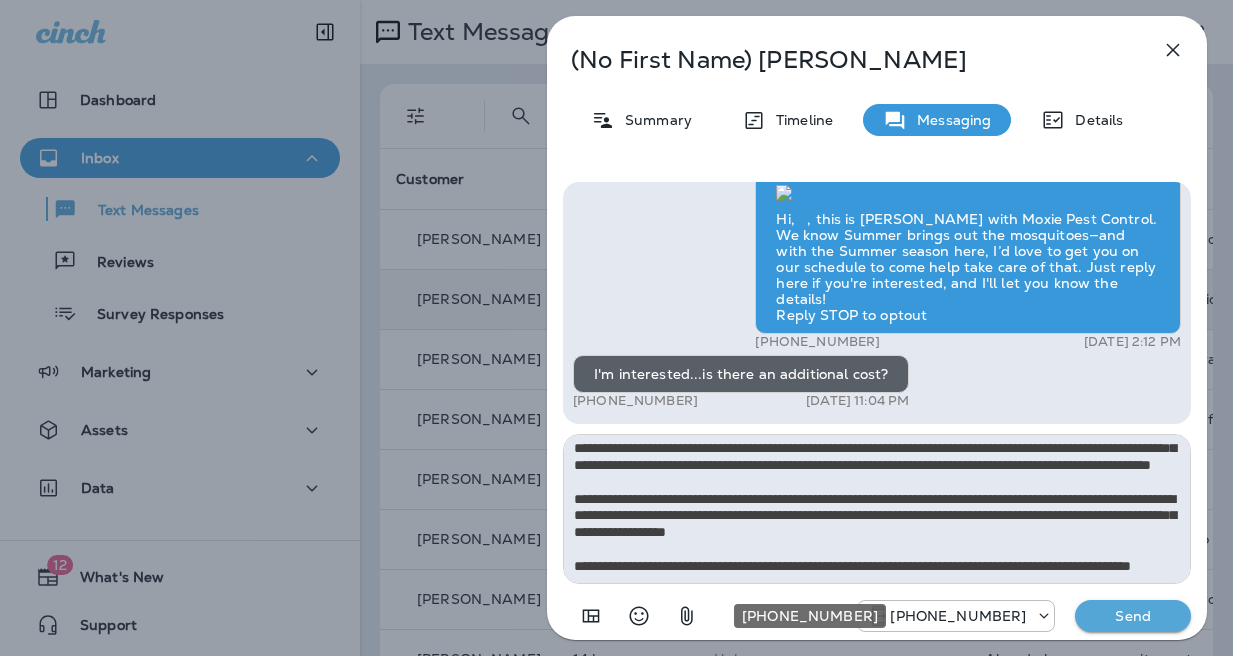 type on "**********" 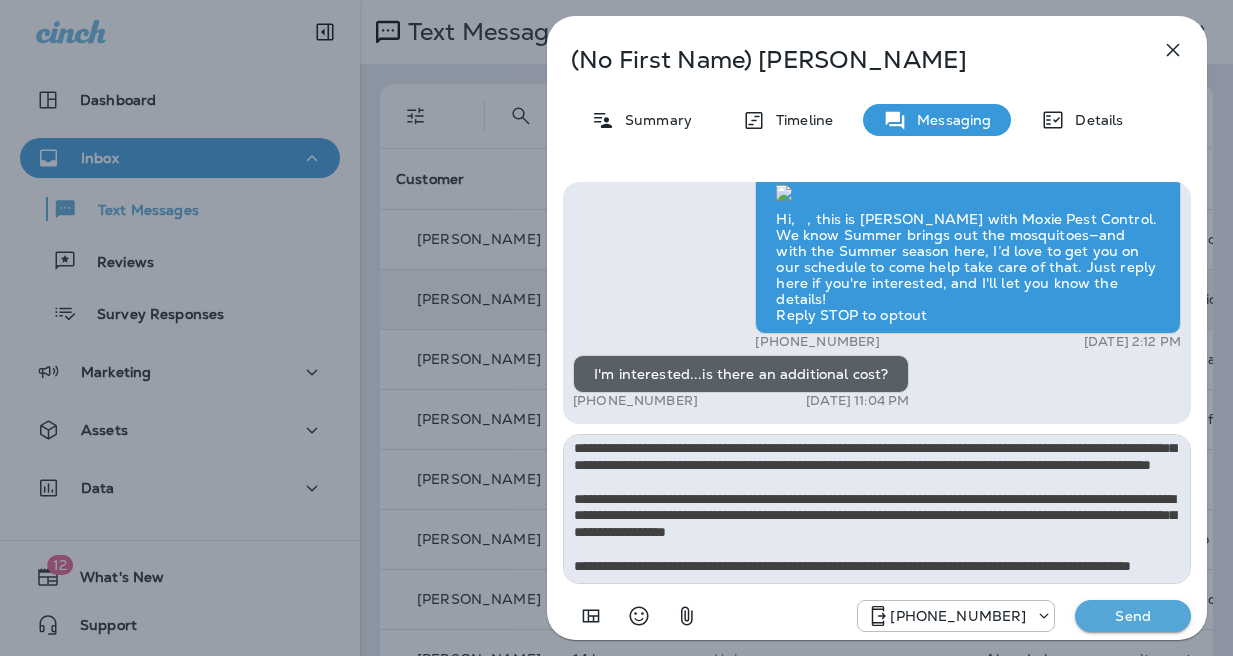 click on "(No First Name)   [PERSON_NAME] Summary   Timeline   Messaging   Details   Hi,   , this is [PERSON_NAME] with Moxie Pest Control. We know Summer brings out the mosquitoes—and with the Summer season here, I’d love to get you on our schedule to come help take care of that. Just reply here if you're interested, and I'll let you know the details!
Reply STOP to optout +18174823792 [DATE] 2:12 PM I'm interested...is there an additional cost? +1 (949) 943-0500 [DATE] 11:04 PM [PHONE_NUMBER] Send" at bounding box center [616, 328] 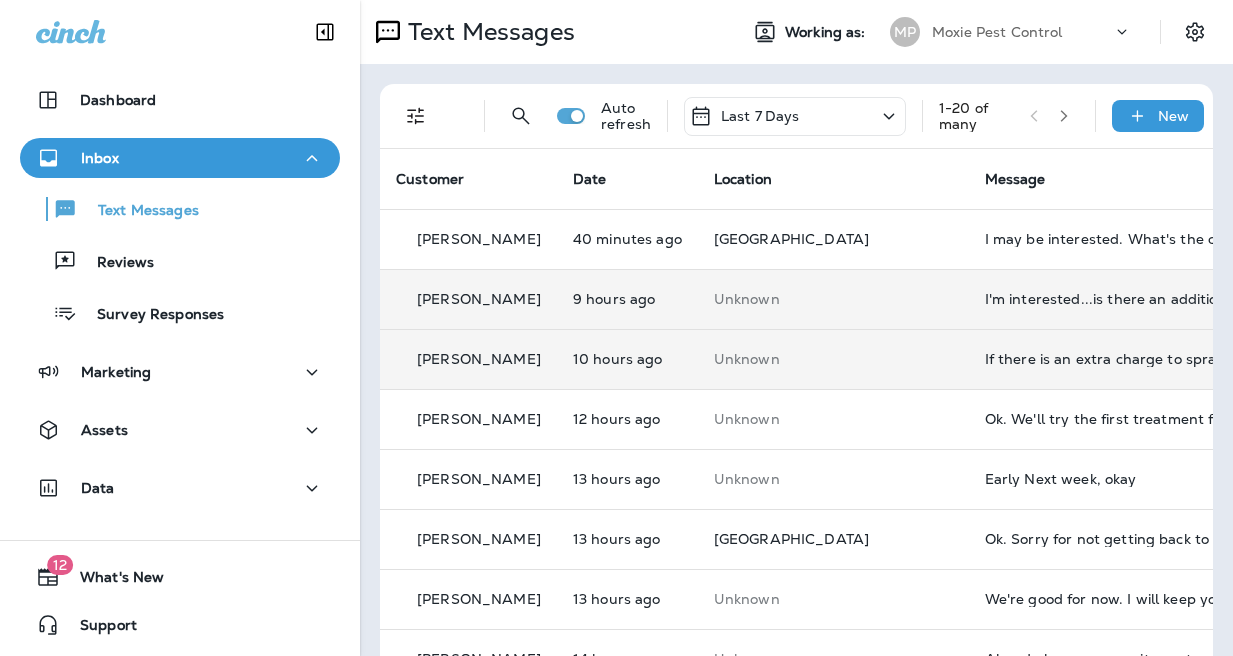 click on "If there is an extra charge to spray for mosquito's, I am NOT interested. I already pay Moxie over $550 a year for services that SHOULD include this as well.
Thanks" at bounding box center [1119, 359] 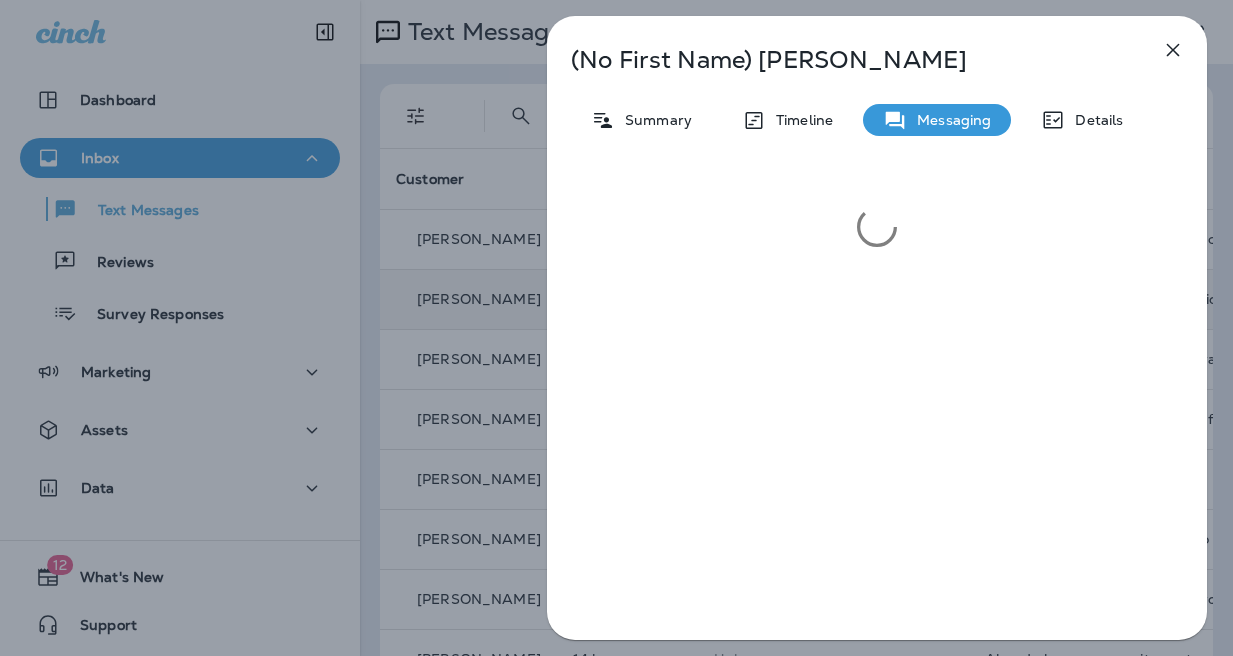 click on "(No First Name)   [PERSON_NAME] Summary   Timeline   Messaging   Details" at bounding box center (616, 328) 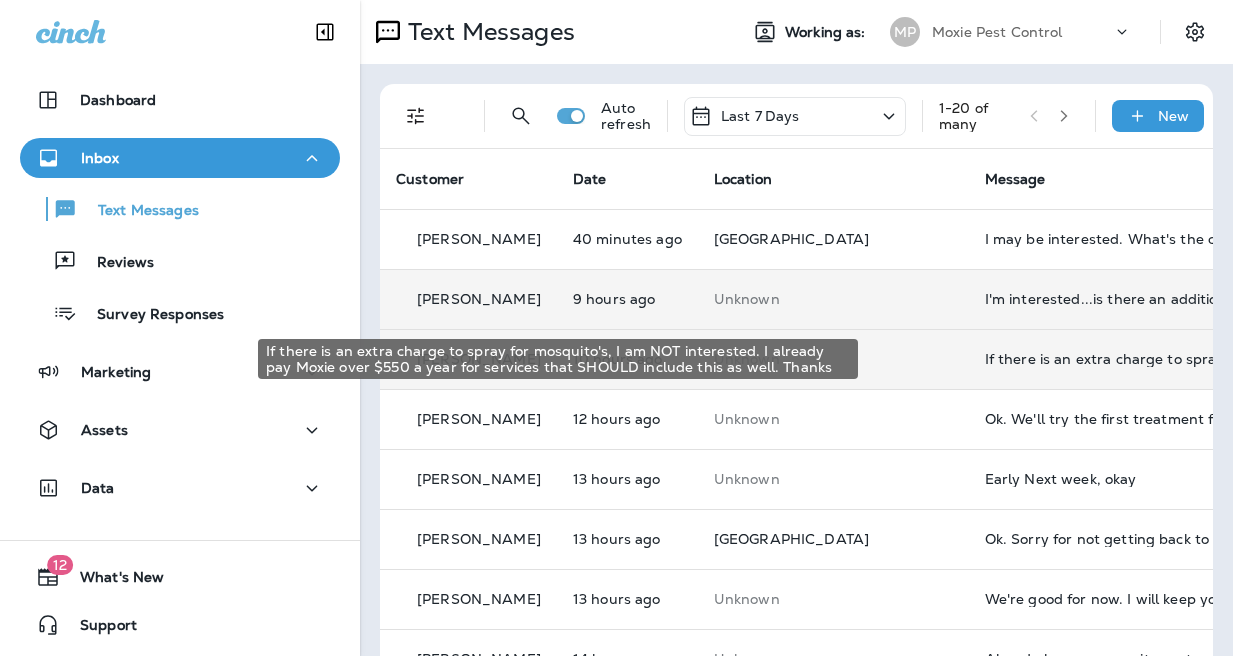 click on "If there is an extra charge to spray for mosquito's, I am NOT interested. I already pay Moxie over $550 a year for services that SHOULD include this as well.
Thanks" at bounding box center (1119, 359) 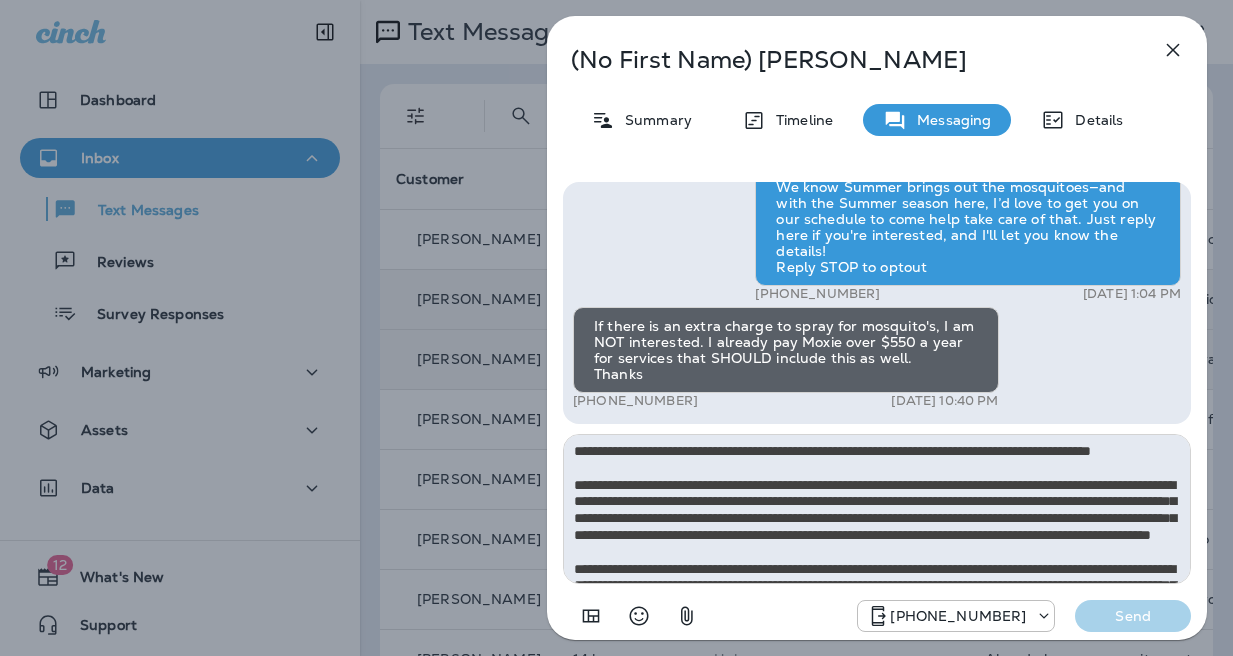 scroll, scrollTop: 112, scrollLeft: 0, axis: vertical 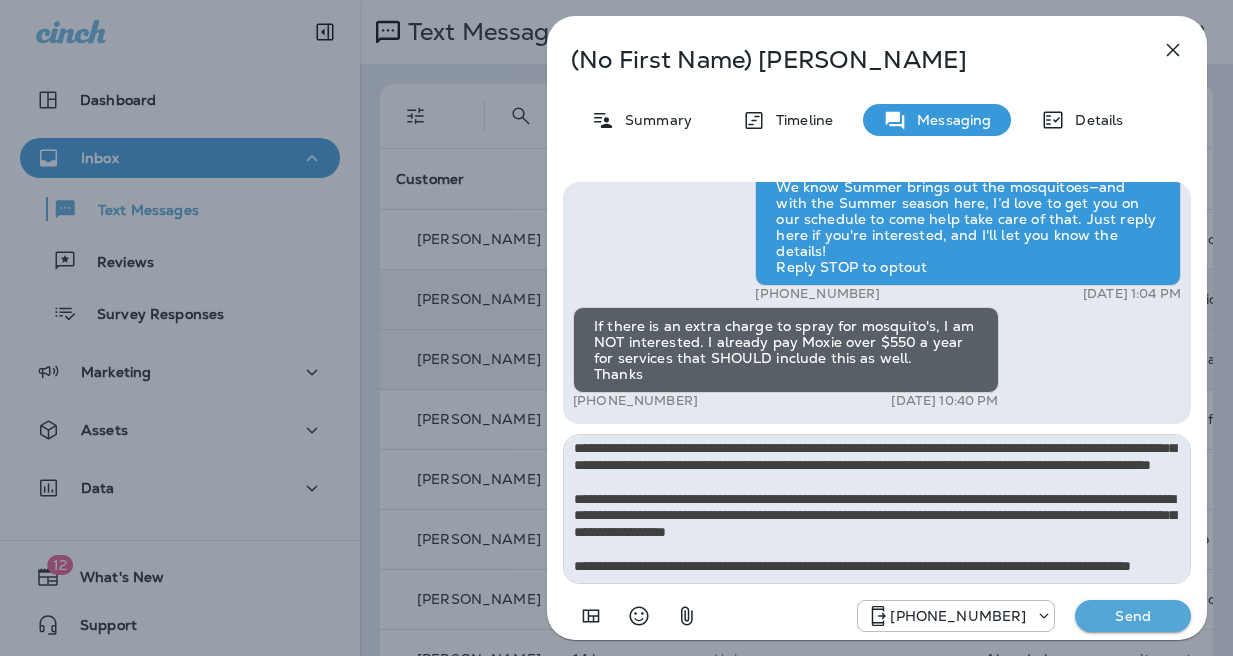 type on "**********" 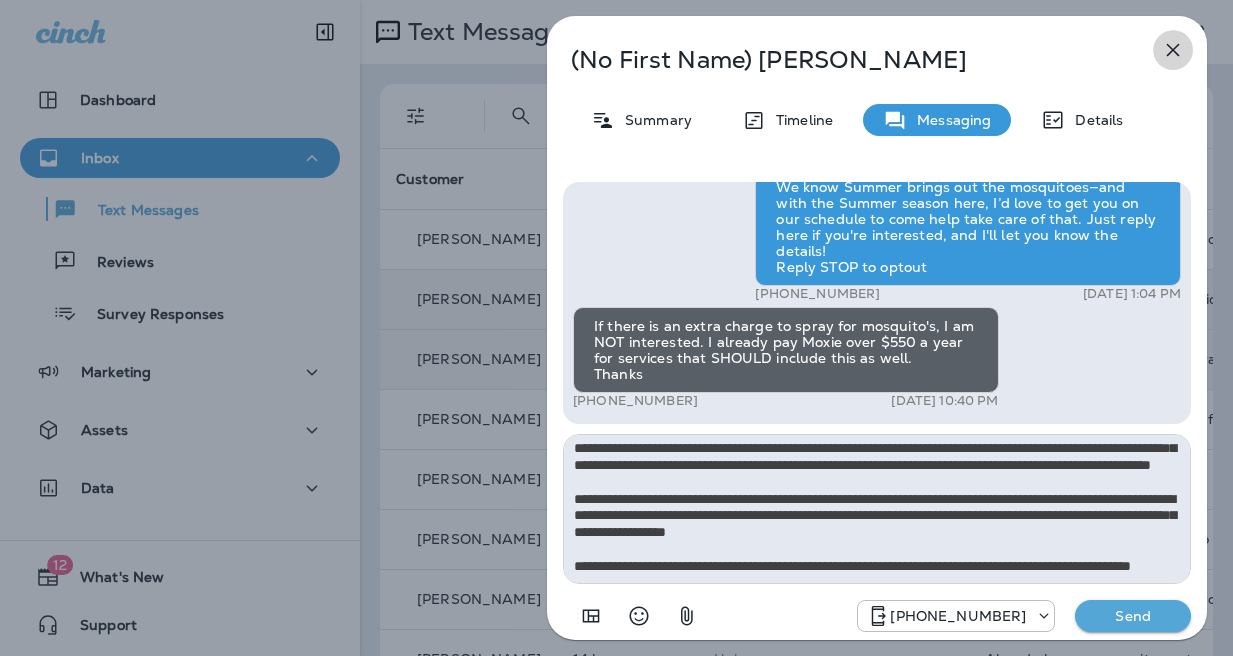 click 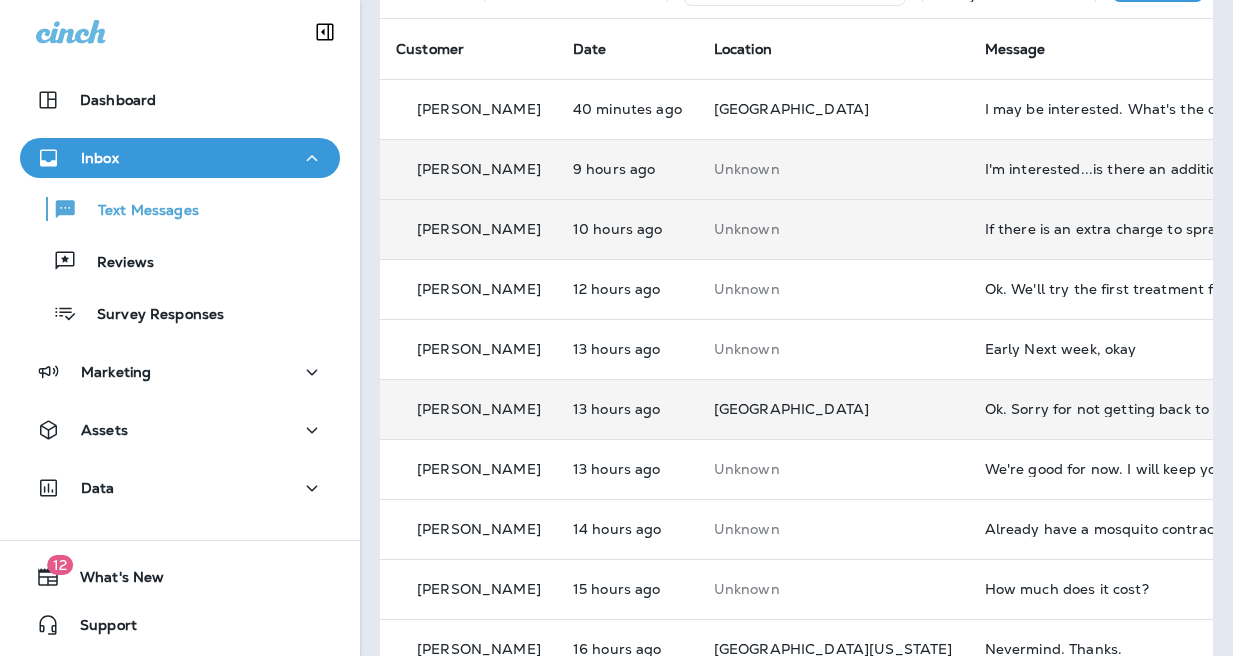 scroll, scrollTop: 146, scrollLeft: 0, axis: vertical 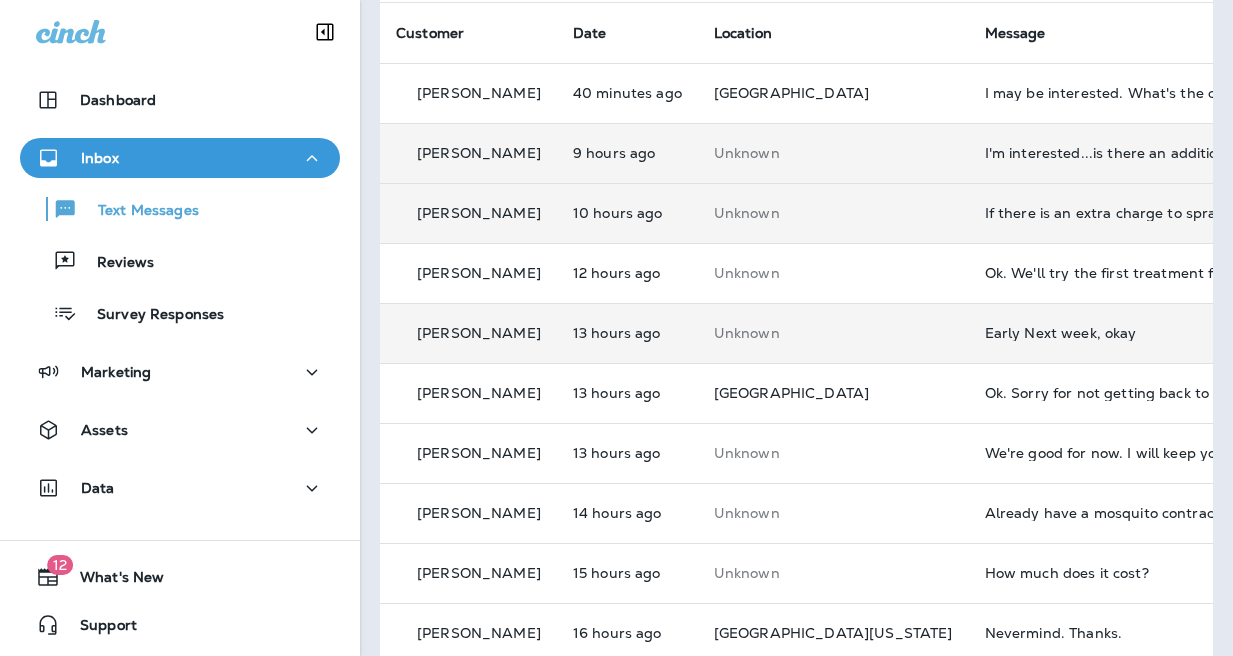 click on "Early Next week, okay" at bounding box center (1119, 333) 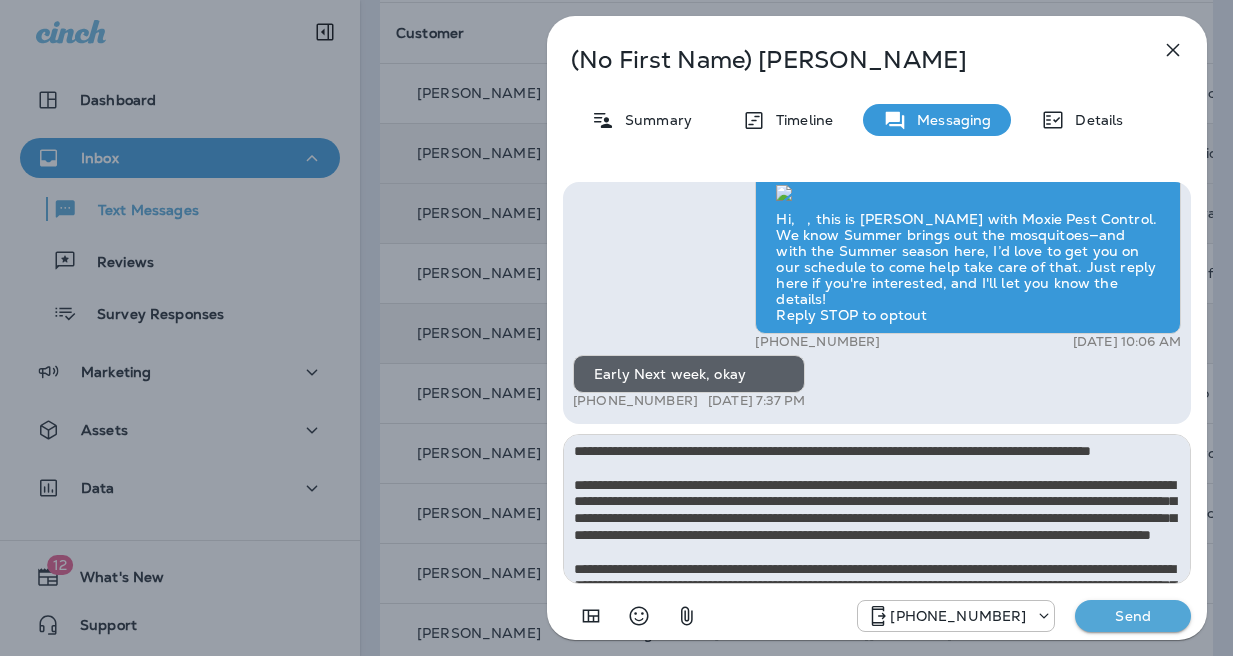 scroll, scrollTop: 112, scrollLeft: 0, axis: vertical 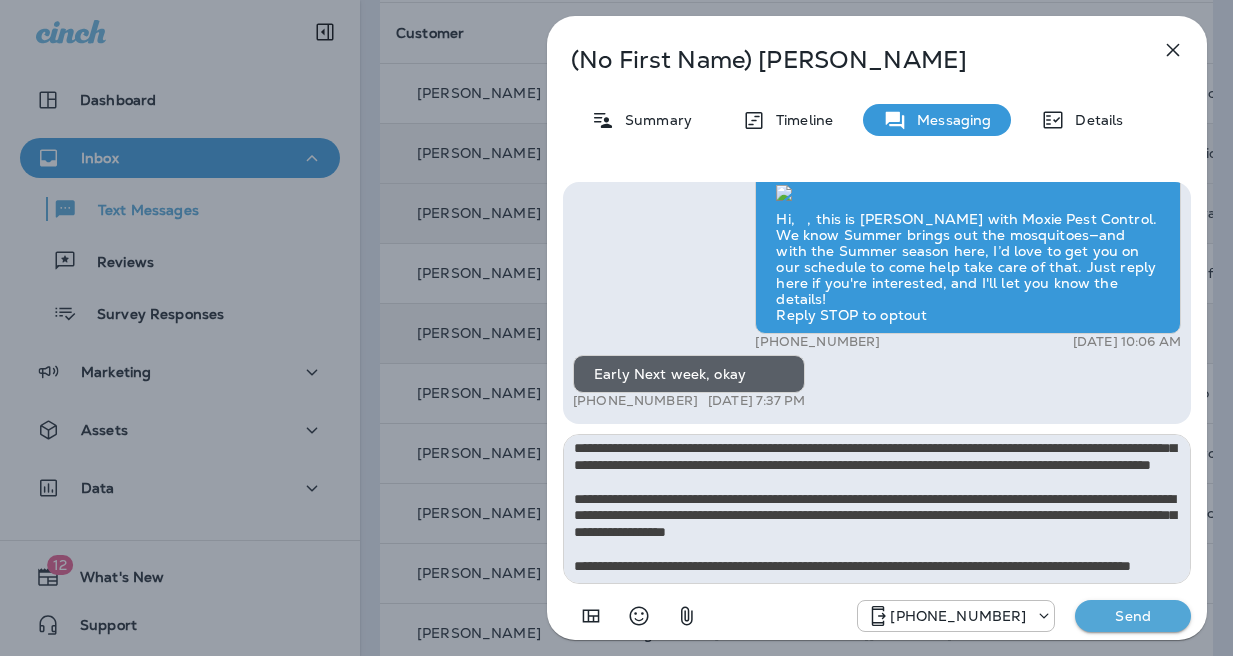 type on "**********" 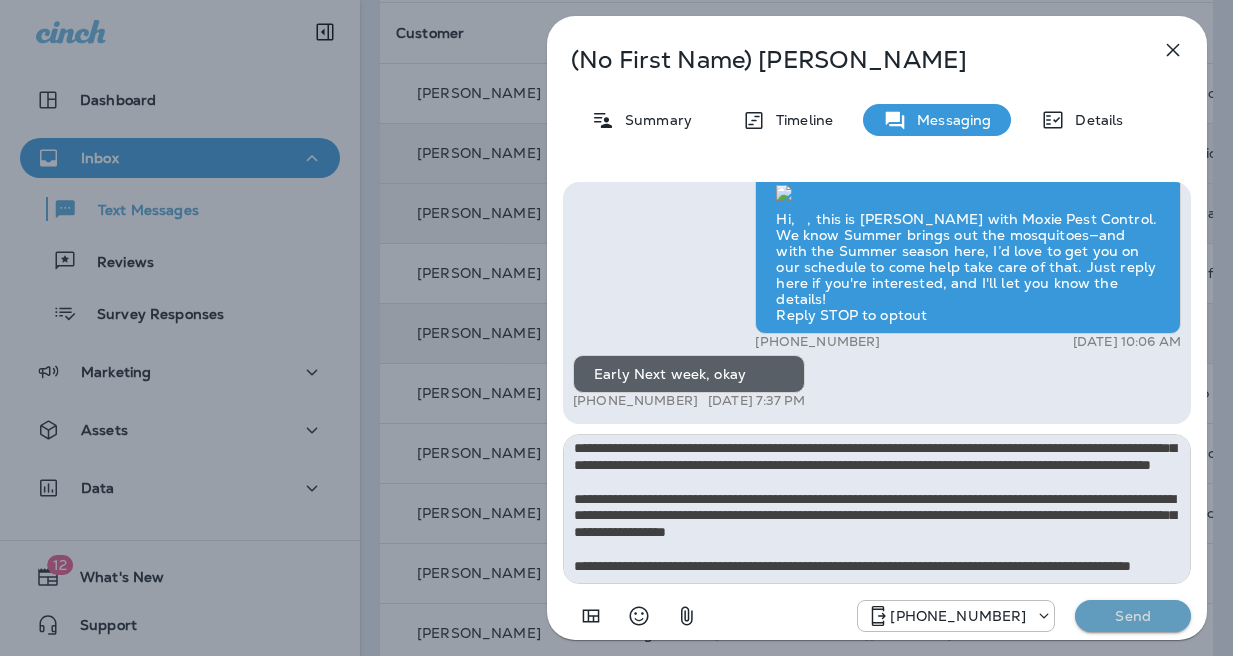 drag, startPoint x: 1146, startPoint y: 614, endPoint x: 1074, endPoint y: 599, distance: 73.545906 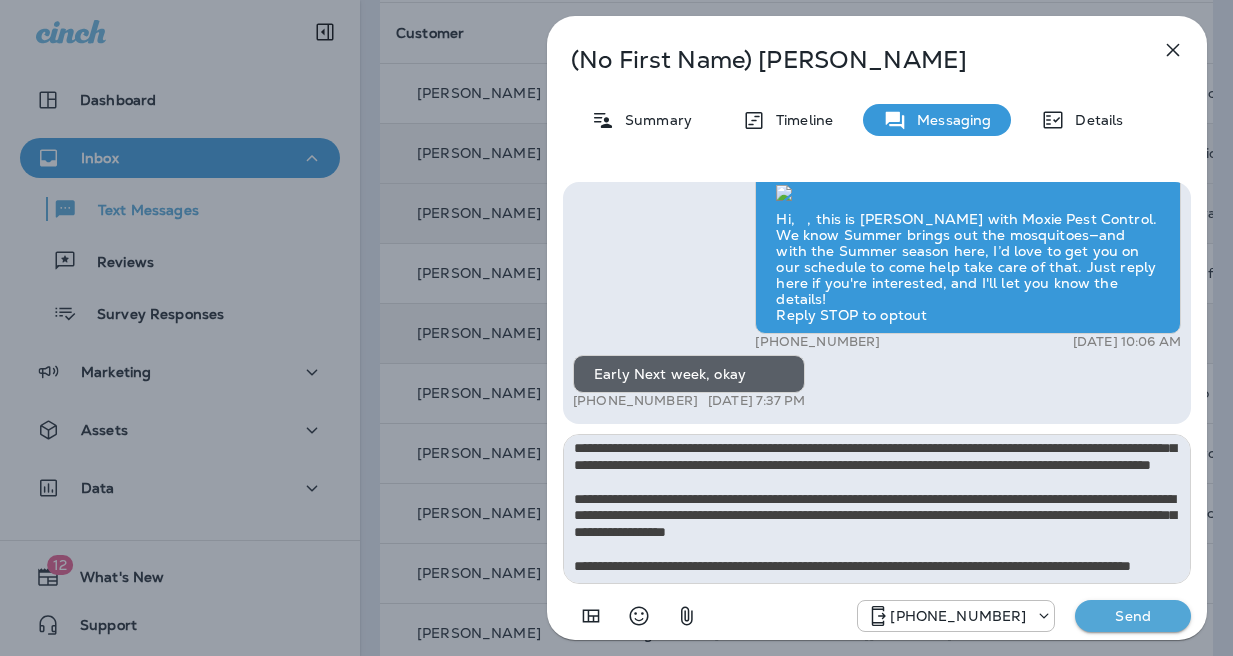 click on "(No First Name)   [PERSON_NAME] Summary   Timeline   Messaging   Details   Hi,   , this is [PERSON_NAME] with Moxie Pest Control. We know Summer brings out the mosquitoes—and with the Summer season here, I’d love to get you on our schedule to come help take care of that. Just reply here if you're interested, and I'll let you know the details!
Reply STOP to optout +18174823792 [DATE] 10:06 AM Early Next week, okay +1 (801) 631-1469 [DATE] 7:37 PM [PHONE_NUMBER] Send" at bounding box center [616, 328] 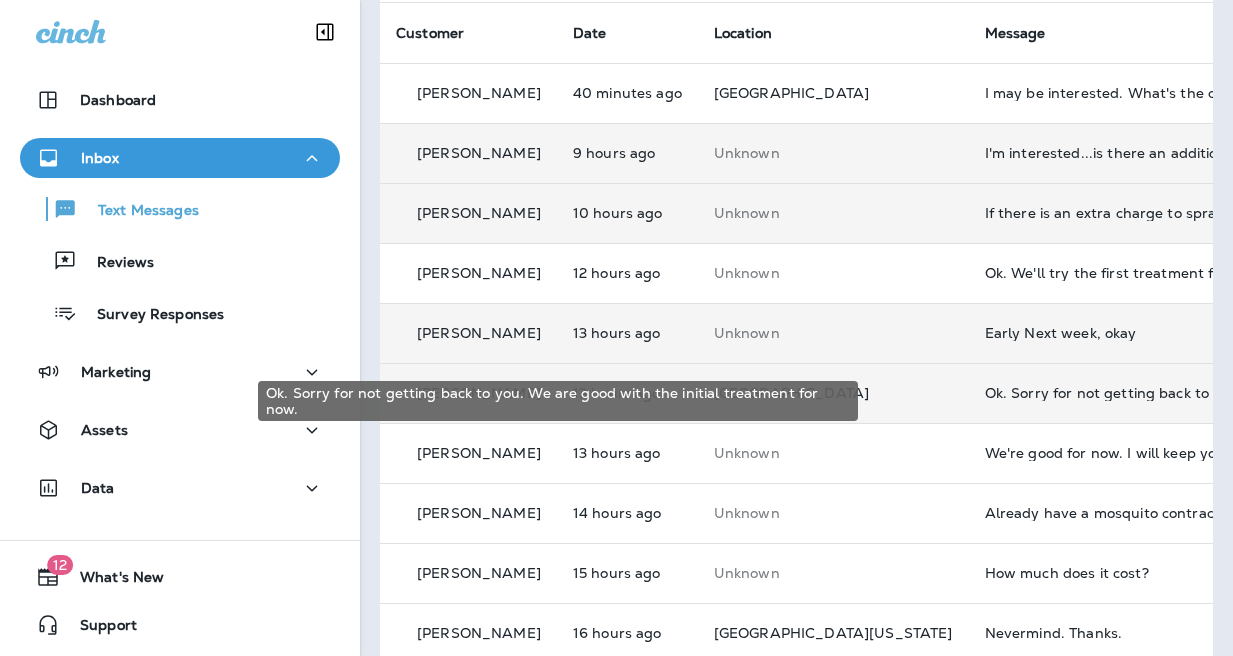 click on "Ok. Sorry for not getting back to you. We are good with the initial treatment for now." at bounding box center (1119, 393) 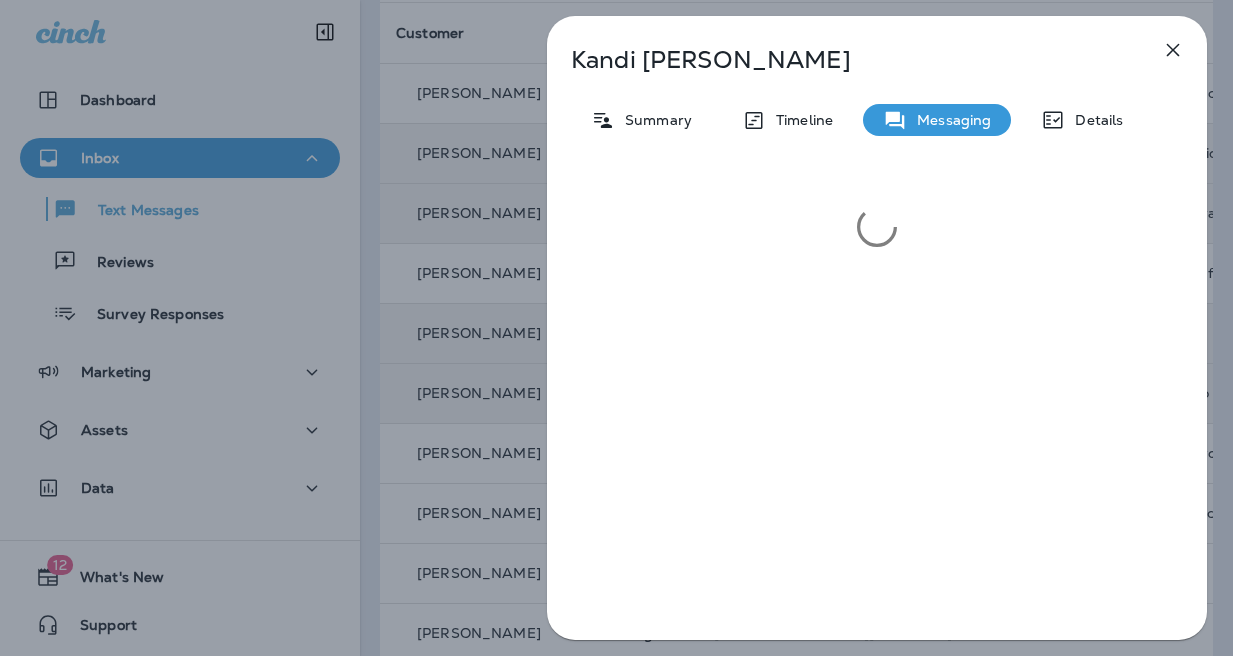 click 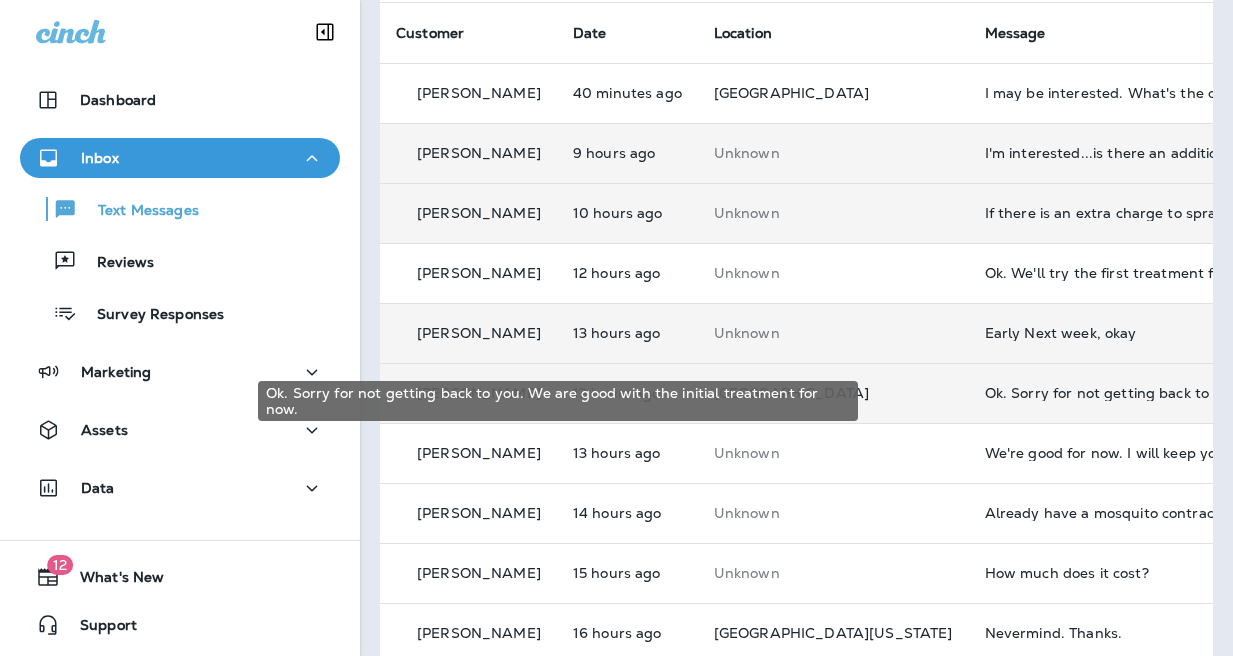 click on "Ok. Sorry for not getting back to you. We are good with the initial treatment for now." at bounding box center (1119, 393) 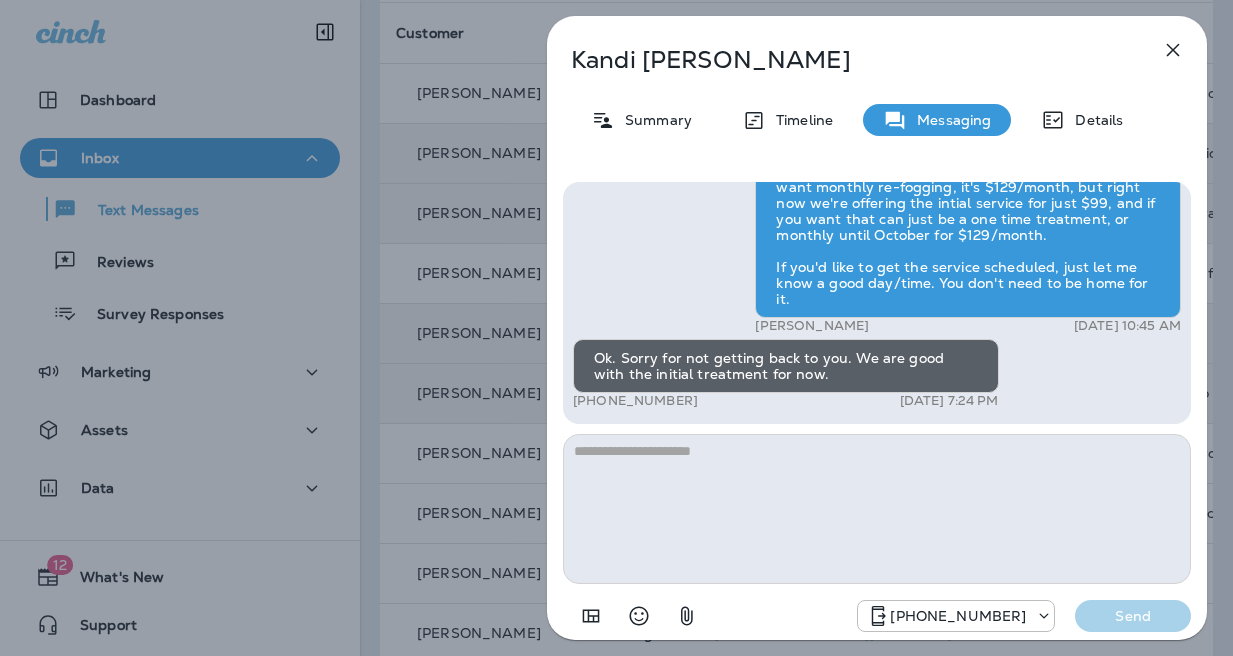 click 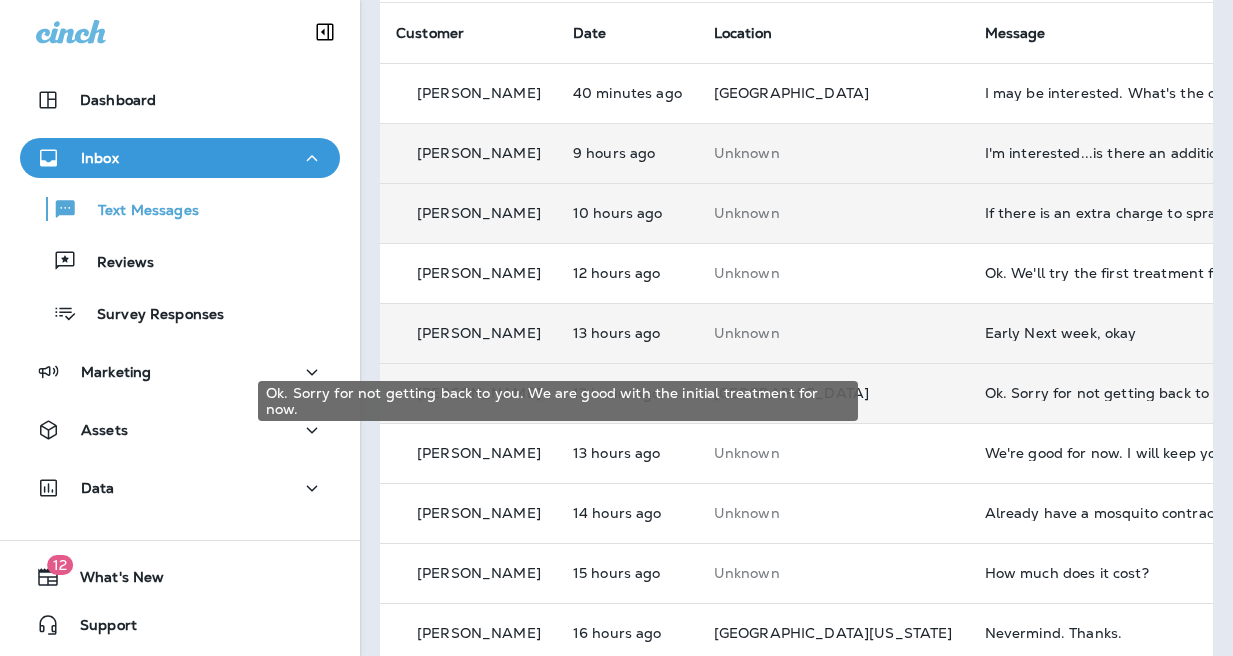 click on "Ok. Sorry for not getting back to you. We are good with the initial treatment for now." at bounding box center [1119, 393] 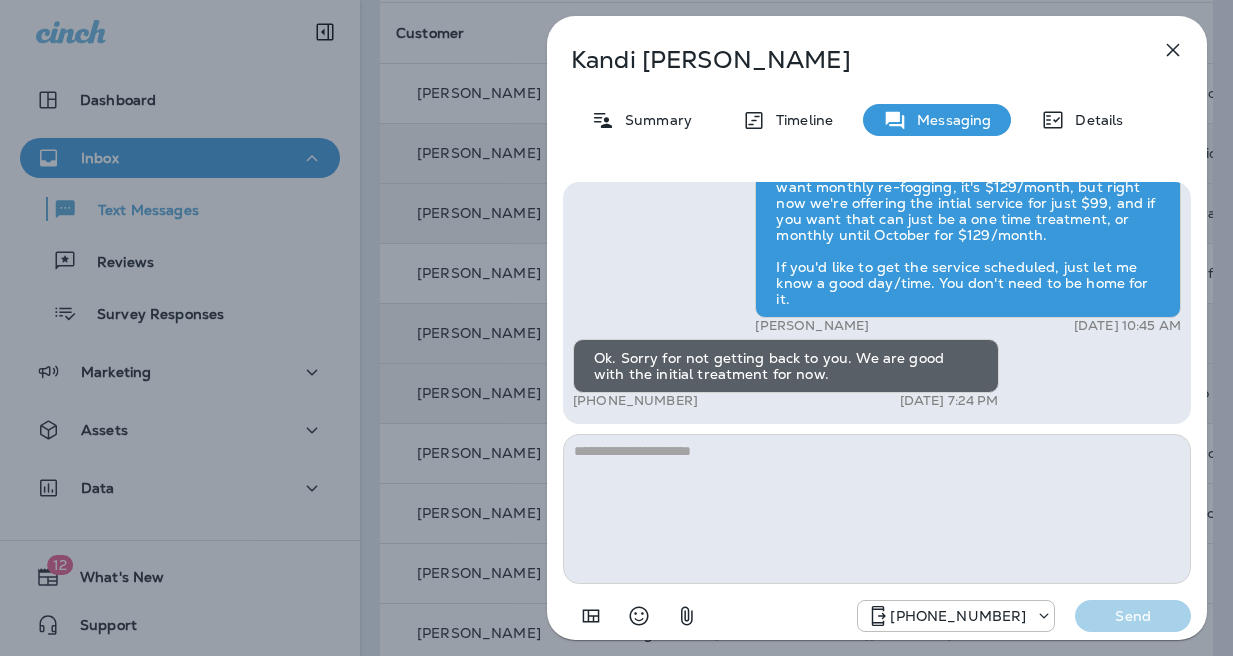 scroll, scrollTop: 1, scrollLeft: 0, axis: vertical 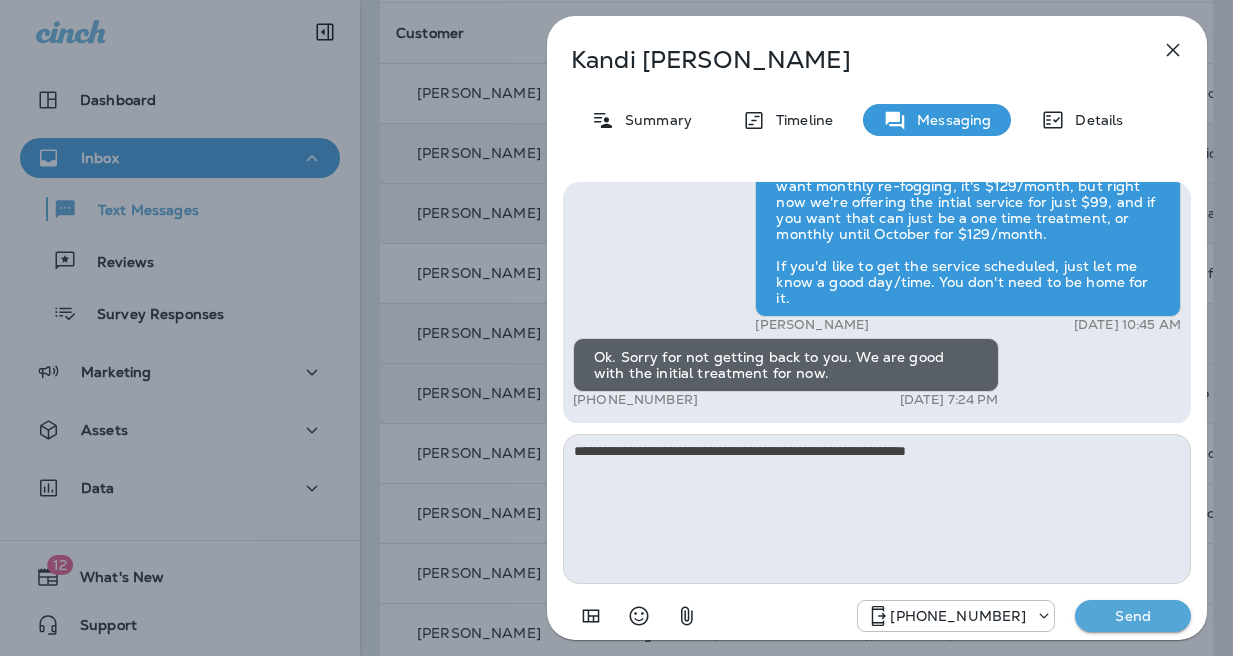 type on "**********" 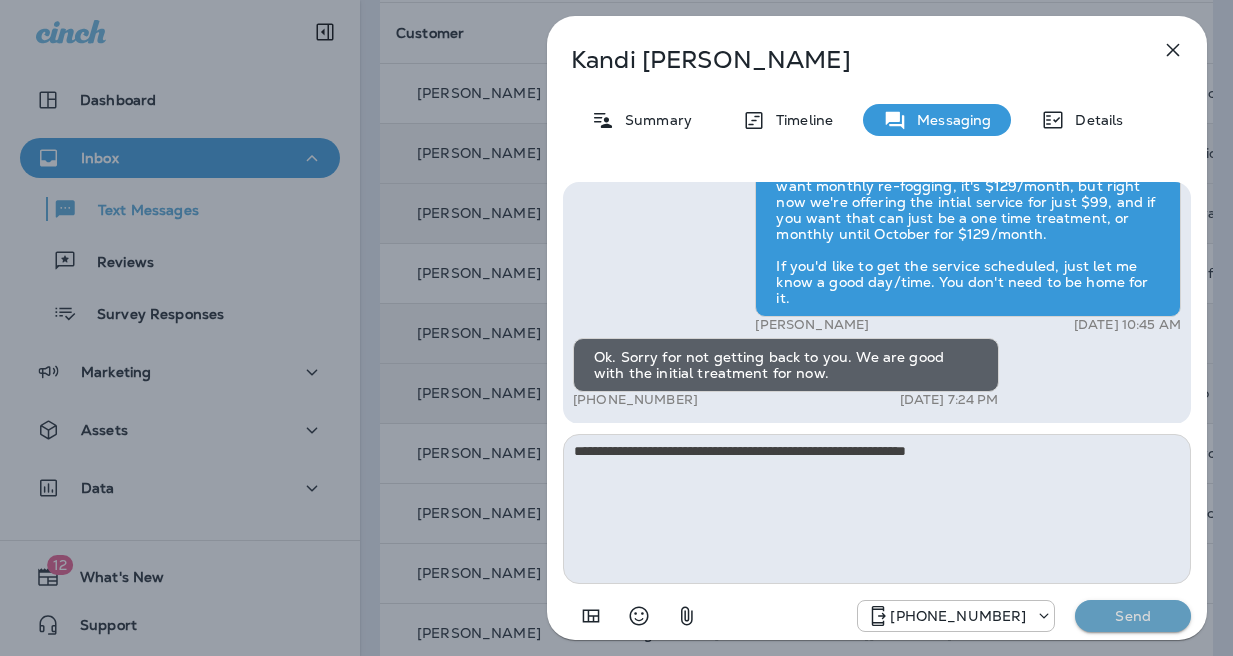 drag, startPoint x: 1102, startPoint y: 608, endPoint x: 1028, endPoint y: 598, distance: 74.672615 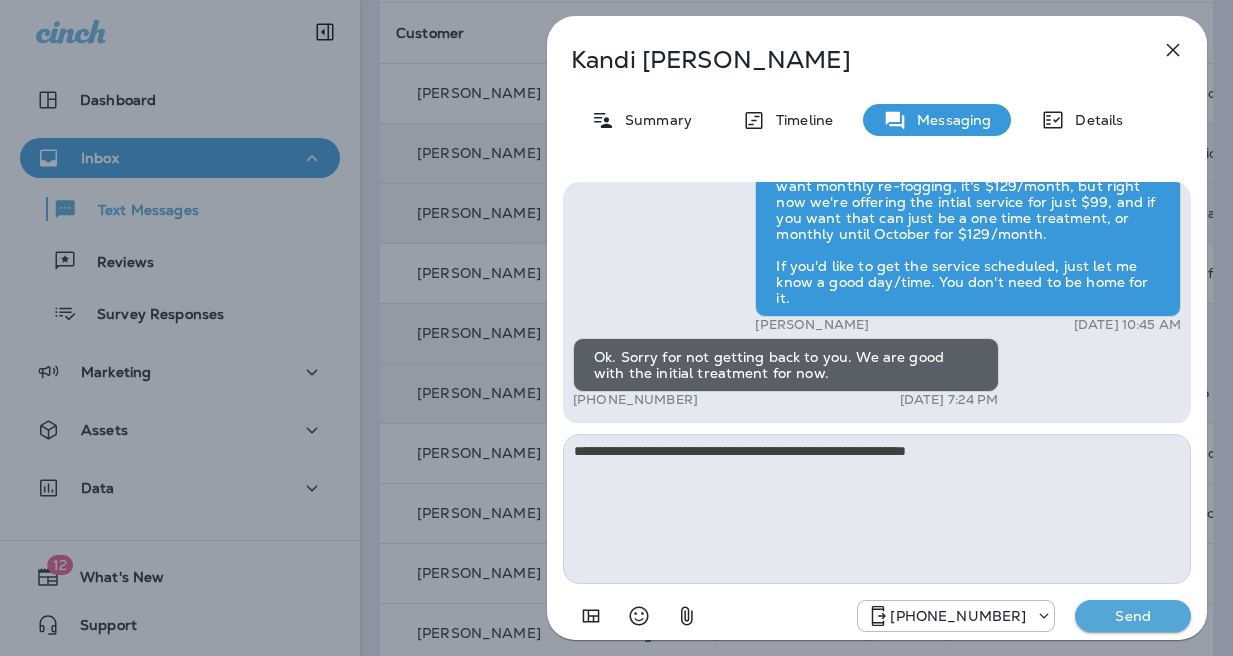 type 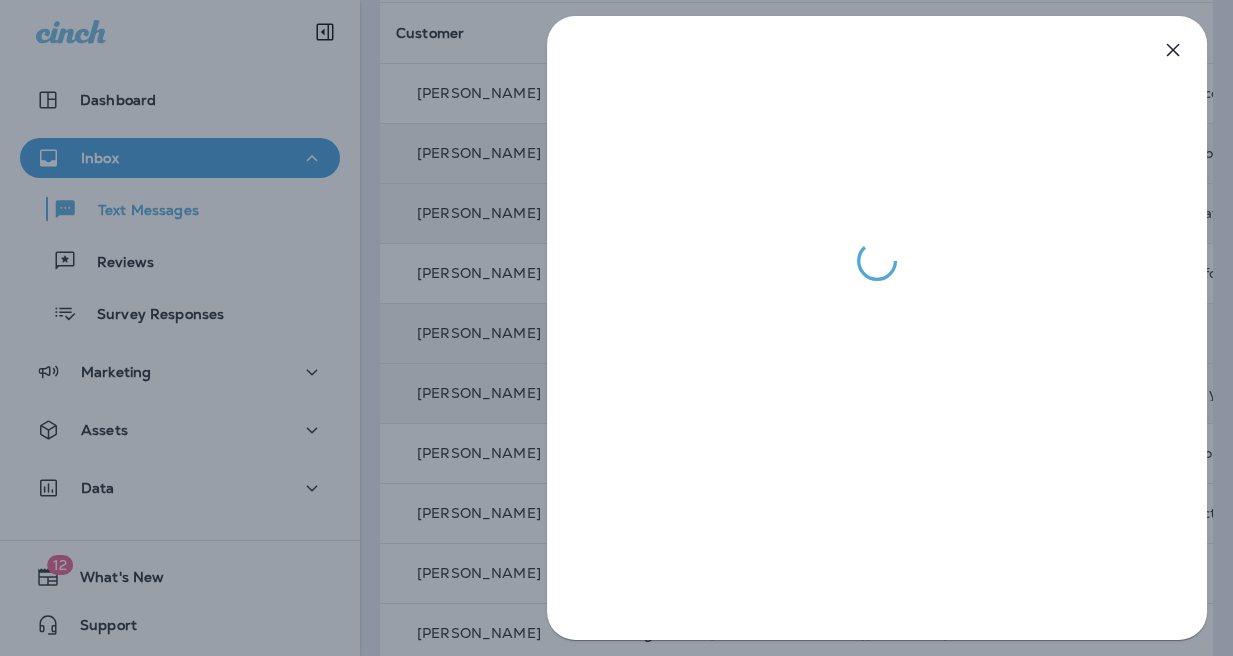 click at bounding box center (616, 328) 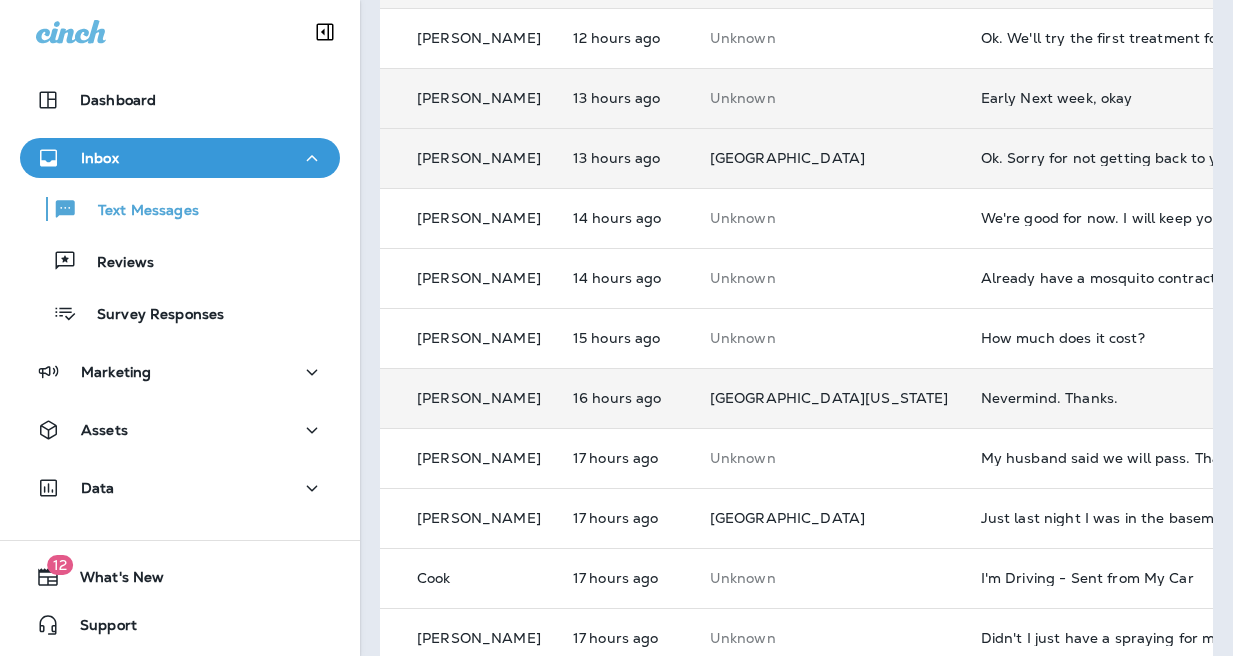 scroll, scrollTop: 400, scrollLeft: 0, axis: vertical 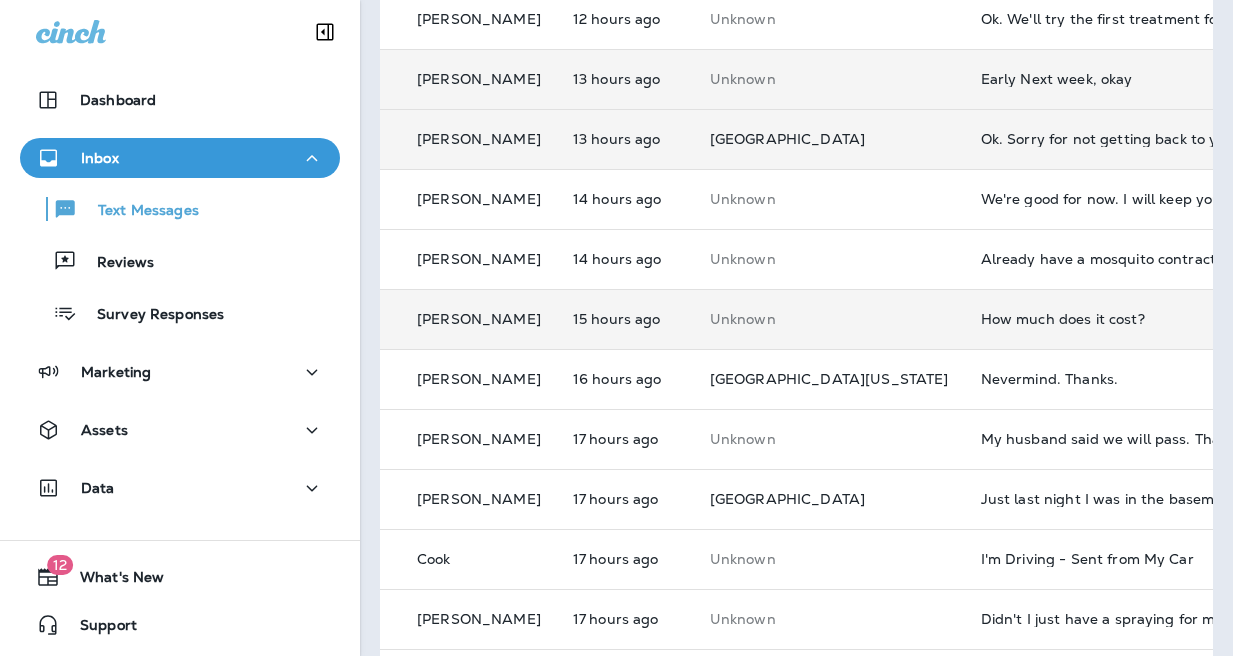 click on "How much does it cost?" at bounding box center [1115, 319] 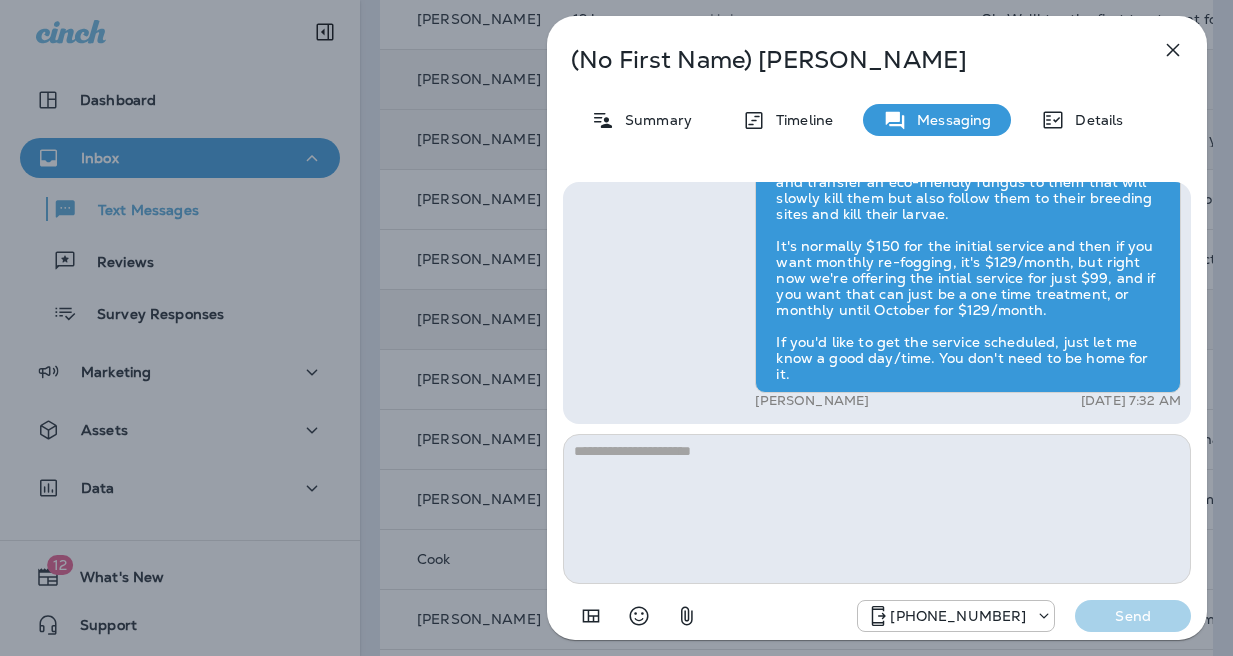 click 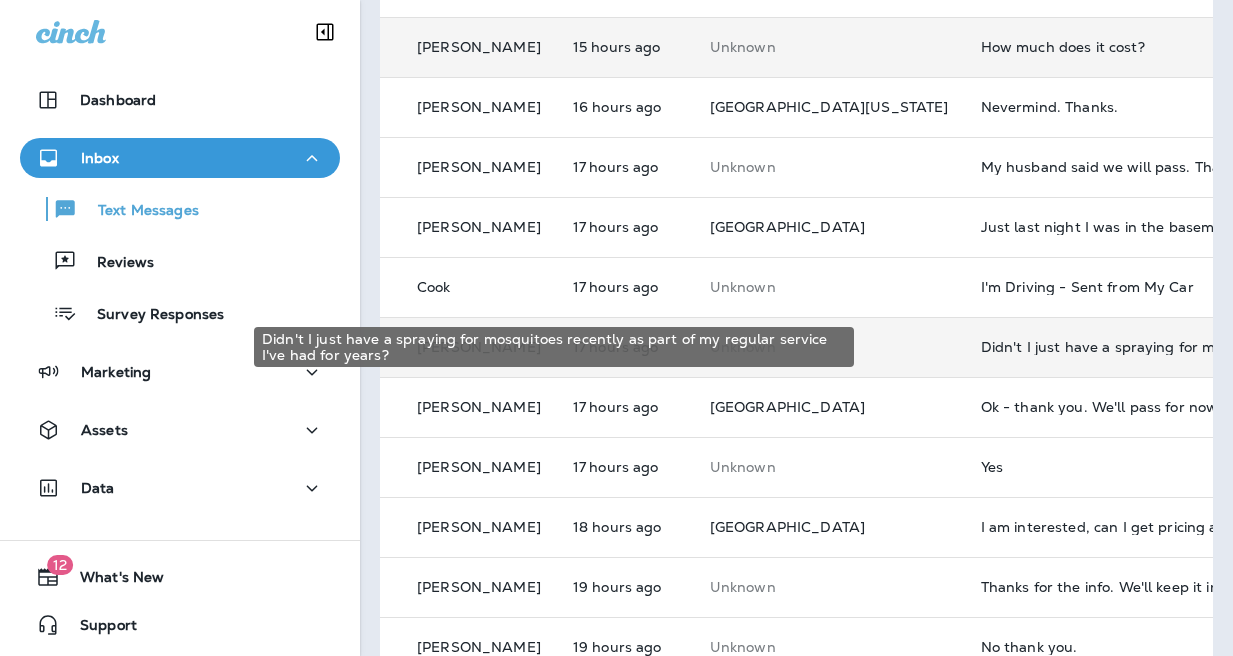 scroll, scrollTop: 687, scrollLeft: 0, axis: vertical 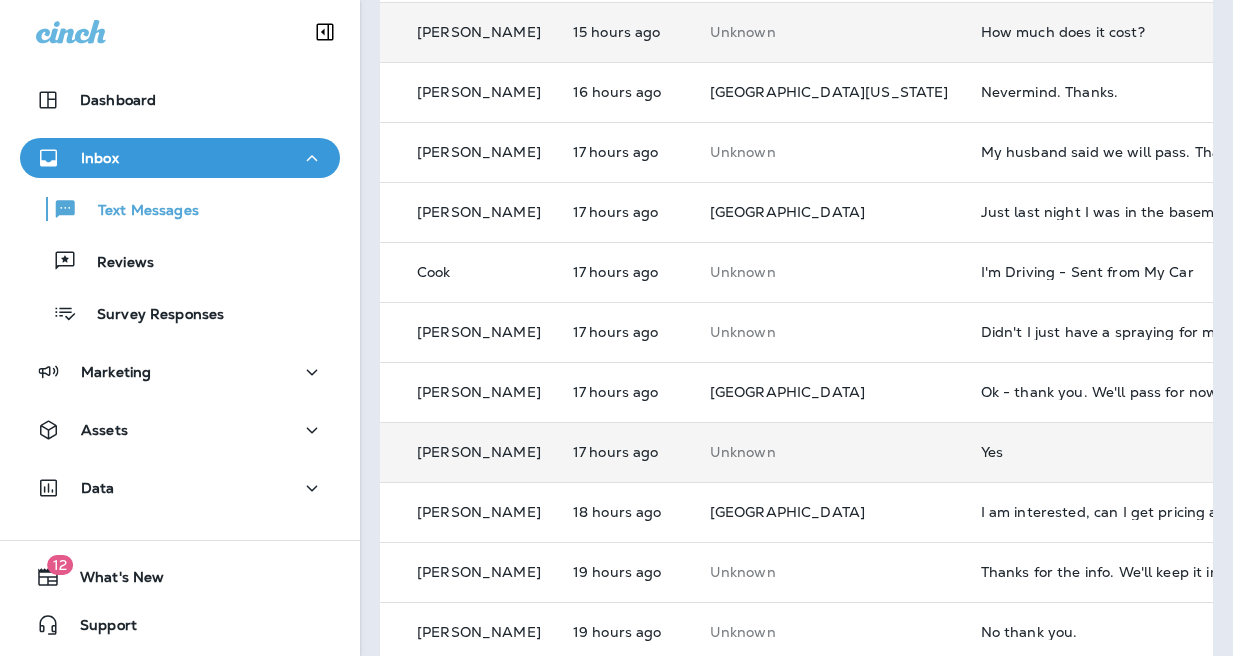 click on "Yes" at bounding box center [1115, 452] 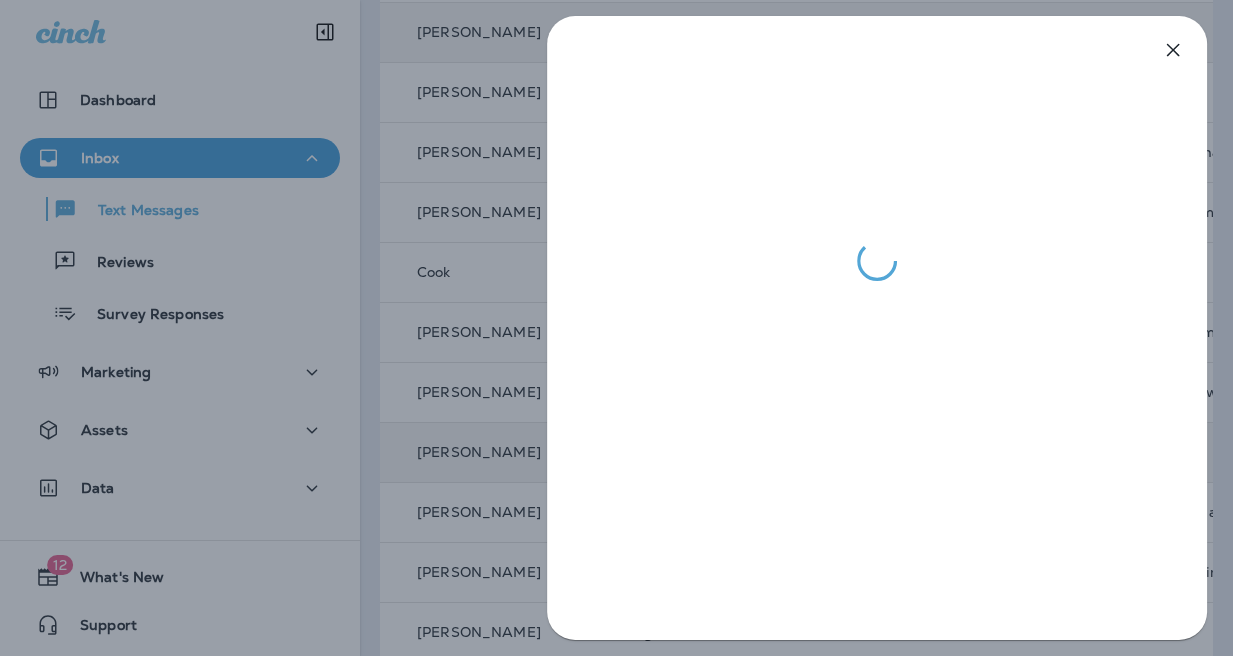 click at bounding box center [616, 328] 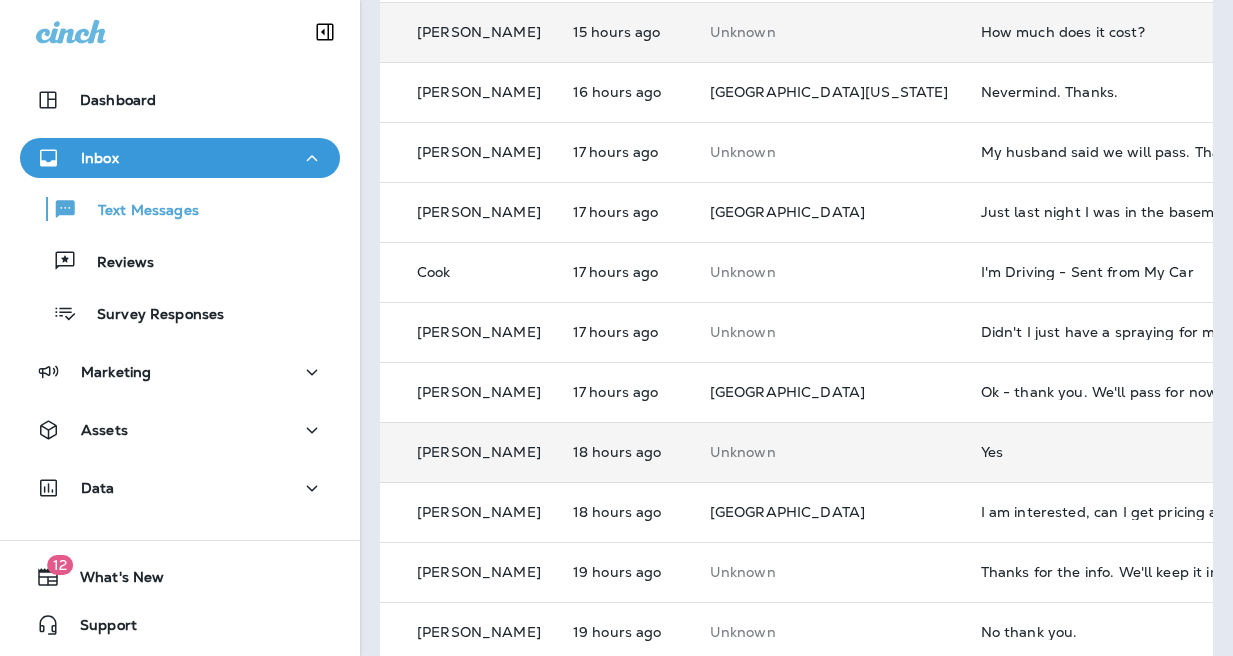 click on "Yes" at bounding box center [1115, 452] 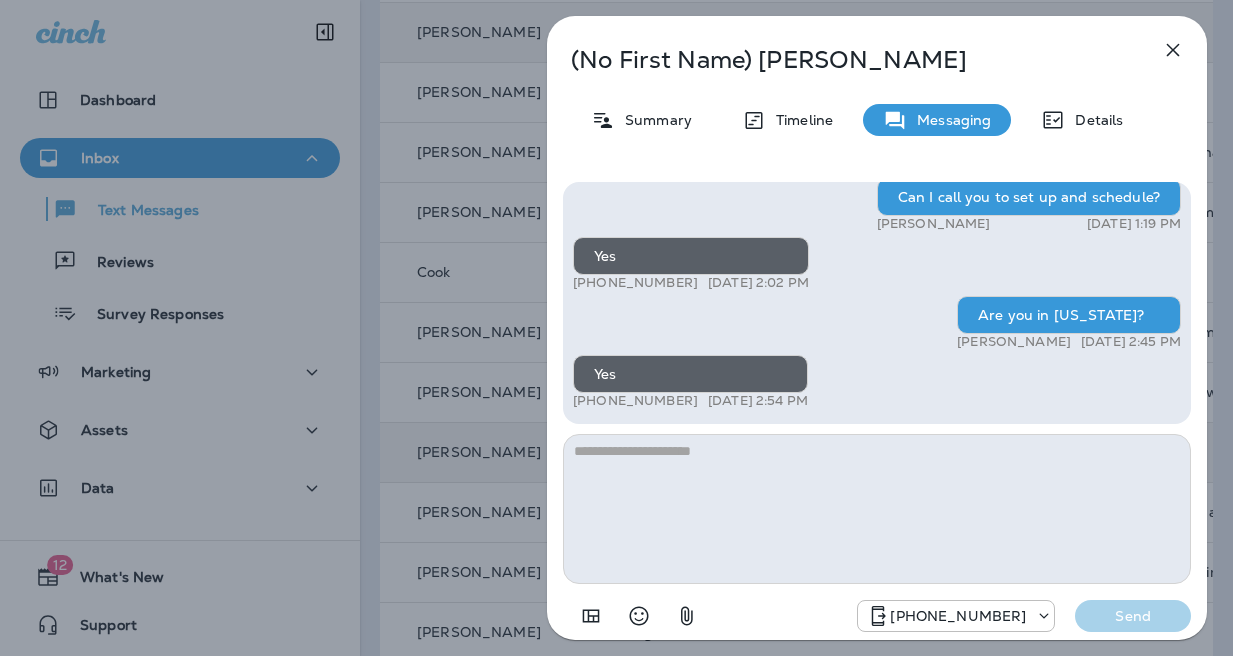 click on "(No First Name)   [PERSON_NAME] Summary   Timeline   Messaging   Details   Hi,   , this is [PERSON_NAME] with Moxie Pest Control. We know Summer brings out the mosquitoes—and with the Summer season here, I’d love to get you on our schedule to come help take care of that. Just reply here if you're interested, and I'll let you know the details!
Reply STOP to optout +18174823792 [DATE] 10:03 AM Interested +1 (949) 400-9079 [DATE] 1:03 PM Can I call you to set up and schedule? [PERSON_NAME] [DATE] 1:19 PM Yes +1 (949) 400-9079 [DATE] 2:02 PM Are you in [US_STATE]? [PERSON_NAME] [DATE] 2:45 PM Yes +1 (949) 400-9079 [DATE] 2:54 PM [PHONE_NUMBER] Send" at bounding box center [616, 328] 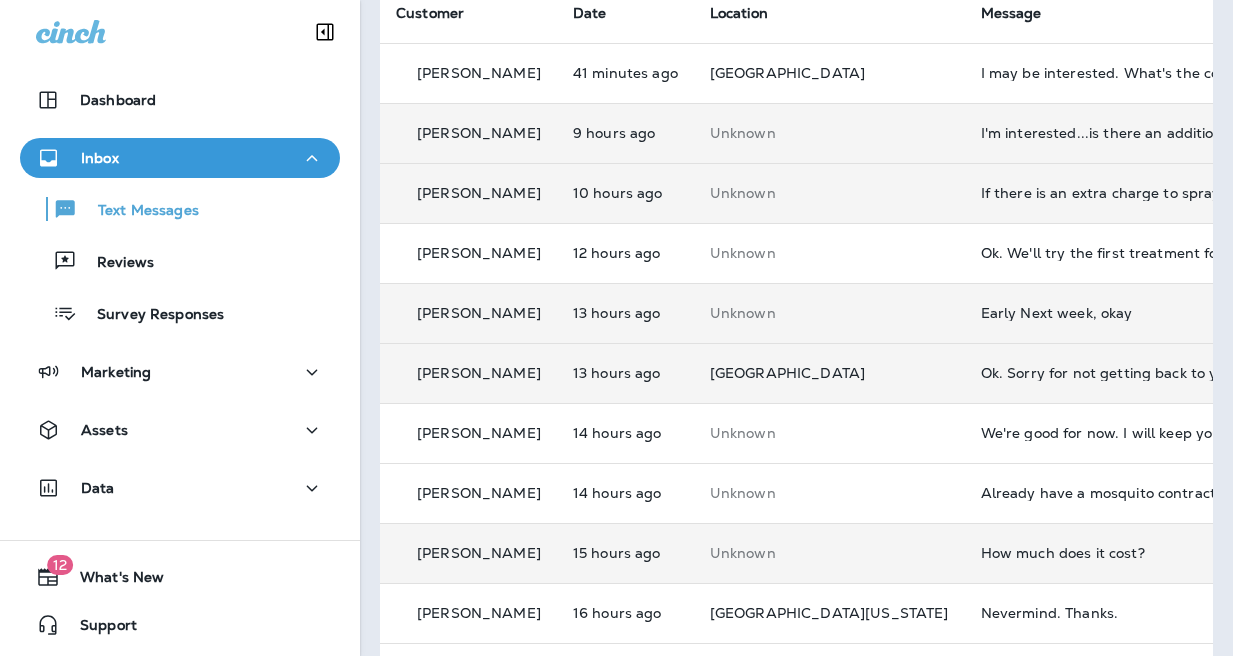 scroll, scrollTop: 0, scrollLeft: 0, axis: both 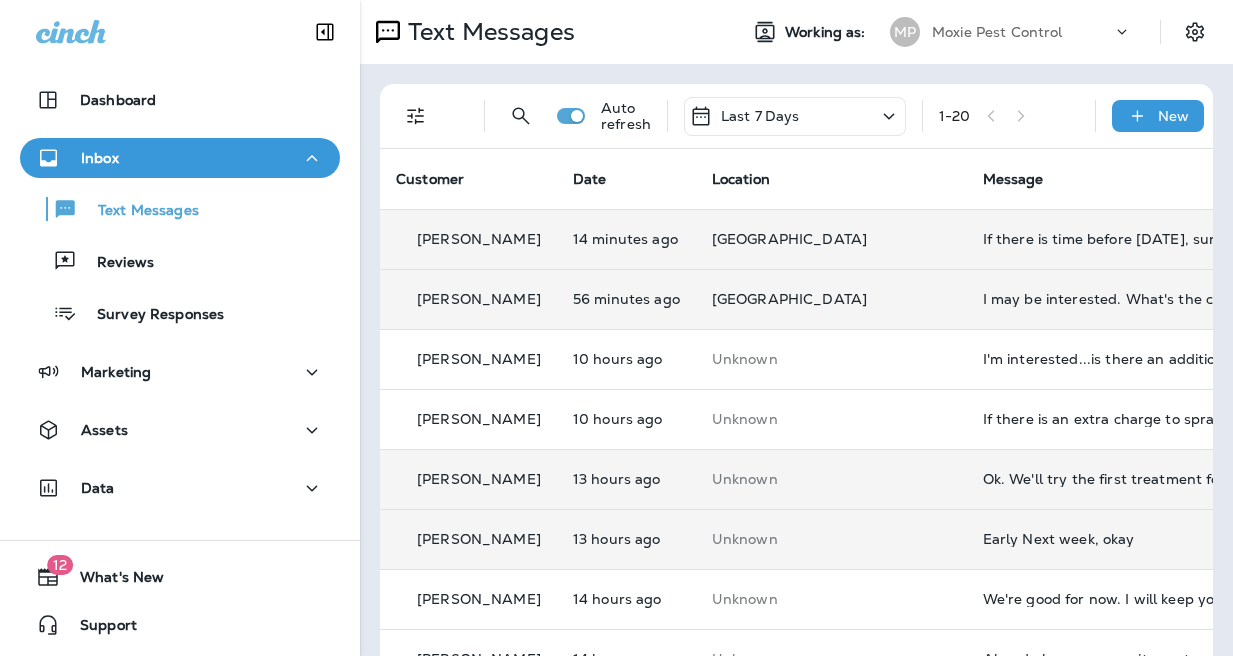 click on "If there is time before [DATE], sure." at bounding box center (1117, 239) 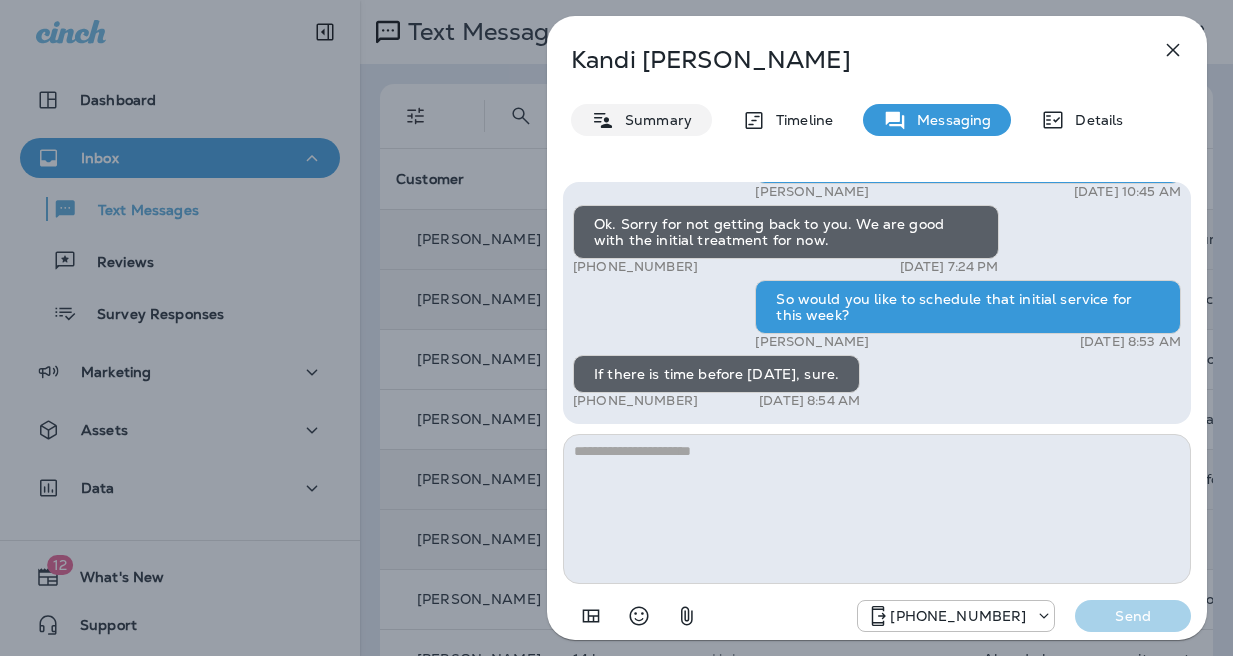 click on "Summary" at bounding box center (641, 120) 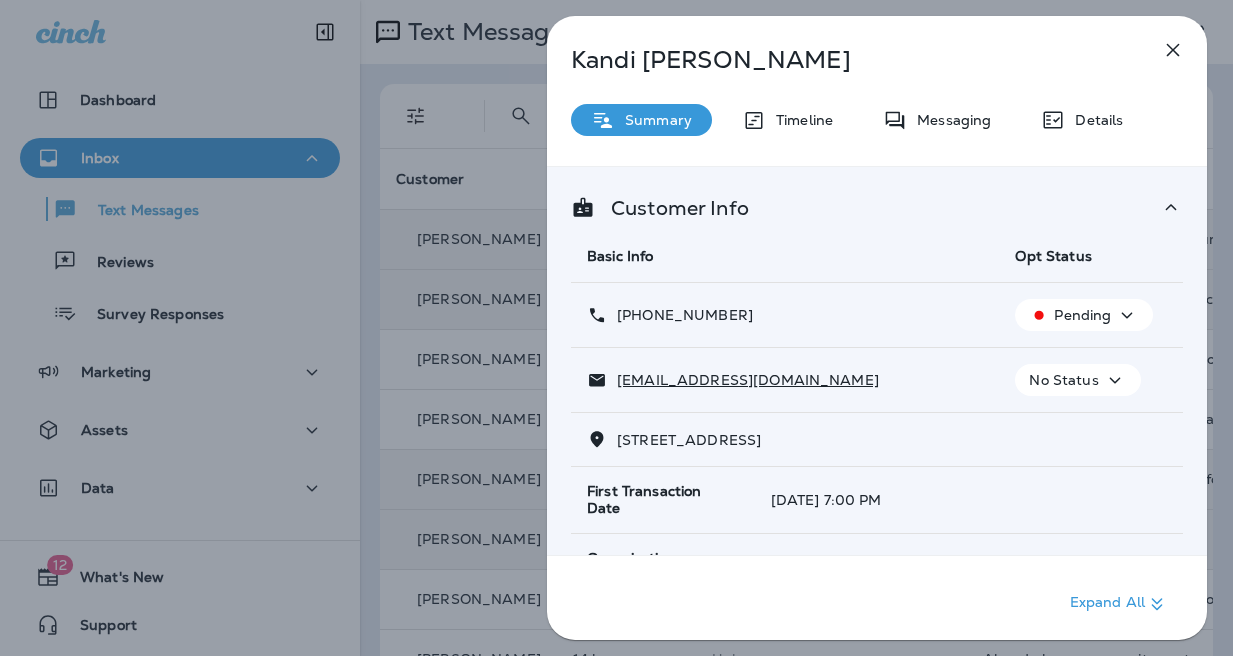drag, startPoint x: 613, startPoint y: 434, endPoint x: 748, endPoint y: 440, distance: 135.13327 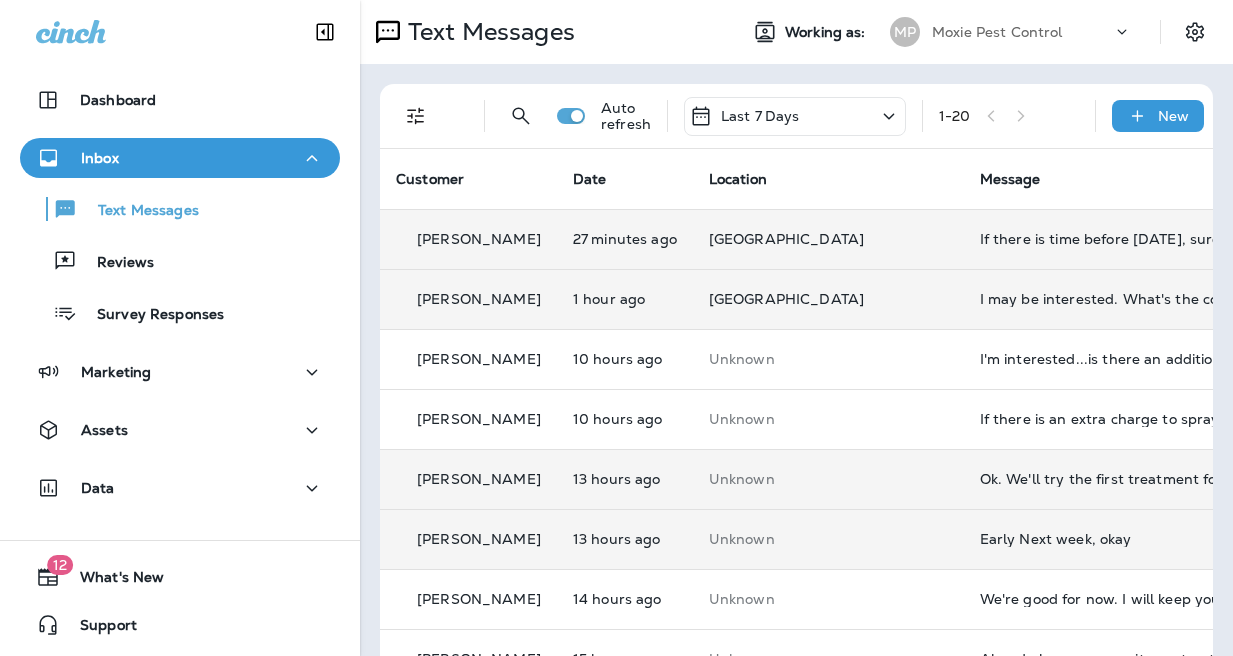 click on "If there is time before [DATE], sure." at bounding box center [1114, 239] 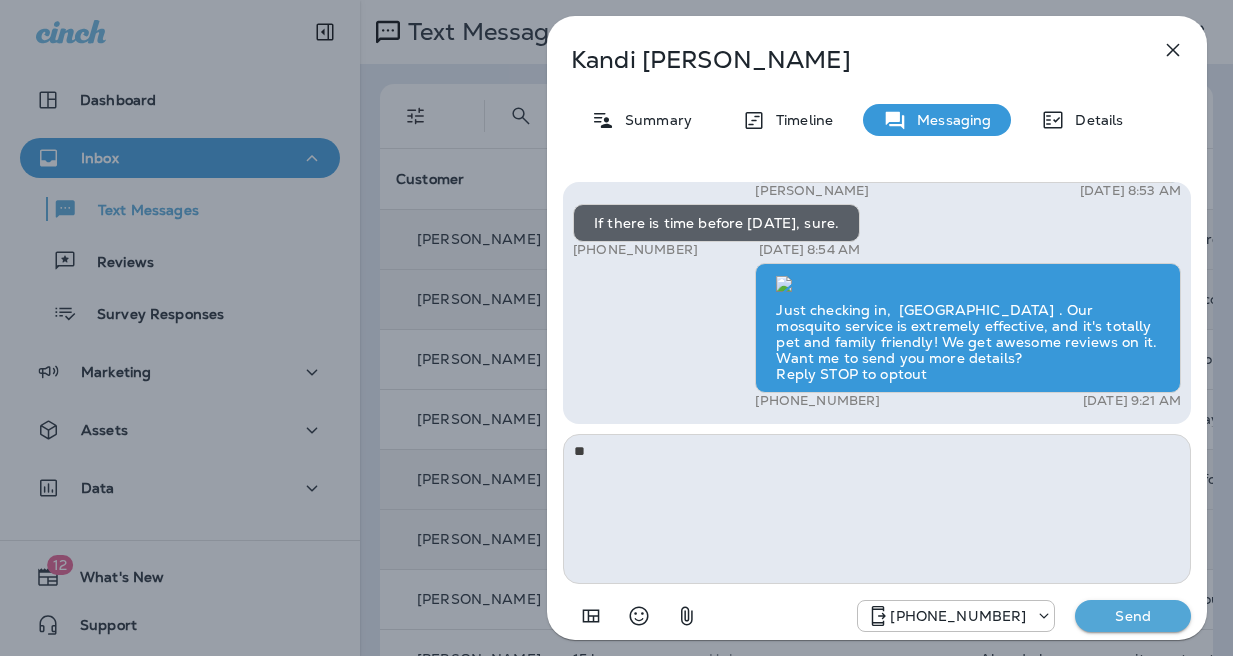 type on "***" 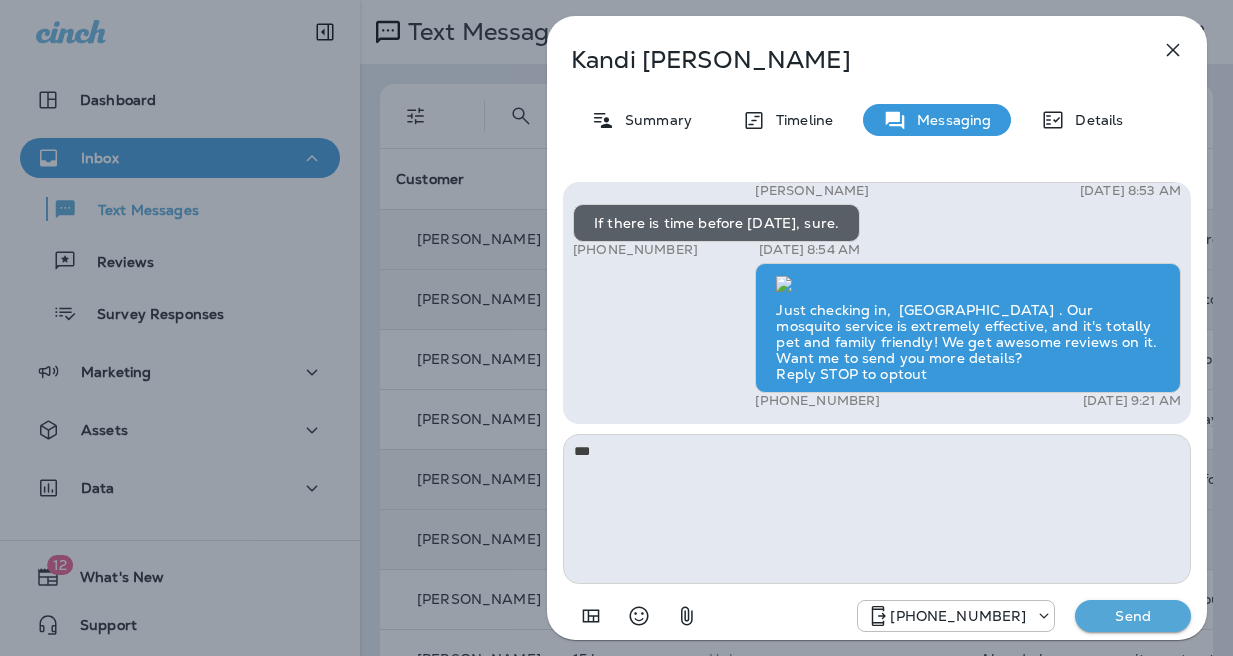 click on "[PERSON_NAME] Summary   Timeline   Messaging   Details   Hi,  [PERSON_NAME] , this is [PERSON_NAME] with Moxie Pest Control. We know Summer brings out the mosquitoes—and with the Summer season here, I’d love to get you on our schedule to come help take care of that. Just reply here if you're interested, and I'll let you know the details!
Reply STOP to optout +18174823792 [DATE] 9:26 AM We would like to go ahead and schedule this.  +1 (573) 280-4462 [DATE] 10:29 AM [PERSON_NAME] [DATE] 10:45 AM Ok. Sorry for not getting back to you. We are good with the initial treatment for now. +1 (573) 280-4462 [DATE] 7:24 PM So would you like to schedule that initial service for this week? [PERSON_NAME] [DATE] 8:53 AM If there is time before [DATE], sure. +1 (573) 280-4462 [DATE] 8:54 AM Just checking in,  [GEOGRAPHIC_DATA] . Our mosquito service is extremely effective, and it's totally pet and family friendly! We get awesome reviews on it.  Want me to send you more details?
Reply STOP to optout [PHONE_NUMBER] ***" at bounding box center [616, 328] 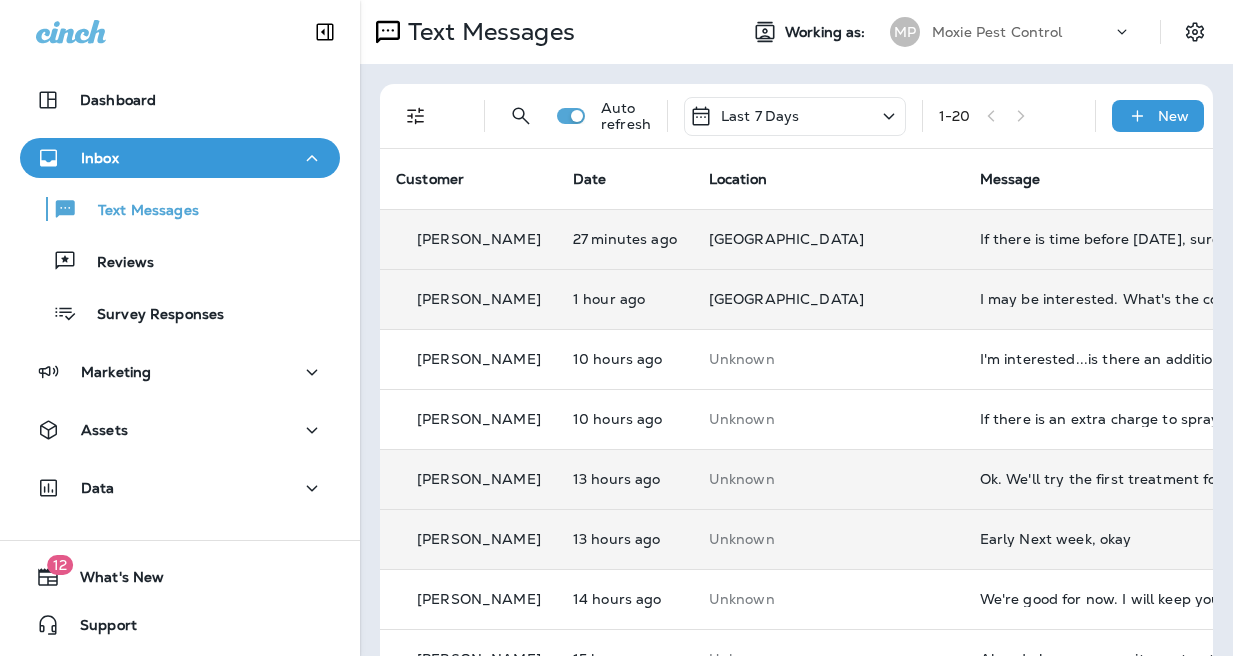 click on "If there is time before [DATE], sure." at bounding box center [1114, 239] 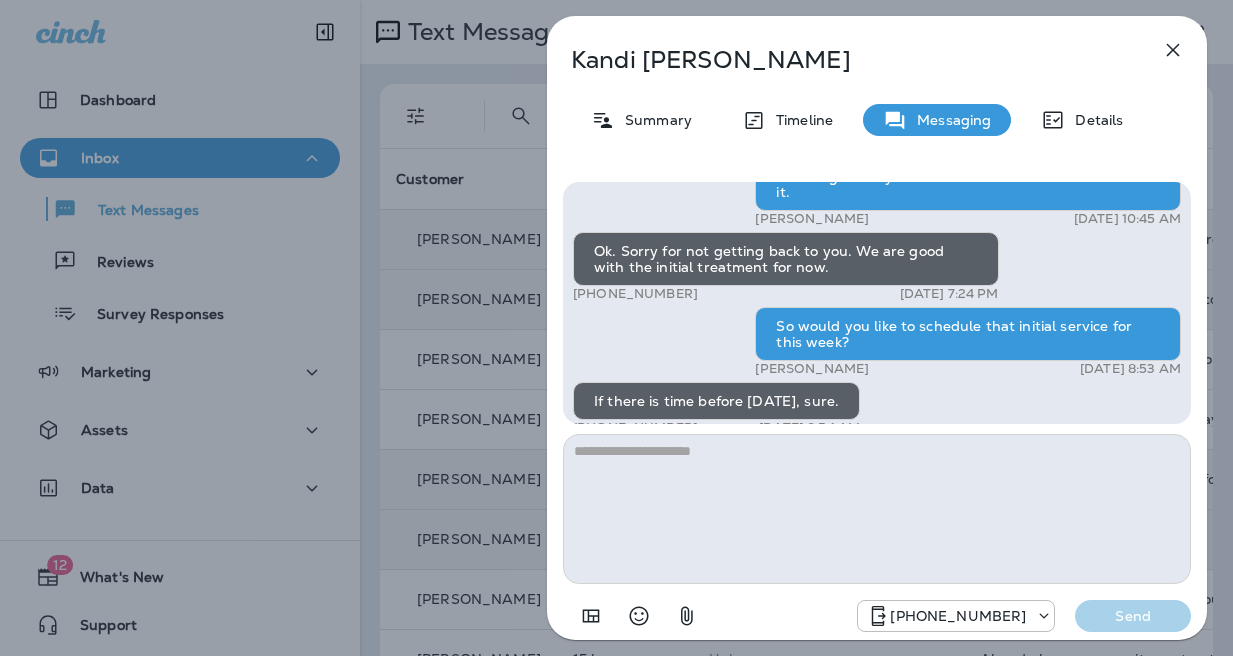 scroll, scrollTop: 0, scrollLeft: 0, axis: both 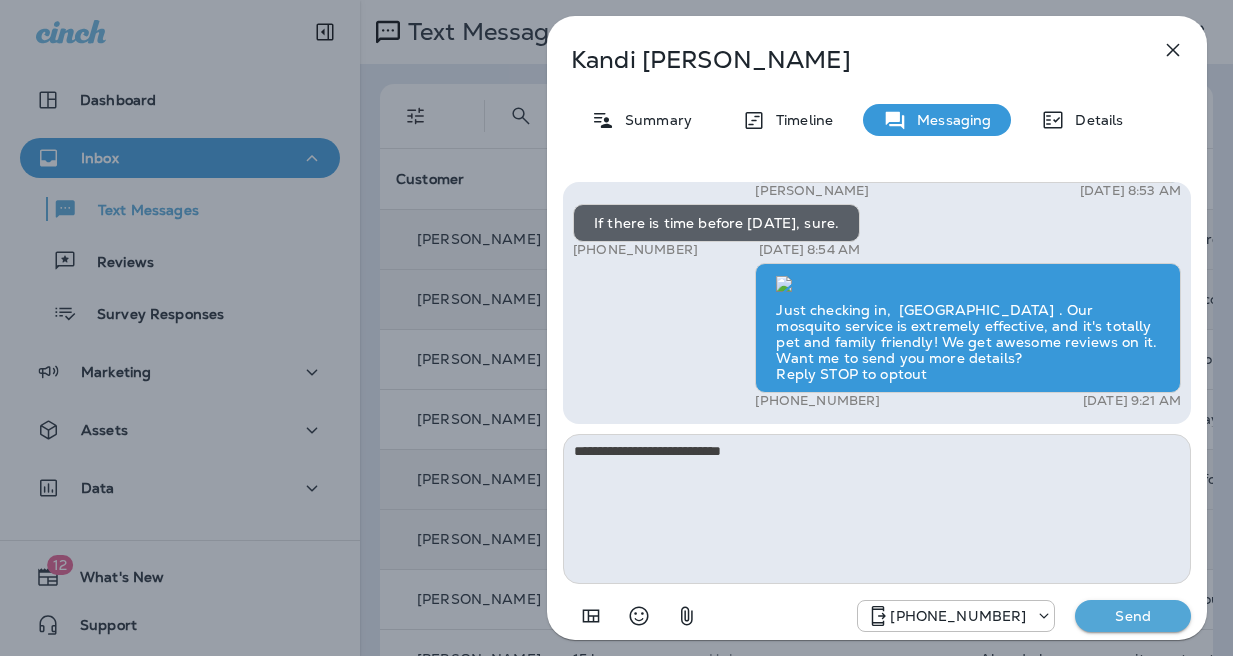 type on "**********" 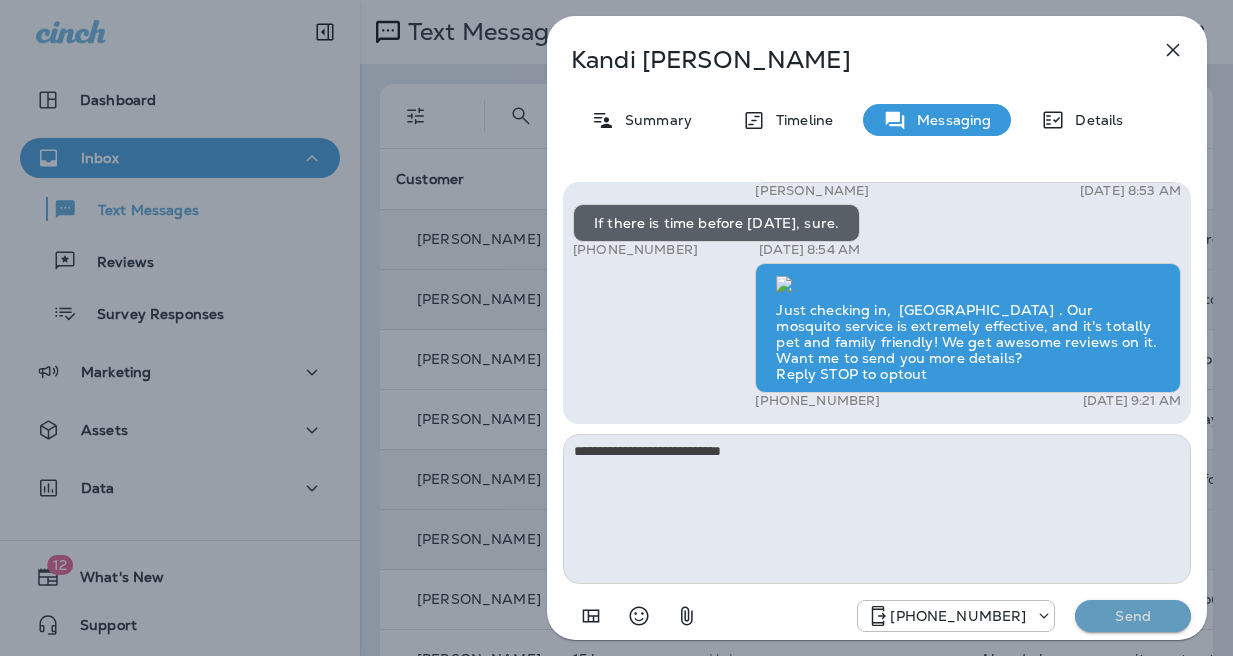 click on "Send" at bounding box center [1133, 616] 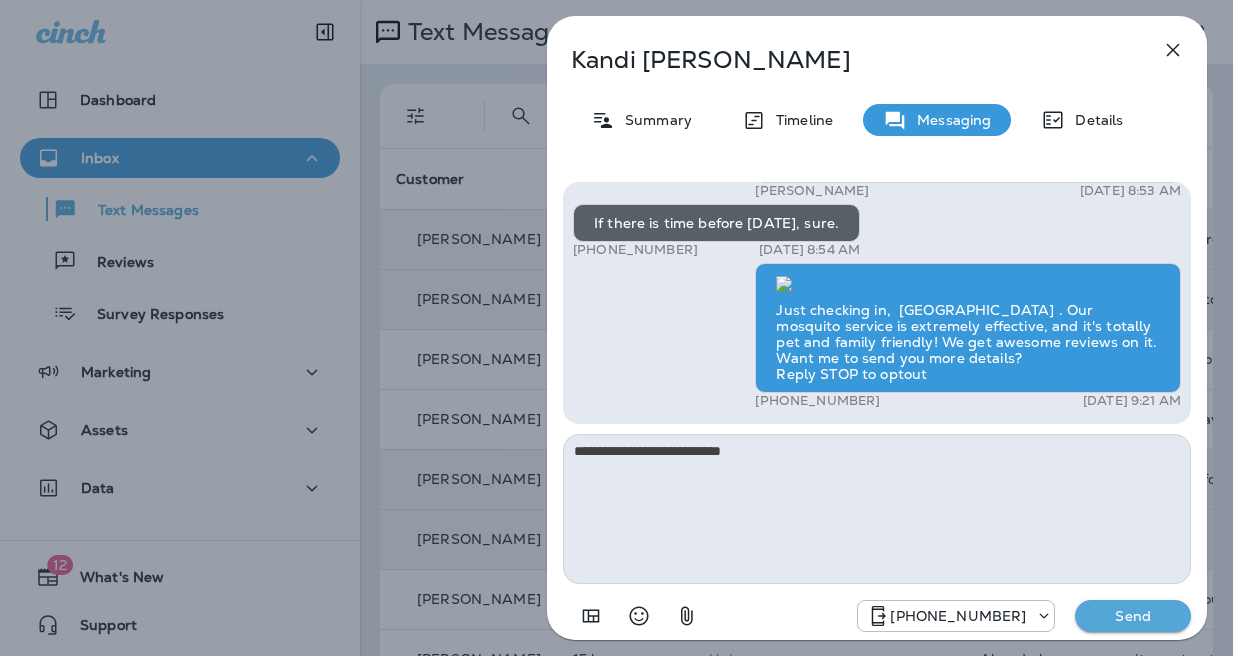 type 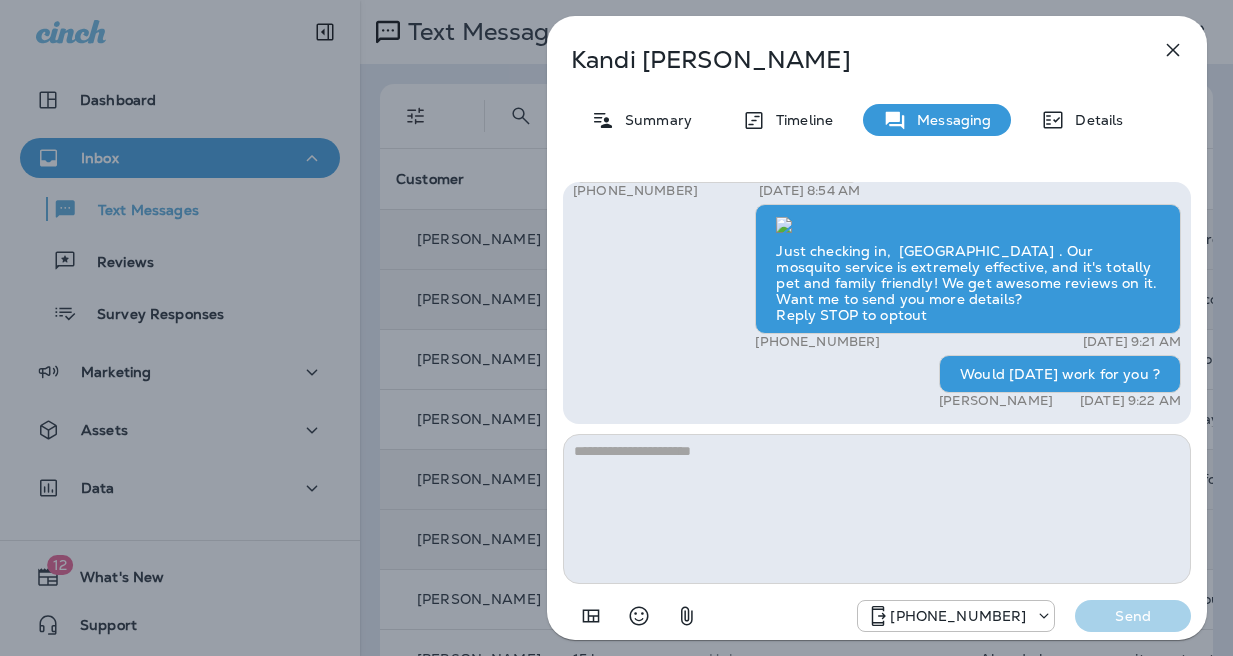 click on "[PERSON_NAME] Summary   Timeline   Messaging   Details   Hi,  [PERSON_NAME] , this is [PERSON_NAME] with Moxie Pest Control. We know Summer brings out the mosquitoes—and with the Summer season here, I’d love to get you on our schedule to come help take care of that. Just reply here if you're interested, and I'll let you know the details!
Reply STOP to optout +18174823792 [DATE] 9:26 AM We would like to go ahead and schedule this.  +1 (573) 280-4462 [DATE] 10:29 AM [PERSON_NAME] [DATE] 10:45 AM Ok. Sorry for not getting back to you. We are good with the initial treatment for now. +1 (573) 280-4462 [DATE] 7:24 PM So would you like to schedule that initial service for this week? [PERSON_NAME] [DATE] 8:53 AM If there is time before [DATE], sure. +1 (573) 280-4462 [DATE] 8:54 AM Just checking in,  [GEOGRAPHIC_DATA] . Our mosquito service is extremely effective, and it's totally pet and family friendly! We get awesome reviews on it.  Want me to send you more details?
Reply STOP to optout [PHONE_NUMBER] Send" at bounding box center (877, 328) 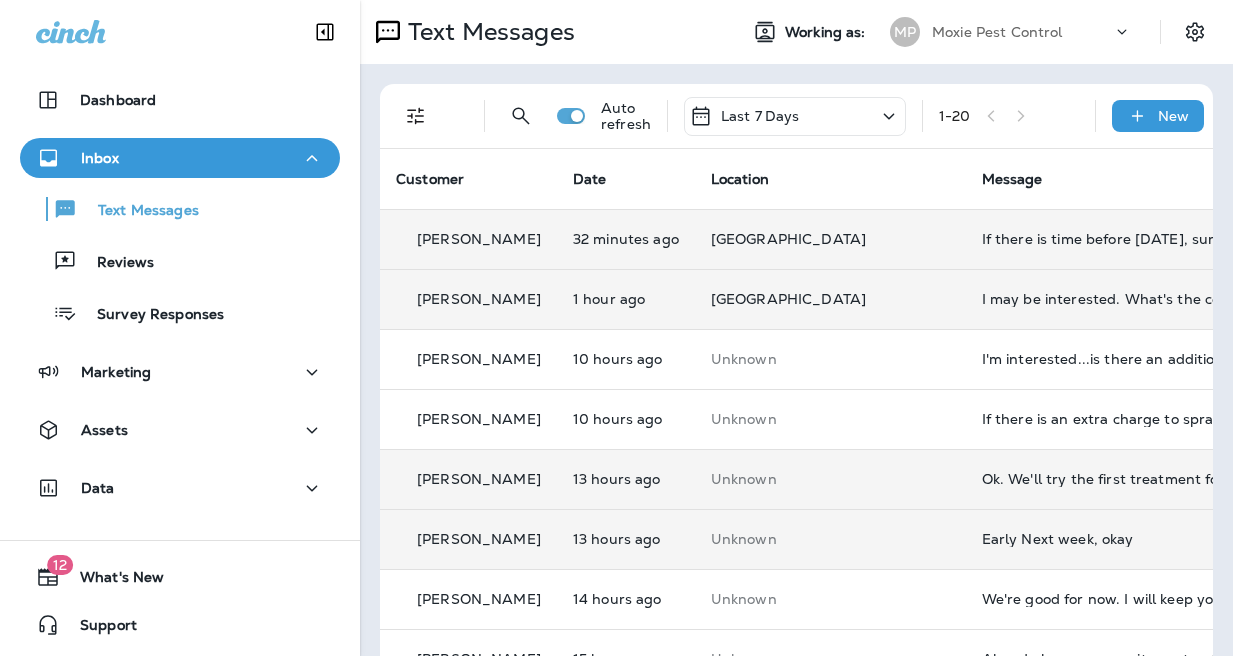 click on "If there is time before [DATE], sure." at bounding box center [1116, 239] 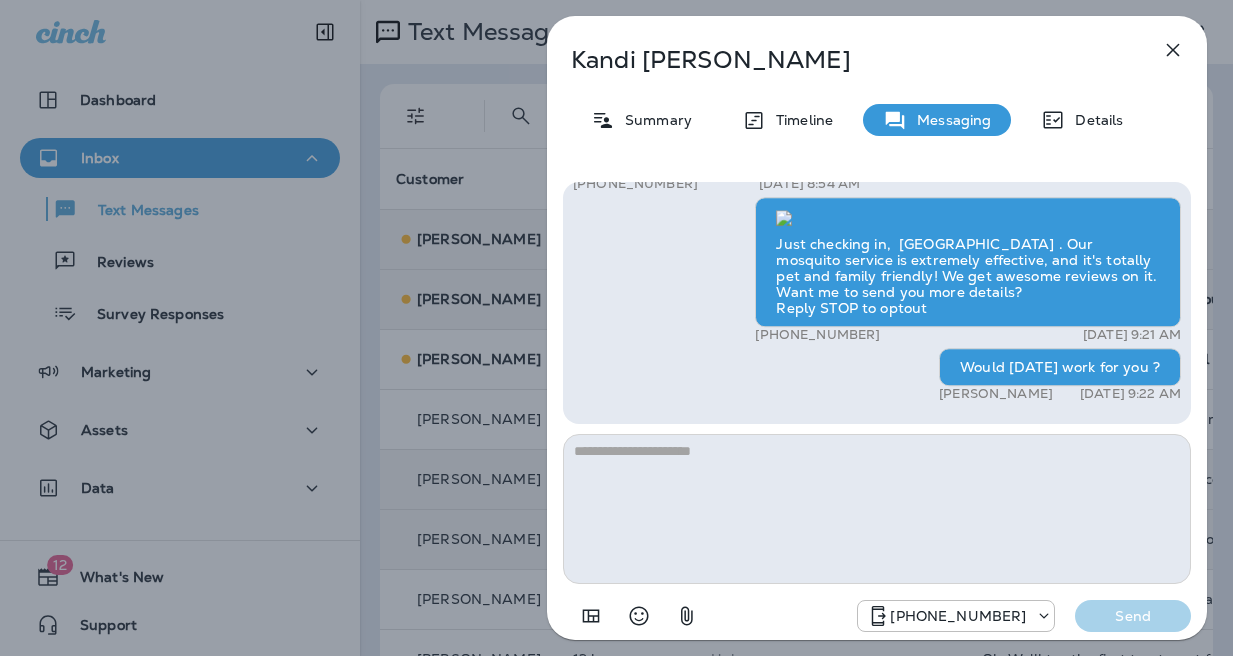 click on "[PERSON_NAME] Summary   Timeline   Messaging   Details   Hi,  [PERSON_NAME] , this is [PERSON_NAME] with Moxie Pest Control. We know Summer brings out the mosquitoes—and with the Summer season here, I’d love to get you on our schedule to come help take care of that. Just reply here if you're interested, and I'll let you know the details!
Reply STOP to optout +18174823792 [DATE] 9:26 AM We would like to go ahead and schedule this.  +1 (573) 280-4462 [DATE] 10:29 AM [PERSON_NAME] [DATE] 10:45 AM Ok. Sorry for not getting back to you. We are good with the initial treatment for now. +1 (573) 280-4462 [DATE] 7:24 PM So would you like to schedule that initial service for this week? [PERSON_NAME] [DATE] 8:53 AM If there is time before [DATE], sure. +1 (573) 280-4462 [DATE] 8:54 AM Just checking in,  [GEOGRAPHIC_DATA] . Our mosquito service is extremely effective, and it's totally pet and family friendly! We get awesome reviews on it.  Want me to send you more details?
Reply STOP to optout [PHONE_NUMBER] Send" at bounding box center [616, 328] 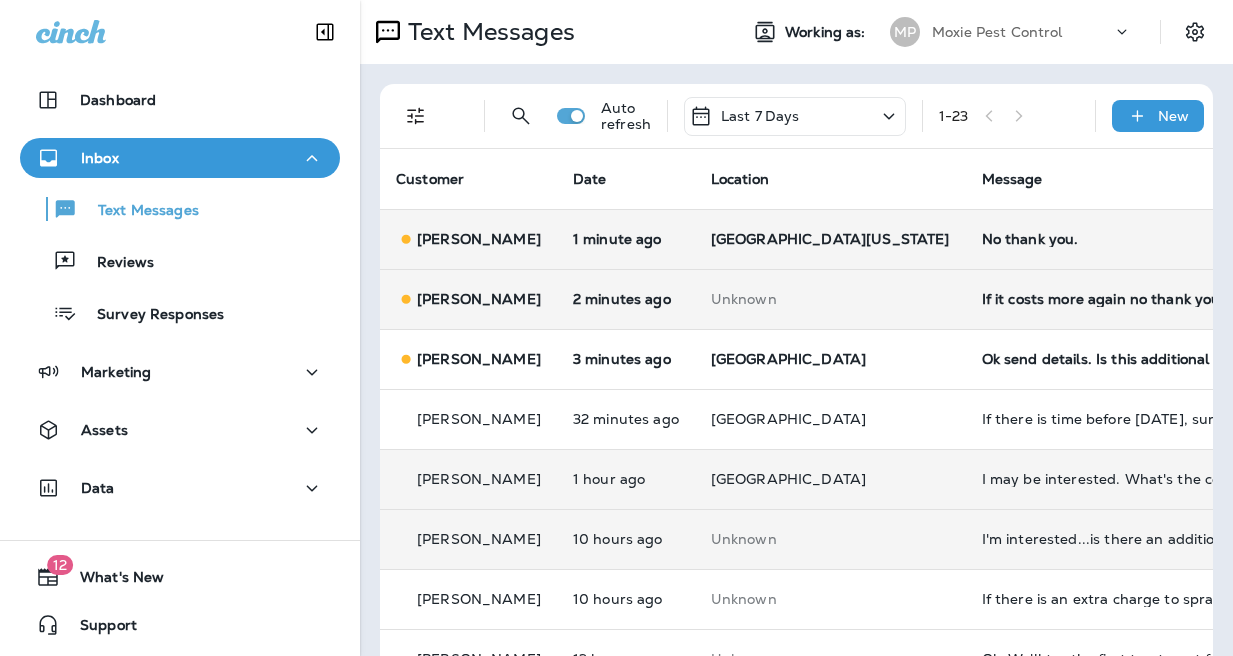 click on "Ok send details.  Is this additional charge?" at bounding box center (1116, 359) 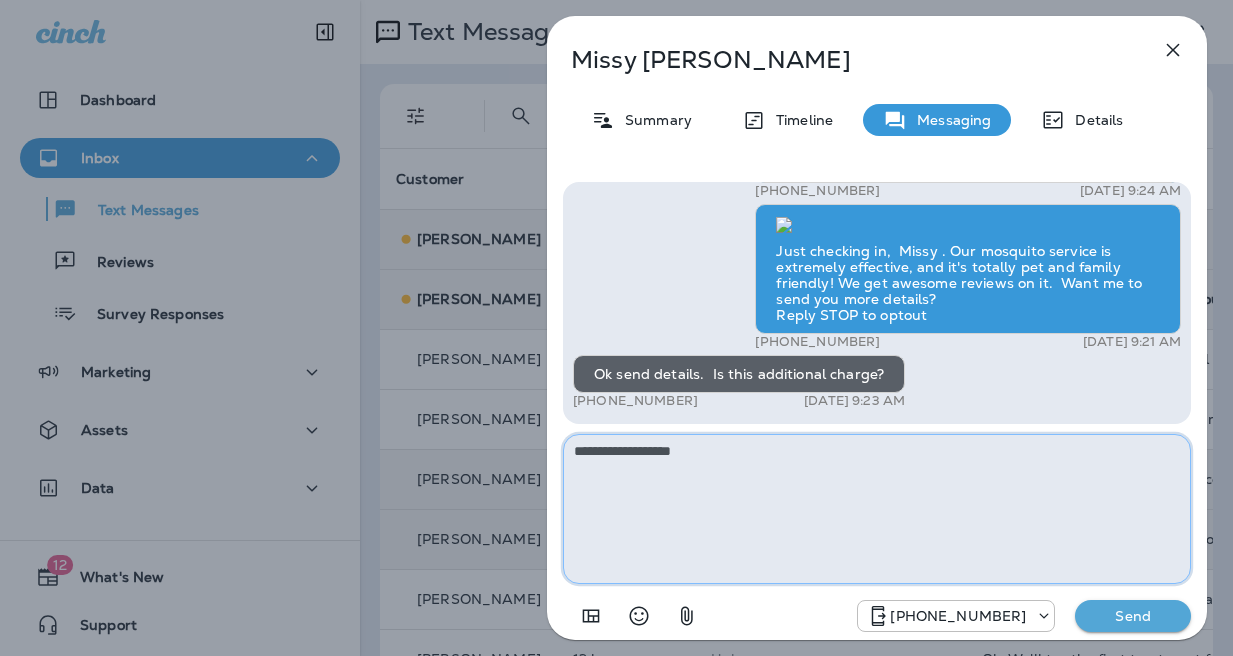 drag, startPoint x: 711, startPoint y: 458, endPoint x: 601, endPoint y: 465, distance: 110.2225 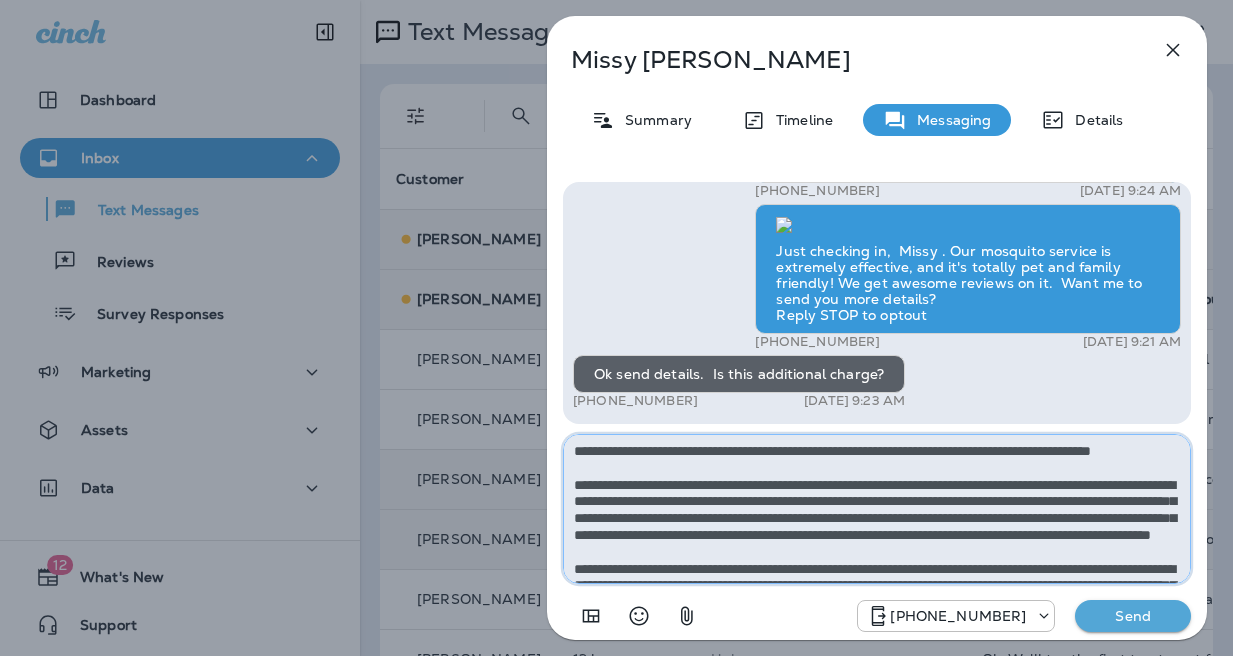 scroll, scrollTop: 112, scrollLeft: 0, axis: vertical 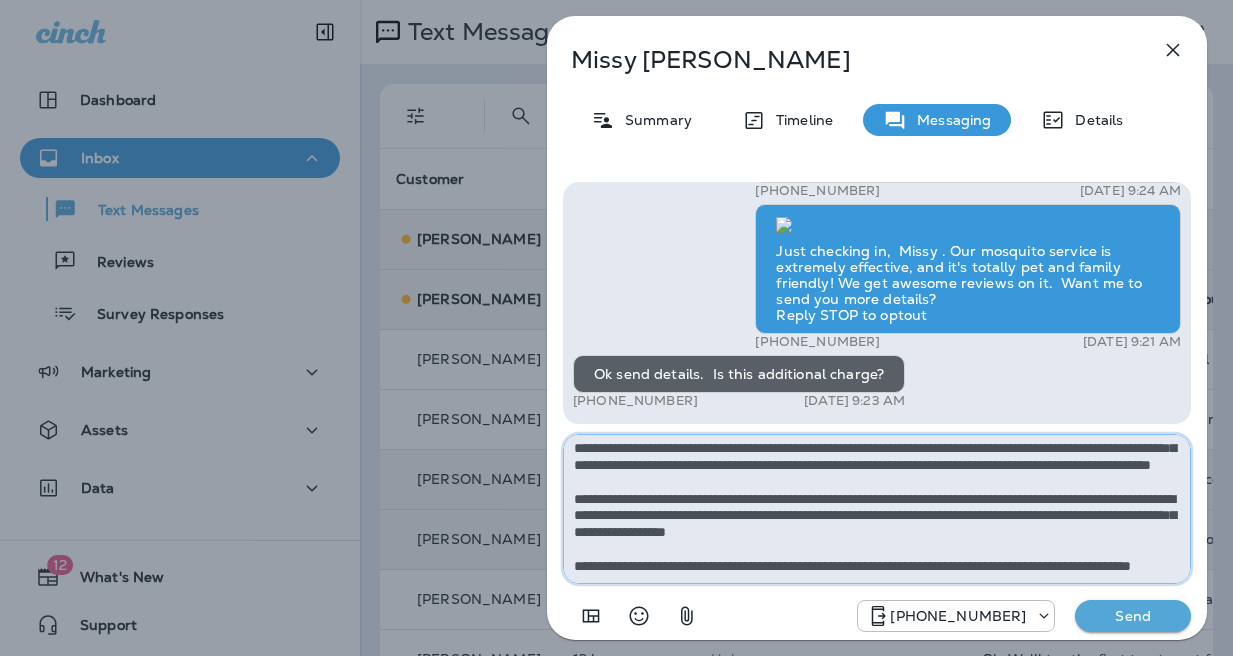 type on "**********" 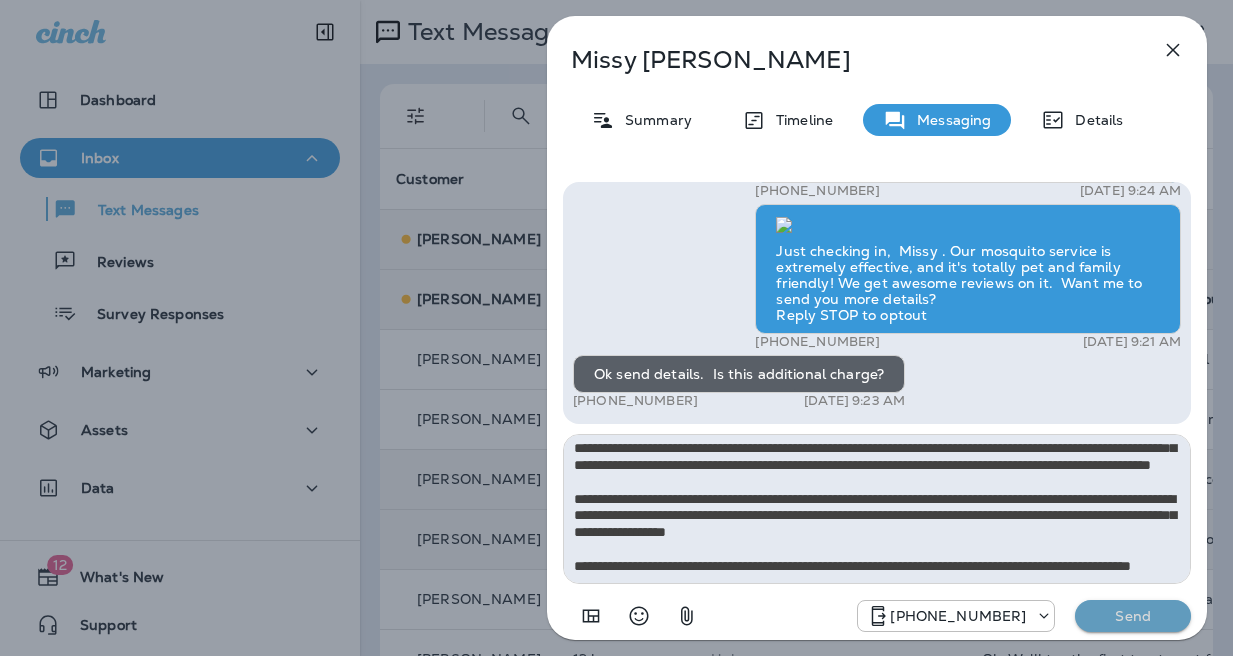 click on "Send" at bounding box center [1133, 616] 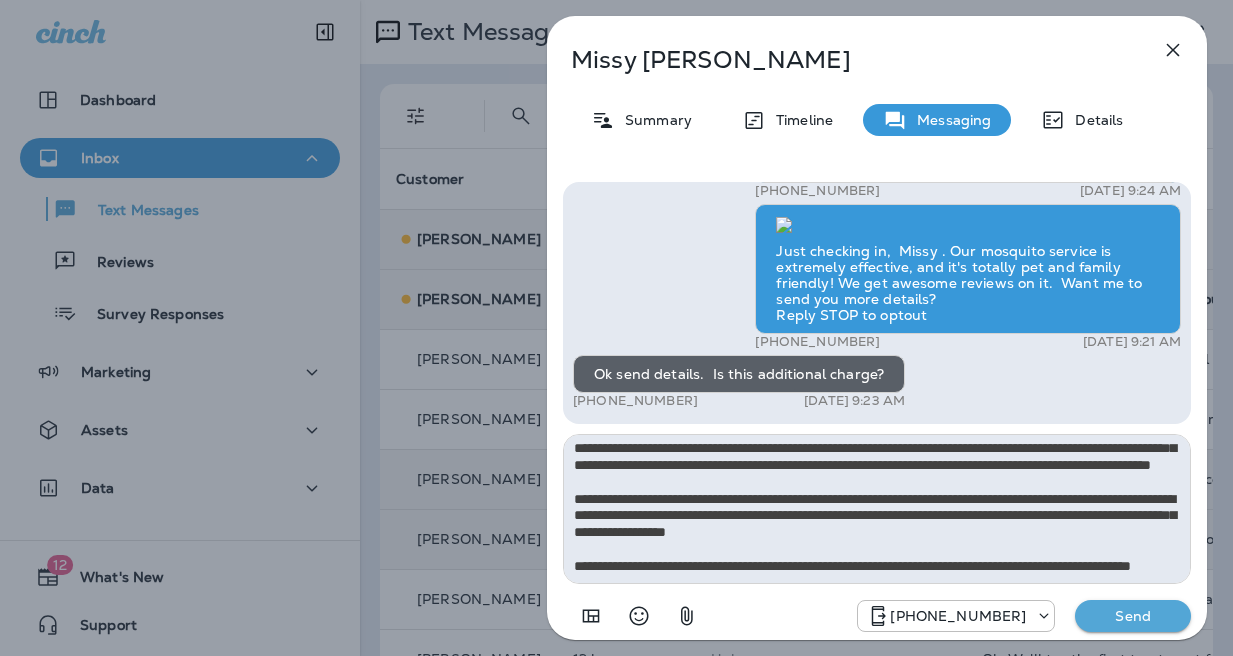 type 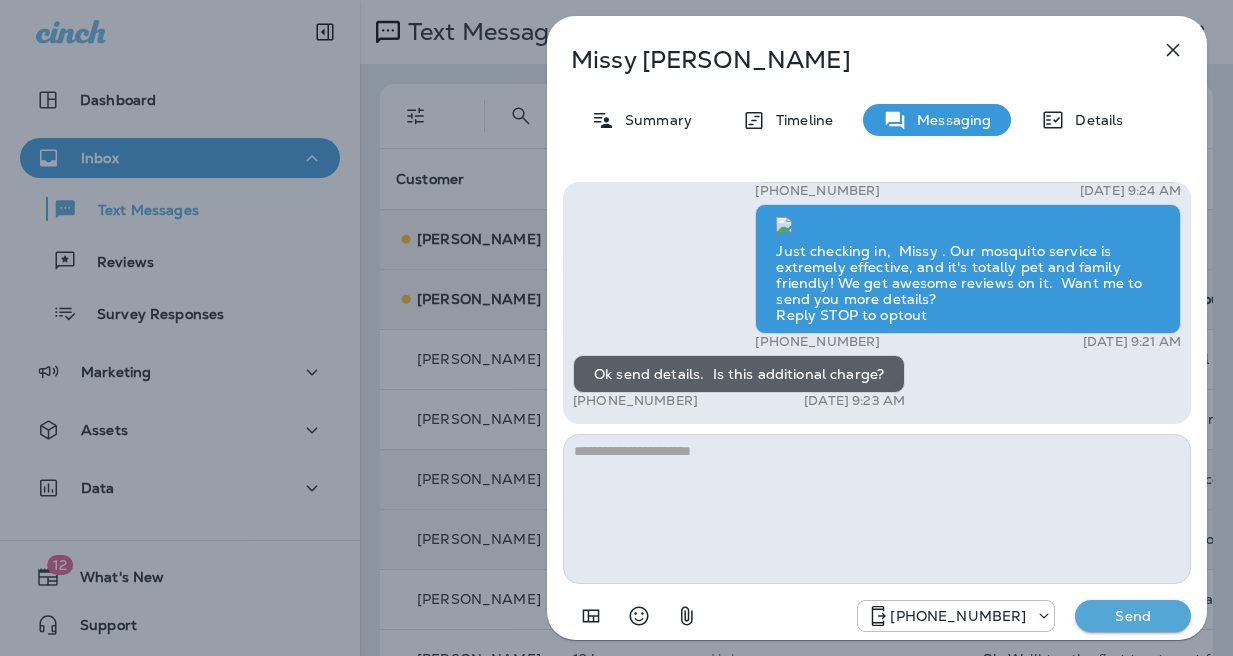 scroll, scrollTop: 0, scrollLeft: 0, axis: both 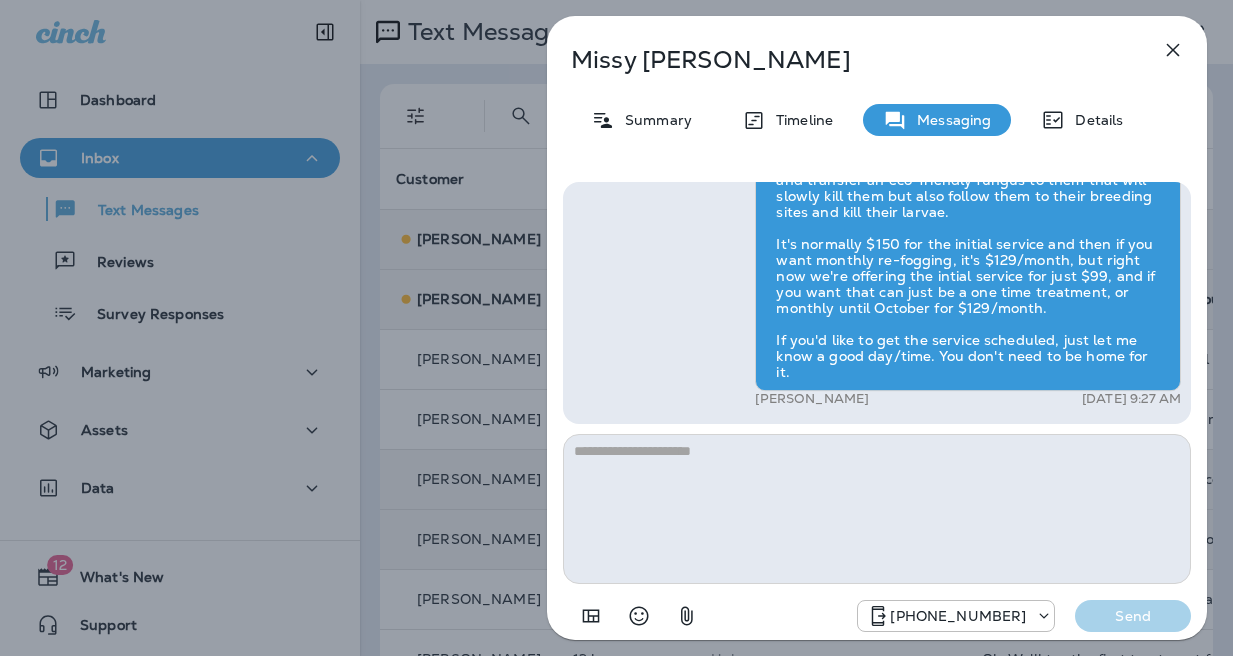 click on "[PERSON_NAME] Summary   Timeline   Messaging   Details   Exciting News! [PERSON_NAME]’s Pest Control is now Moxie Pest Control! Same great service, new name. No changes to your protection—just a fresh look! Got questions? Call us anytime!
Reply STOP to optout +18174823792 [DATE] 12:33 AM Hi,  Missy , this is [PERSON_NAME] with Moxie Pest Control. We know Summer brings out the mosquitoes—and with the Summer season here, I’d love to get you on our schedule to come help take care of that. Just reply here if you're interested, and I'll let you know the details!
Reply STOP to optout +18174823792 [DATE] 9:24 AM Just checking in,  Missy . Our mosquito service is extremely effective, and it's totally pet and family friendly! We get awesome reviews on it.  Want me to send you more details?
Reply STOP to optout +18174823792 [DATE] 9:21 AM Ok send details.  Is this additional charge? +1 (636) 221-4156 [DATE] 9:23 AM   [PERSON_NAME] [DATE] 9:27 AM [PHONE_NUMBER] Send" at bounding box center [616, 328] 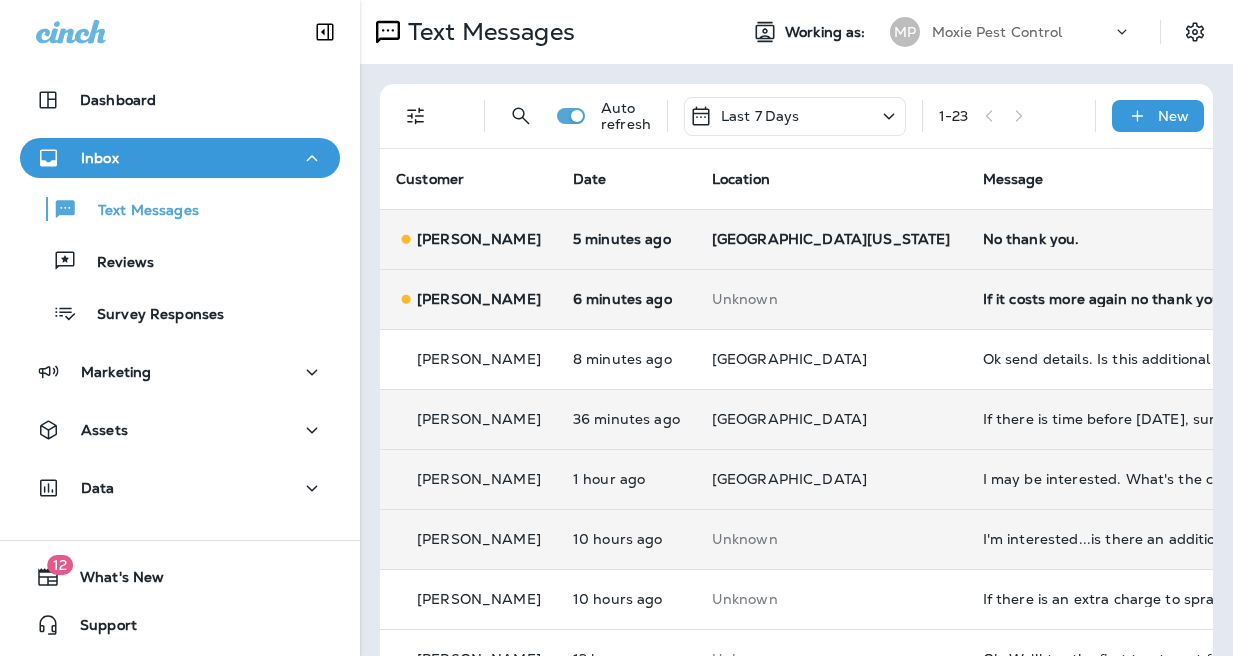 click on "If there is time before [DATE], sure." at bounding box center [1117, 419] 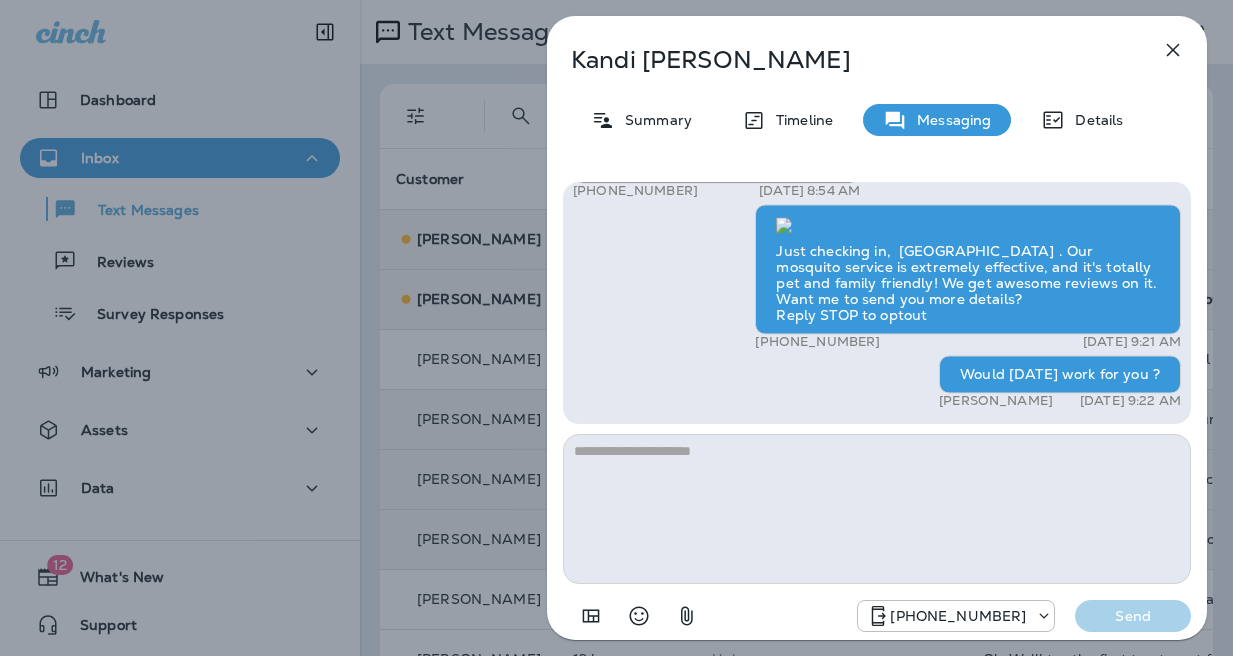 click on "[PERSON_NAME] Summary   Timeline   Messaging   Details   Hi,  [PERSON_NAME] , this is [PERSON_NAME] with Moxie Pest Control. We know Summer brings out the mosquitoes—and with the Summer season here, I’d love to get you on our schedule to come help take care of that. Just reply here if you're interested, and I'll let you know the details!
Reply STOP to optout +18174823792 [DATE] 9:26 AM We would like to go ahead and schedule this.  +1 (573) 280-4462 [DATE] 10:29 AM [PERSON_NAME] [DATE] 10:45 AM Ok. Sorry for not getting back to you. We are good with the initial treatment for now. +1 (573) 280-4462 [DATE] 7:24 PM So would you like to schedule that initial service for this week? [PERSON_NAME] [DATE] 8:53 AM If there is time before [DATE], sure. +1 (573) 280-4462 [DATE] 8:54 AM Just checking in,  [GEOGRAPHIC_DATA] . Our mosquito service is extremely effective, and it's totally pet and family friendly! We get awesome reviews on it.  Want me to send you more details?
Reply STOP to optout [PHONE_NUMBER] Send" at bounding box center [616, 328] 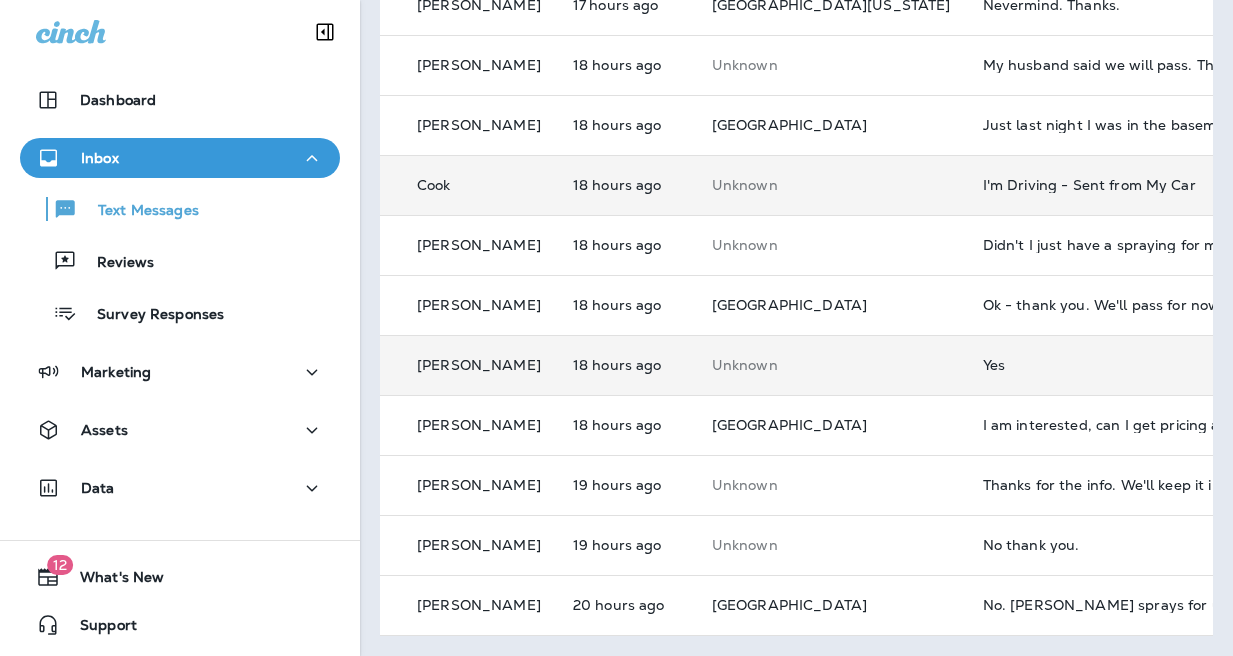 scroll, scrollTop: 940, scrollLeft: 0, axis: vertical 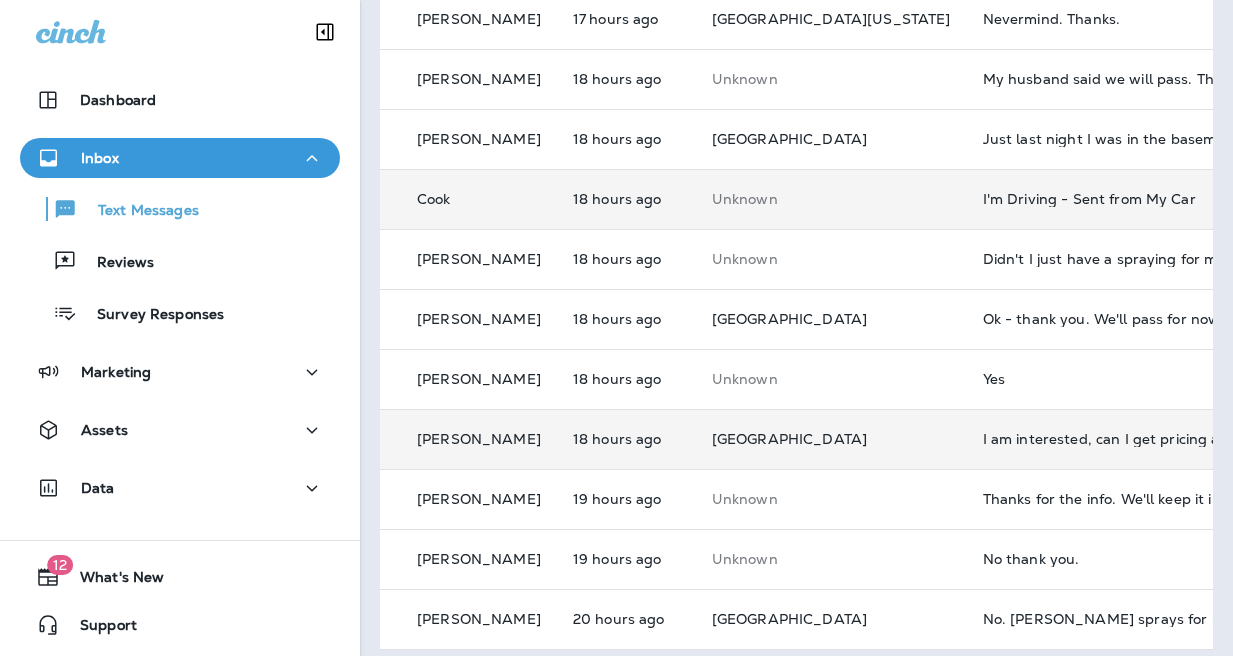 click on "I am interested, can I get pricing and info" at bounding box center [1117, 439] 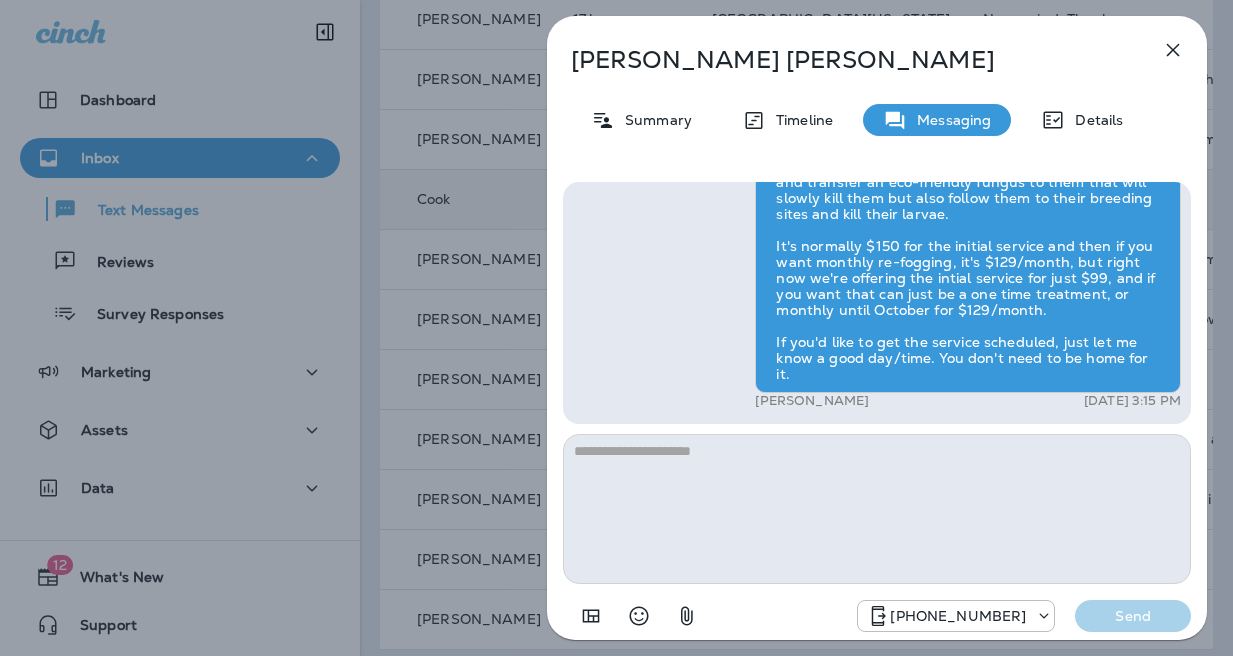 click on "[PERSON_NAME] Summary   Timeline   Messaging   Details   Exciting News! [PERSON_NAME]’s Pest Control is now Moxie Pest Control! Same great service, new name. No changes to your protection—just a fresh look! Got questions? Call us anytime!
Reply STOP to optout +18174823792 [DATE] 12:36 AM Hi,  [PERSON_NAME] , this is [PERSON_NAME] with Moxie Pest Control. We know Summer brings out the mosquitoes—and with the Summer season here, I’d love to get you on our schedule to come help take care of that. Just reply here if you're interested, and I'll let you know the details!
Reply STOP to optout +18174823792 [DATE] 10:17 AM I am interested, can I get pricing and info  +1 (941) 807-5459 [DATE] 2:53 PM [PERSON_NAME] [DATE] 3:15 PM [PHONE_NUMBER] Send" at bounding box center [616, 328] 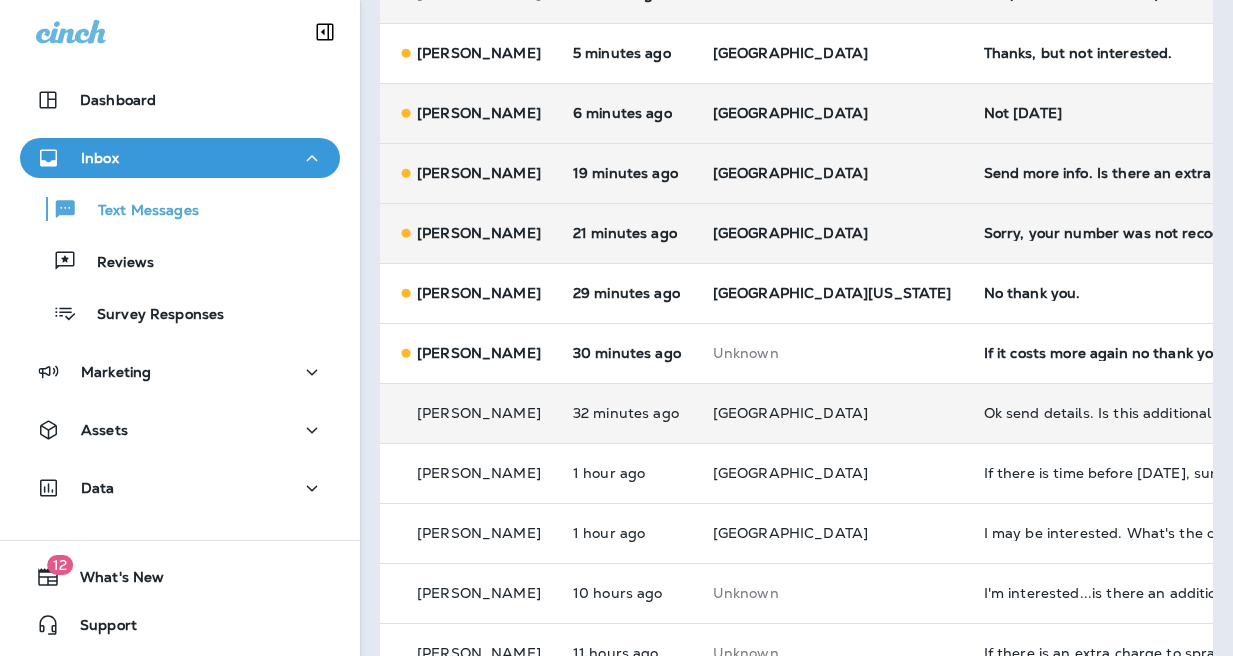 scroll, scrollTop: 339, scrollLeft: 0, axis: vertical 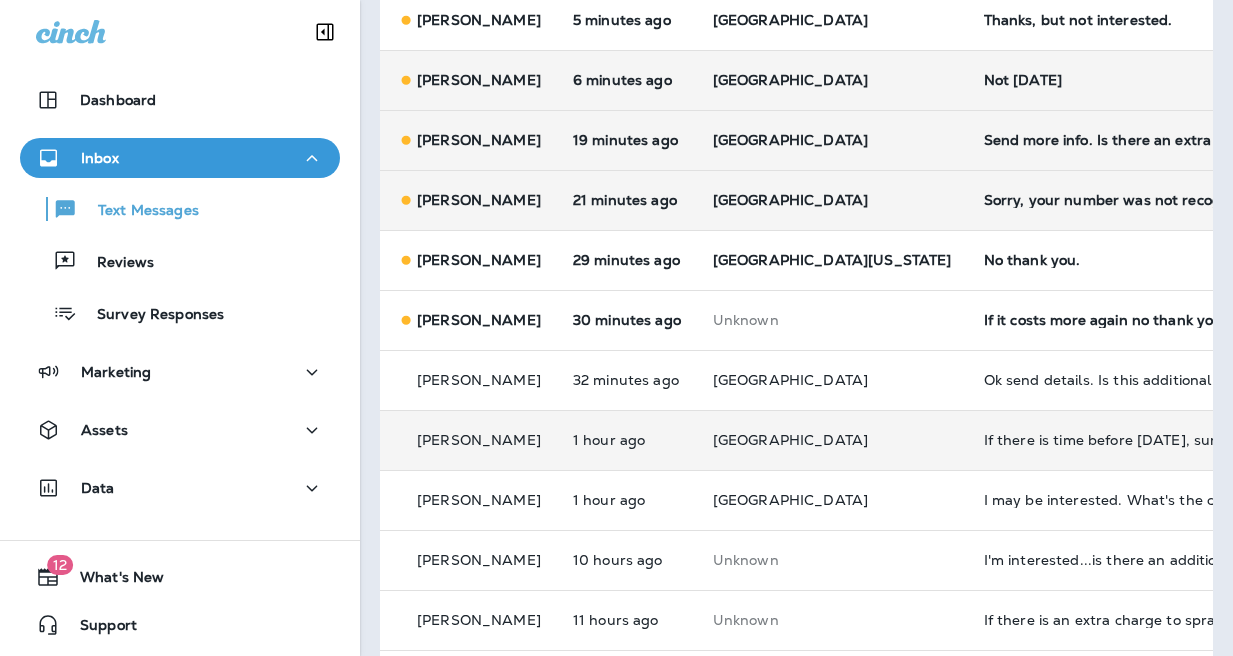 click on "If there is time before [DATE], sure." at bounding box center [1118, 440] 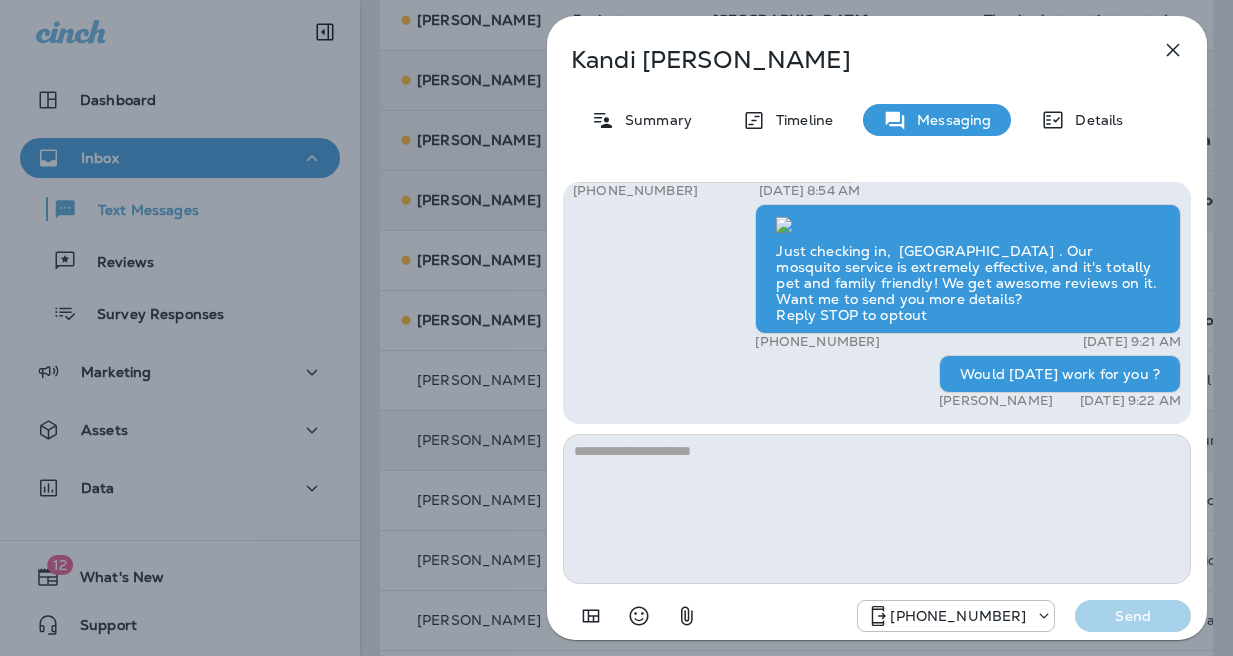 click 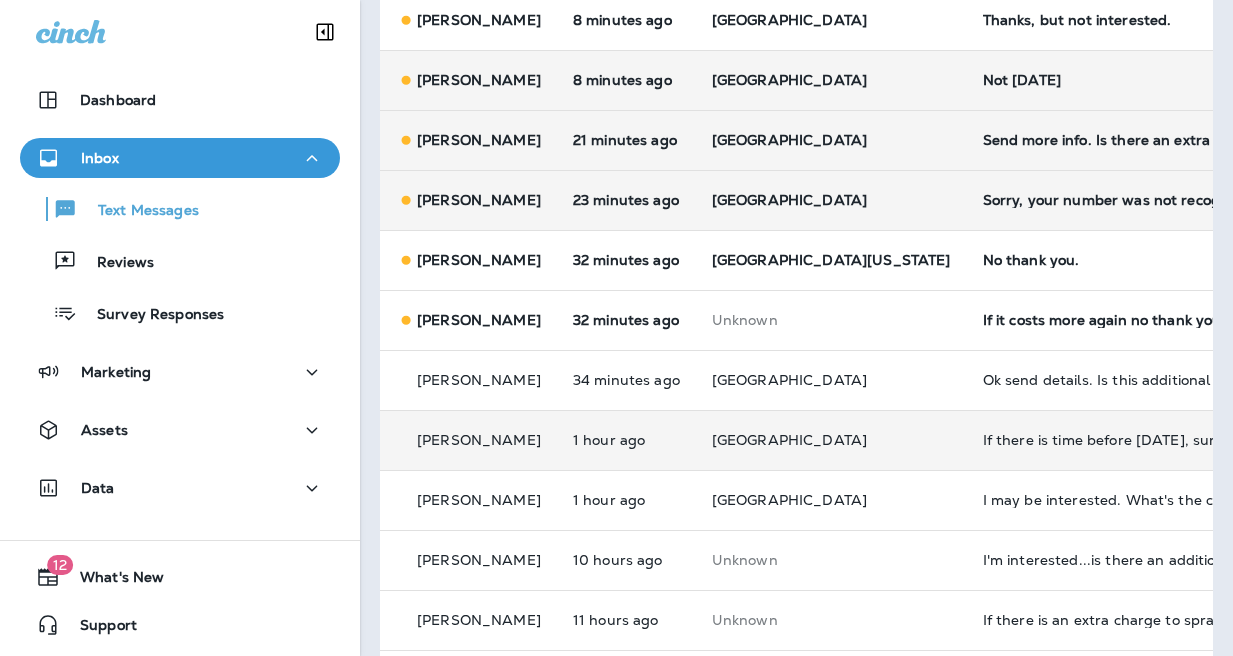 click on "Send more info. Is there an extra cost?" at bounding box center [1117, 140] 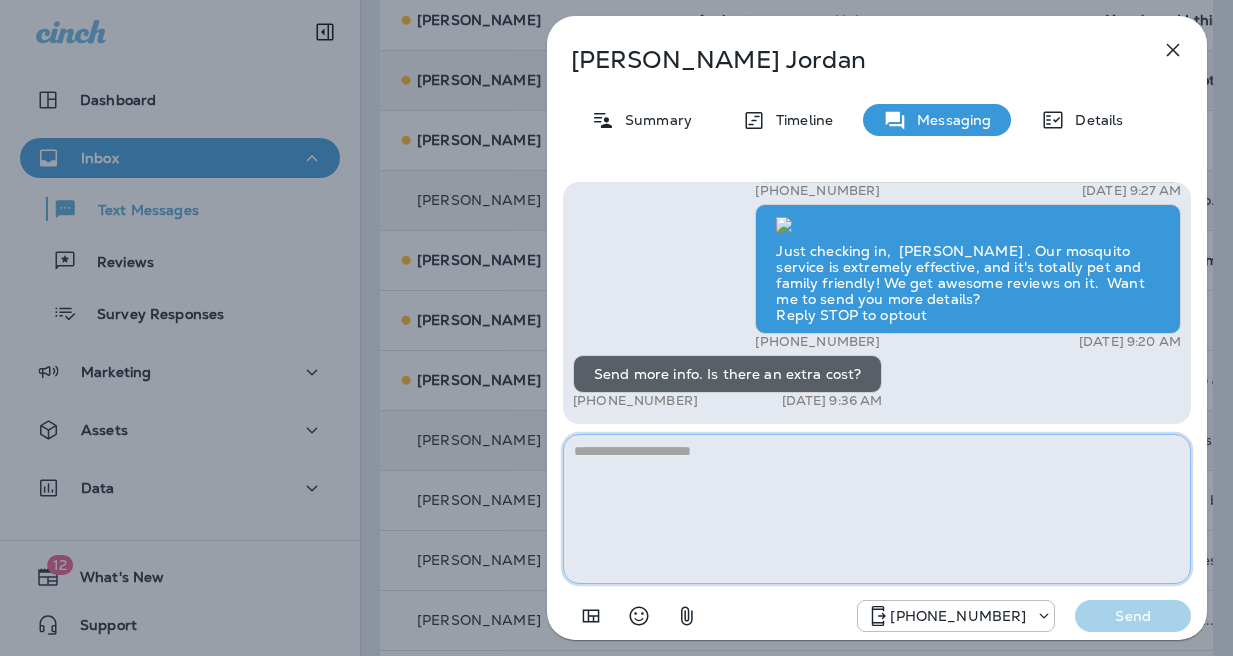 paste on "*******" 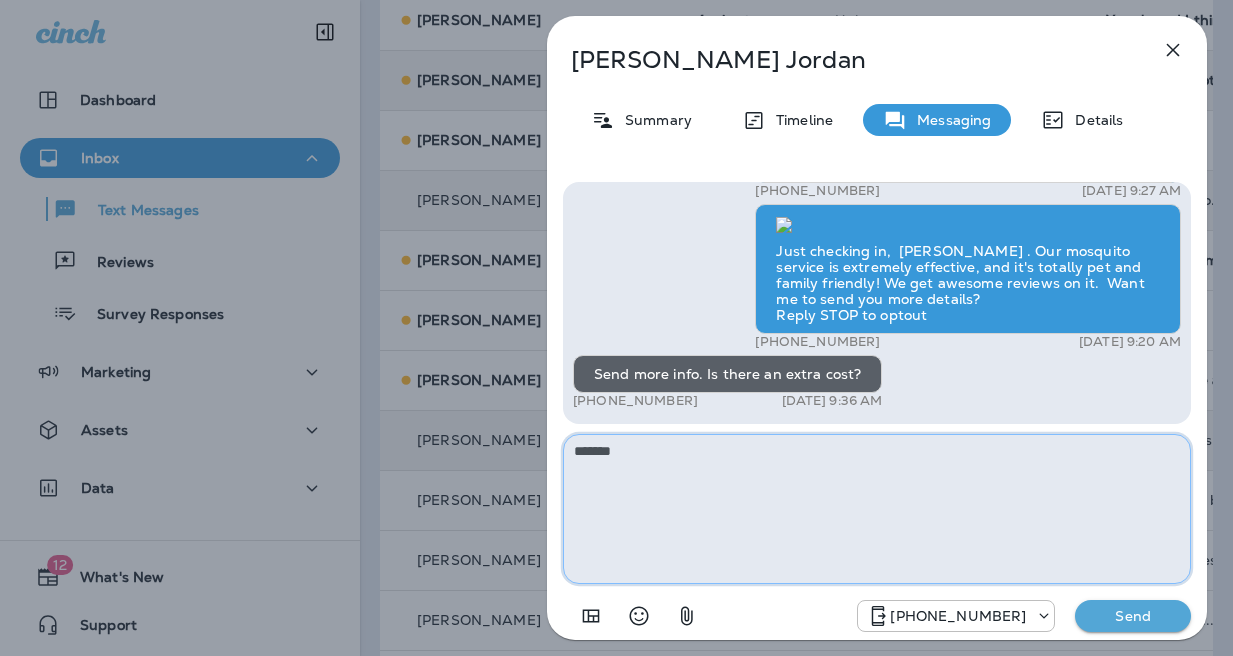 drag, startPoint x: 683, startPoint y: 449, endPoint x: 527, endPoint y: 461, distance: 156.46086 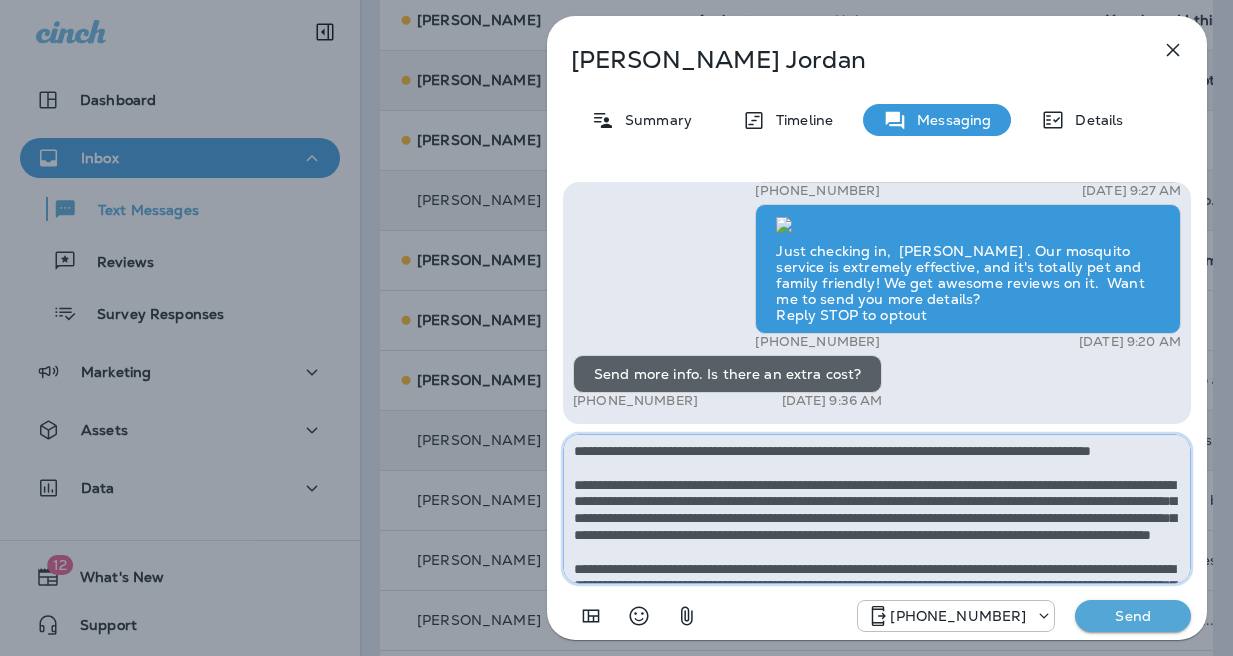 scroll, scrollTop: 112, scrollLeft: 0, axis: vertical 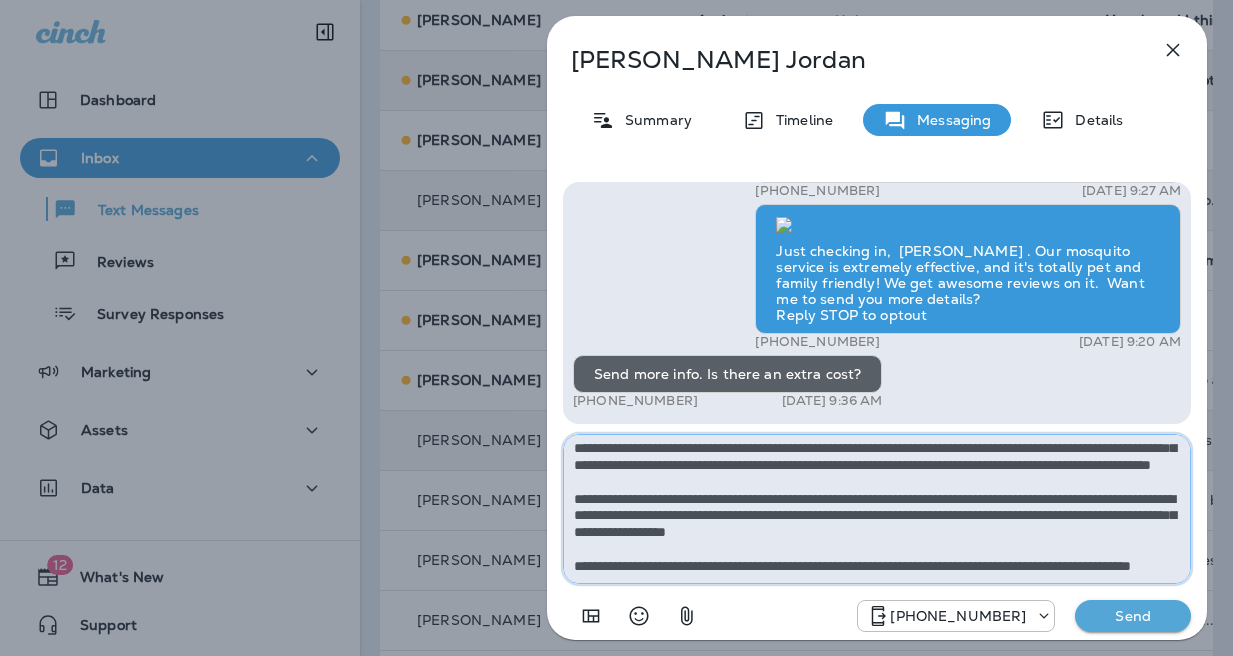 type on "**********" 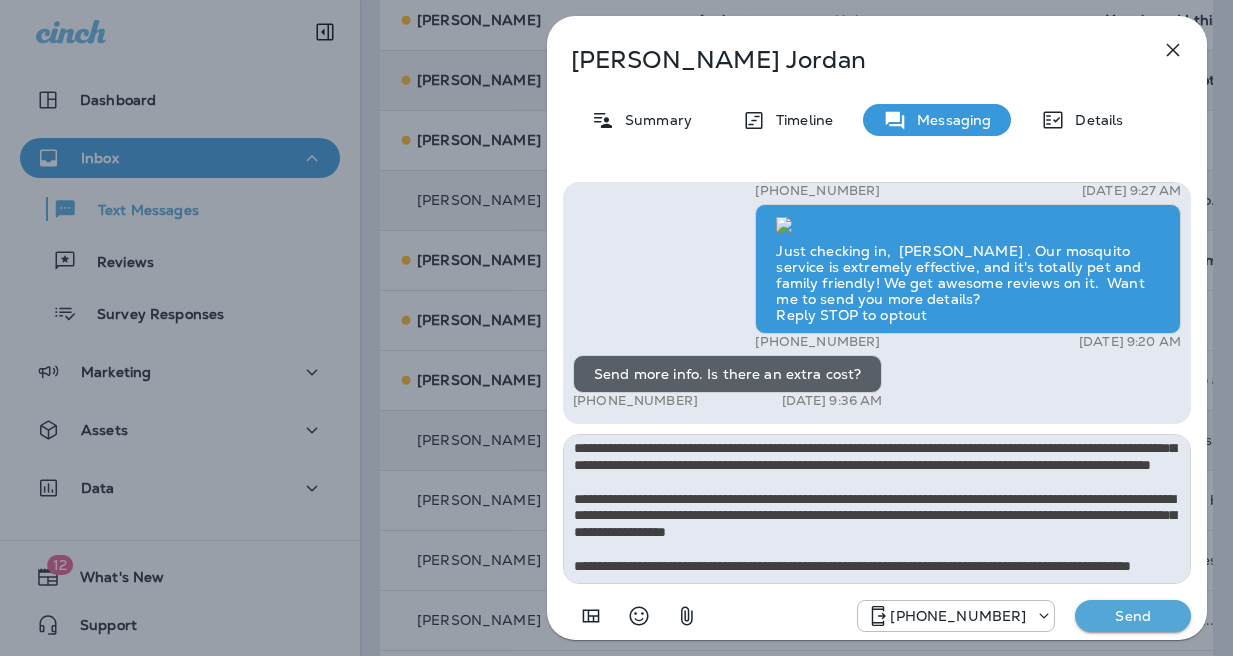 click on "Send" at bounding box center [1133, 616] 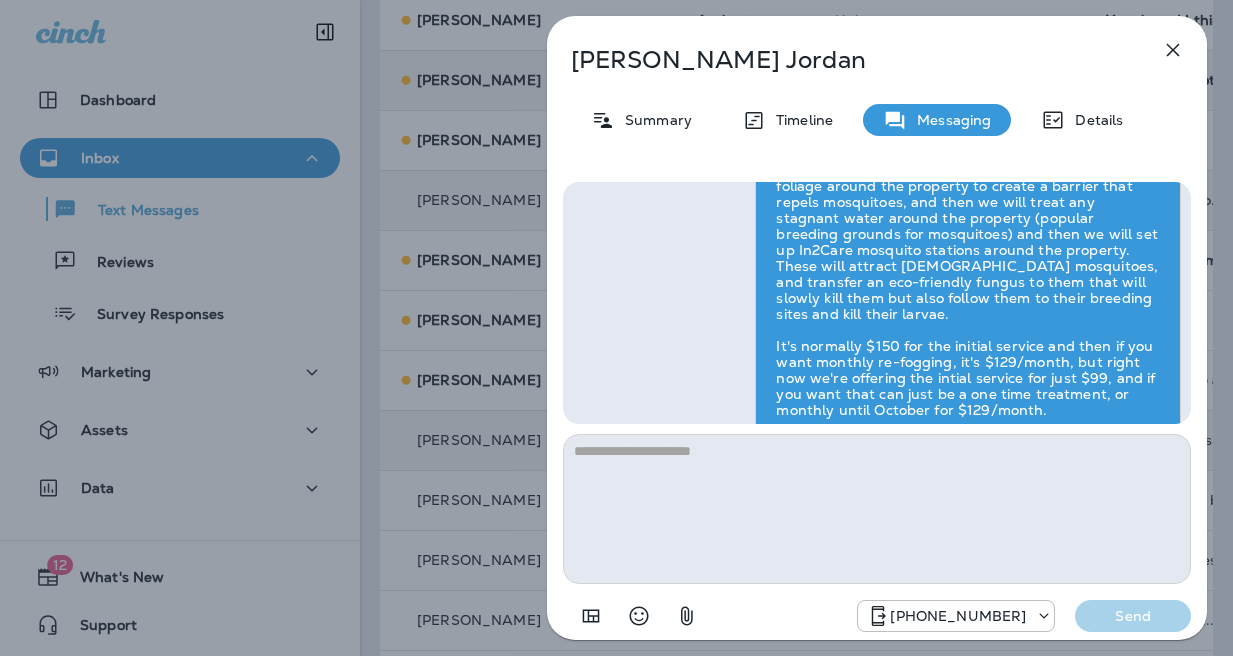 scroll, scrollTop: 0, scrollLeft: 0, axis: both 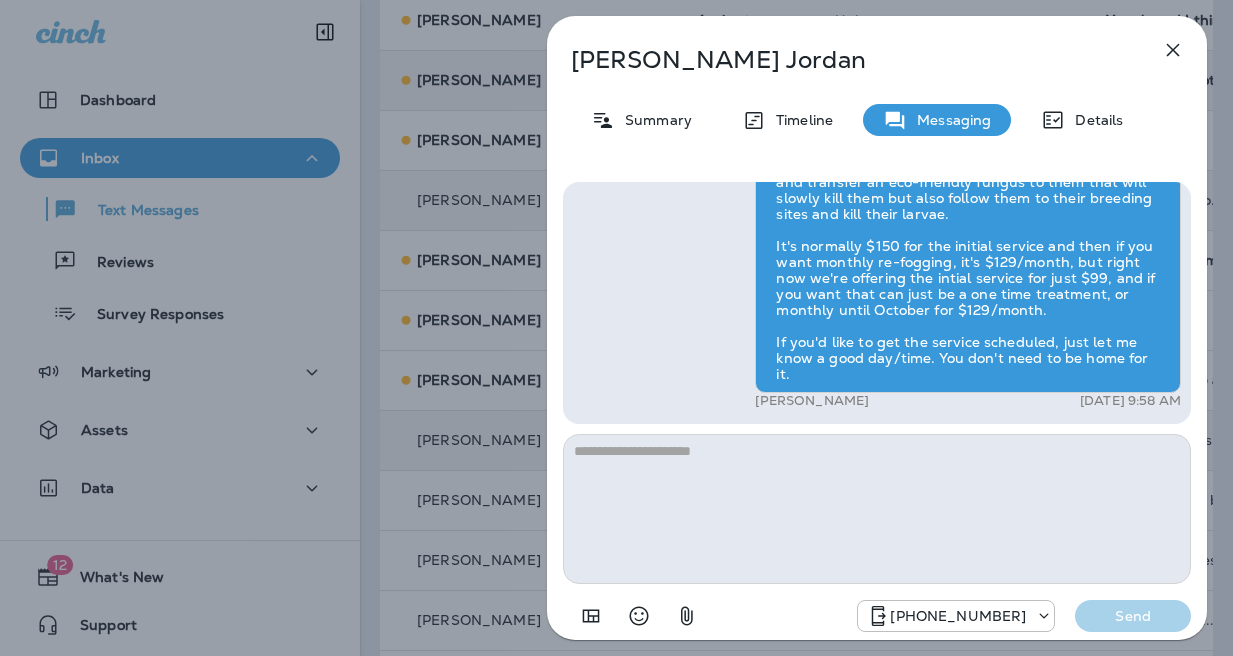click on "[PERSON_NAME] Summary   Timeline   Messaging   Details   Exciting News! [PERSON_NAME]’s Pest Control is now Moxie Pest Control! Same great service, new name. No changes to your protection—just a fresh look! Got questions? Call us anytime!
Reply STOP to optout +18174823792 [DATE] 11:25 PM Hi,  [PERSON_NAME] , this is [PERSON_NAME] with Moxie Pest Control. We know Summer brings out the mosquitoes—and with the Summer season here, I’d love to get you on our schedule to come help take care of that. Just reply here if you're interested, and I'll let you know the details!
Reply STOP to optout +18174823792 [DATE] 9:27 AM Just checking in,  [PERSON_NAME] . Our mosquito service is extremely effective, and it's totally pet and family friendly! We get awesome reviews on it.  Want me to send you more details?
Reply STOP to optout +18174823792 [DATE] 9:20 AM Send more info. Is there an extra cost?  +1 (217) 836-2478 [DATE] 9:36 AM   [PERSON_NAME] [DATE] 9:58 AM [PHONE_NUMBER] Send" at bounding box center [616, 328] 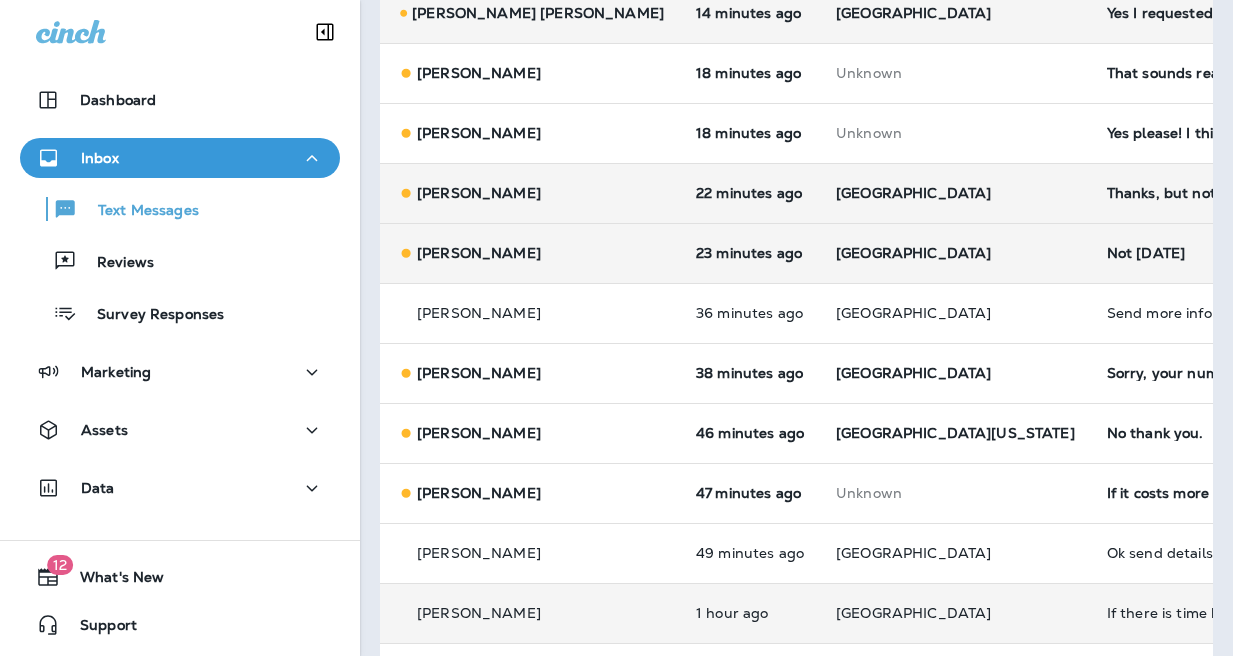 scroll, scrollTop: 514, scrollLeft: 0, axis: vertical 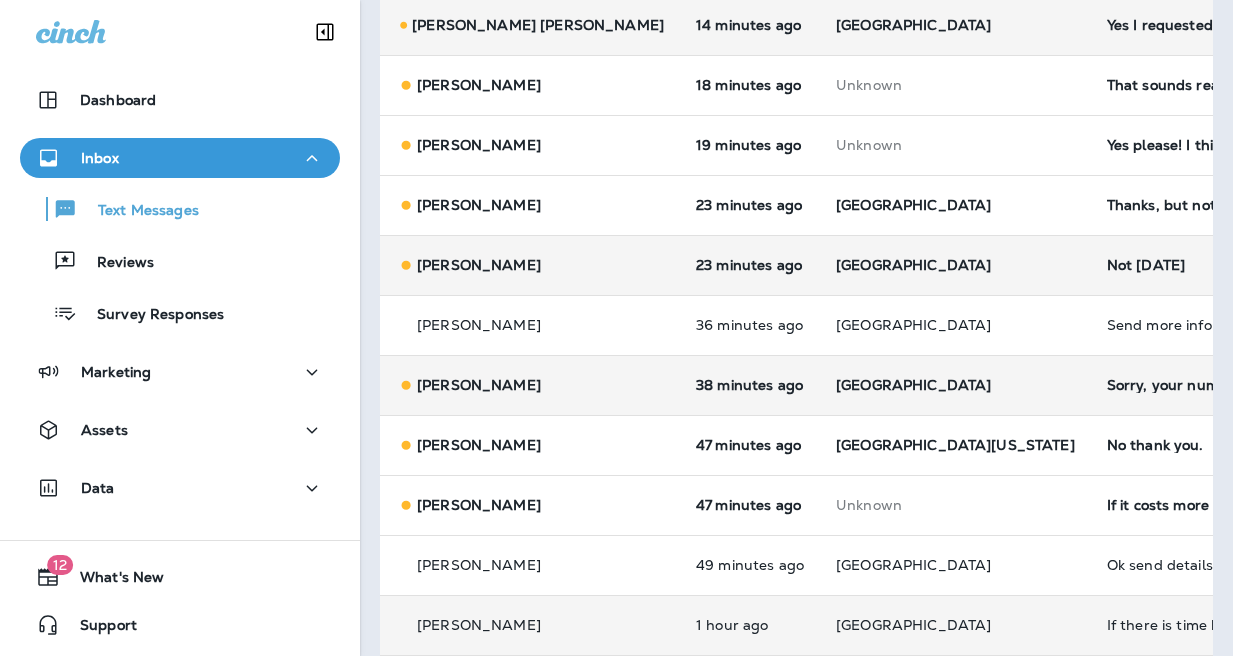 click on "38 minutes ago" at bounding box center [750, 385] 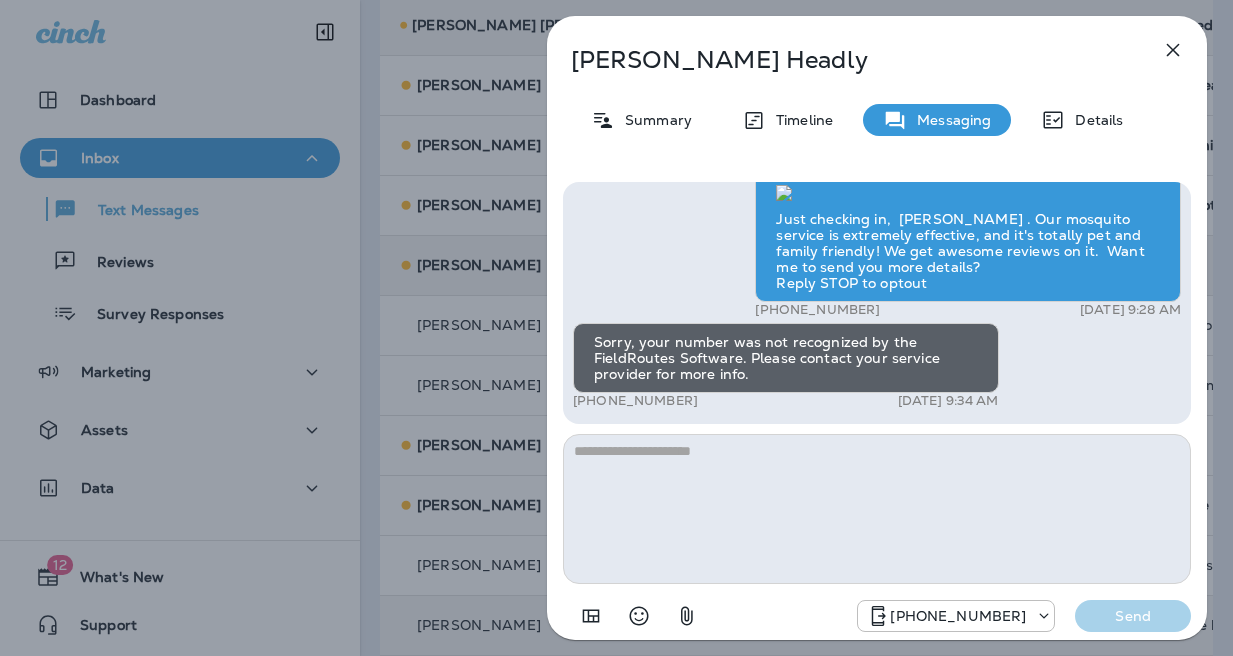 click on "[PERSON_NAME] Summary   Timeline   Messaging   Details   Hi,  [PERSON_NAME] , this is [PERSON_NAME] with Moxie Pest Control. We know Summer brings out the mosquitoes—and with the Summer season here, I’d love to get you on our schedule to come help take care of that. Just reply here if you're interested, and I'll let you know the details!
Reply STOP to optout +18174823792 [DATE] 9:27 AM Sorry, your number was not recognized by the FieldRoutes Software. Please contact your service provider for more info. +1 (561) 559-9887 [DATE] 9:32 AM Just checking in,  [PERSON_NAME] . Our mosquito service is extremely effective, and it's totally pet and family friendly! We get awesome reviews on it.  Want me to send you more details?
Reply STOP to optout +18174823792 [DATE] 9:28 AM Sorry, your number was not recognized by the FieldRoutes Software. Please contact your service provider for more info. +1 (561) 559-9887 [DATE] 9:34 AM [PHONE_NUMBER] Send" at bounding box center (616, 328) 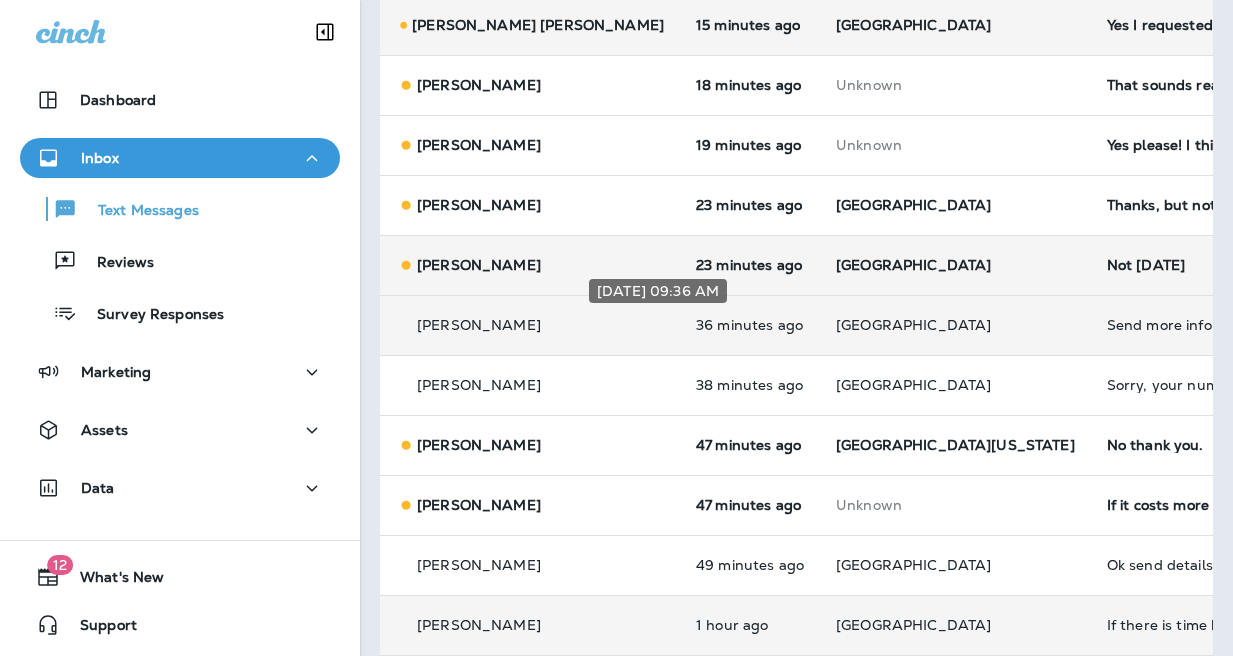 click on "36 minutes ago" at bounding box center [750, 325] 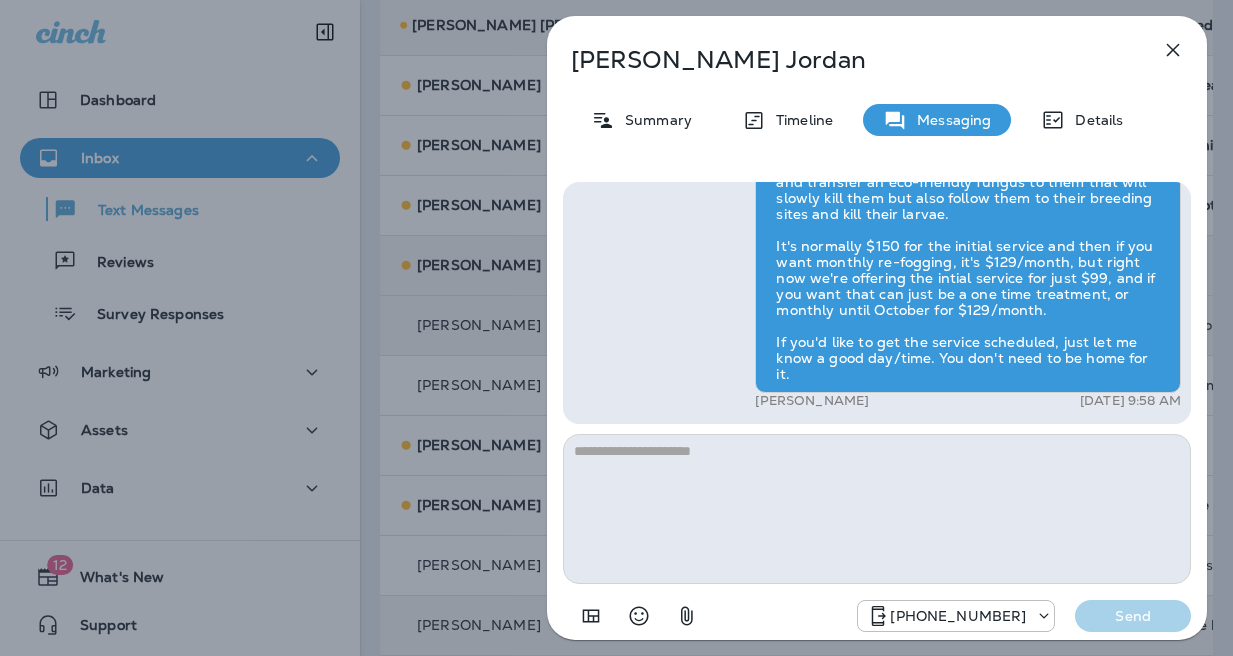 click on "[PERSON_NAME] Summary   Timeline   Messaging   Details   Exciting News! [PERSON_NAME]’s Pest Control is now Moxie Pest Control! Same great service, new name. No changes to your protection—just a fresh look! Got questions? Call us anytime!
Reply STOP to optout +18174823792 [DATE] 11:25 PM Hi,  [PERSON_NAME] , this is [PERSON_NAME] with Moxie Pest Control. We know Summer brings out the mosquitoes—and with the Summer season here, I’d love to get you on our schedule to come help take care of that. Just reply here if you're interested, and I'll let you know the details!
Reply STOP to optout +18174823792 [DATE] 9:27 AM Just checking in,  [PERSON_NAME] . Our mosquito service is extremely effective, and it's totally pet and family friendly! We get awesome reviews on it.  Want me to send you more details?
Reply STOP to optout +18174823792 [DATE] 9:20 AM Send more info. Is there an extra cost?  +1 (217) 836-2478 [DATE] 9:36 AM [PERSON_NAME] [DATE] 9:58 AM [PHONE_NUMBER] Send" at bounding box center [616, 328] 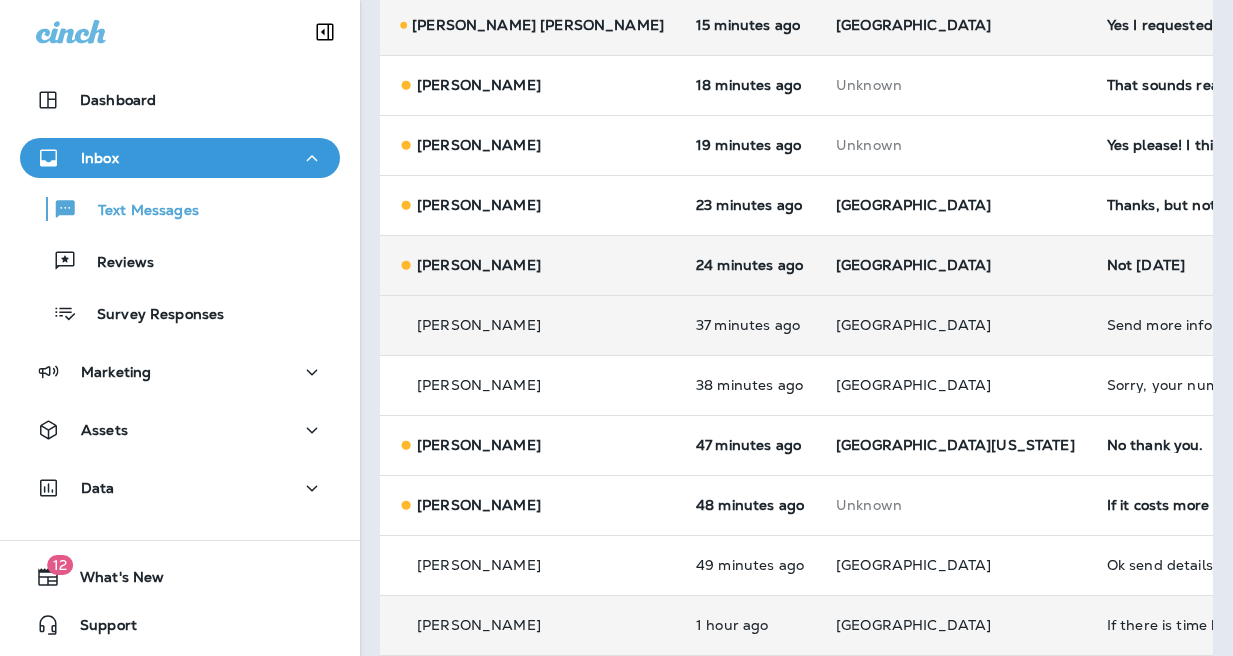 click on "Send more info. Is there an extra cost?" at bounding box center [1241, 325] 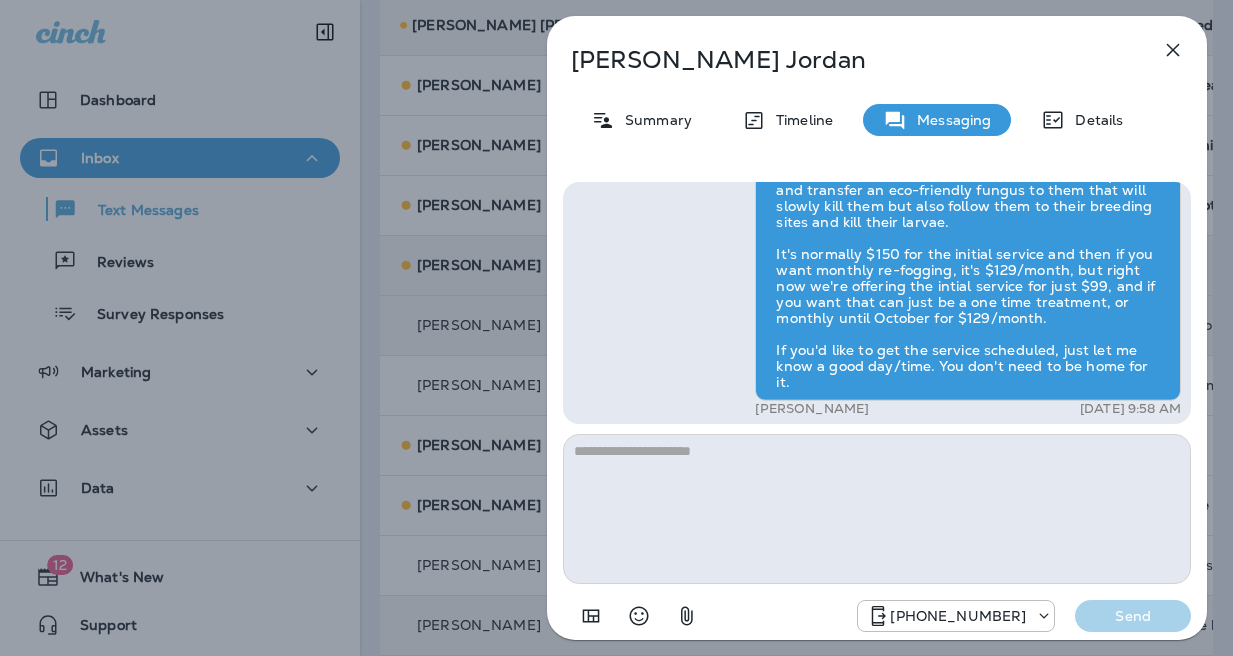 click on "[PERSON_NAME] Summary   Timeline   Messaging   Details   Exciting News! [PERSON_NAME]’s Pest Control is now Moxie Pest Control! Same great service, new name. No changes to your protection—just a fresh look! Got questions? Call us anytime!
Reply STOP to optout +18174823792 [DATE] 11:25 PM Hi,  [PERSON_NAME] , this is [PERSON_NAME] with Moxie Pest Control. We know Summer brings out the mosquitoes—and with the Summer season here, I’d love to get you on our schedule to come help take care of that. Just reply here if you're interested, and I'll let you know the details!
Reply STOP to optout +18174823792 [DATE] 9:27 AM Just checking in,  [PERSON_NAME] . Our mosquito service is extremely effective, and it's totally pet and family friendly! We get awesome reviews on it.  Want me to send you more details?
Reply STOP to optout +18174823792 [DATE] 9:20 AM Send more info. Is there an extra cost?  +1 (217) 836-2478 [DATE] 9:36 AM [PERSON_NAME] [DATE] 9:58 AM [PHONE_NUMBER] Send" at bounding box center [616, 328] 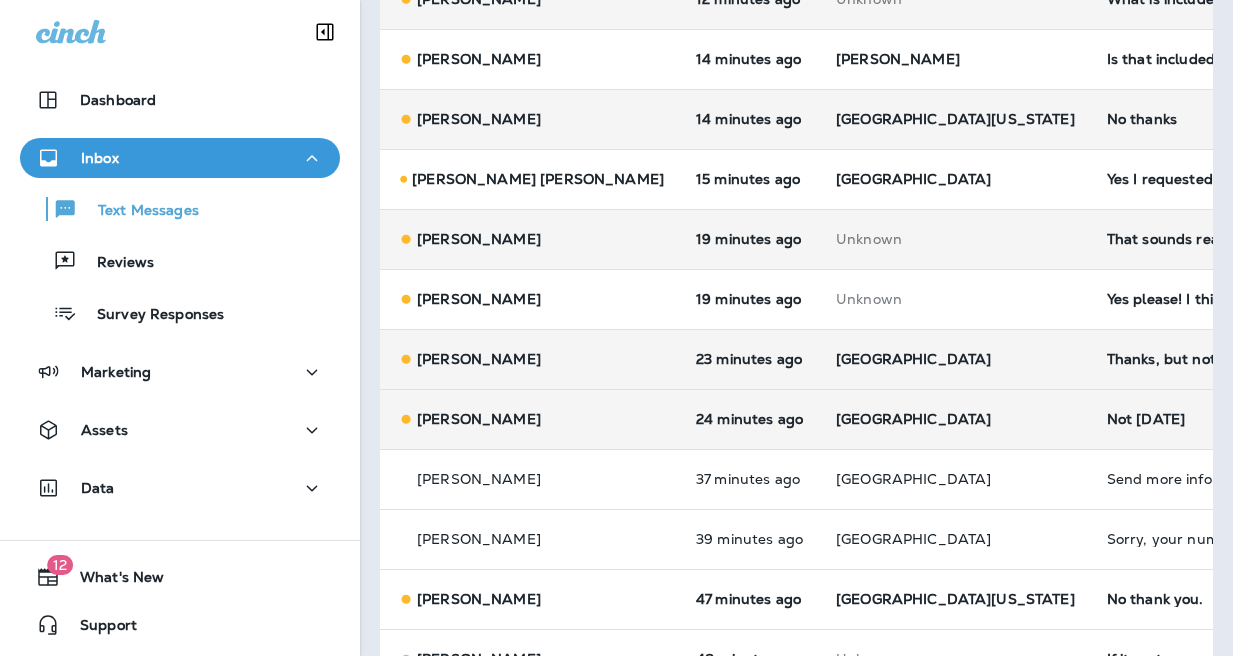 scroll, scrollTop: 318, scrollLeft: 0, axis: vertical 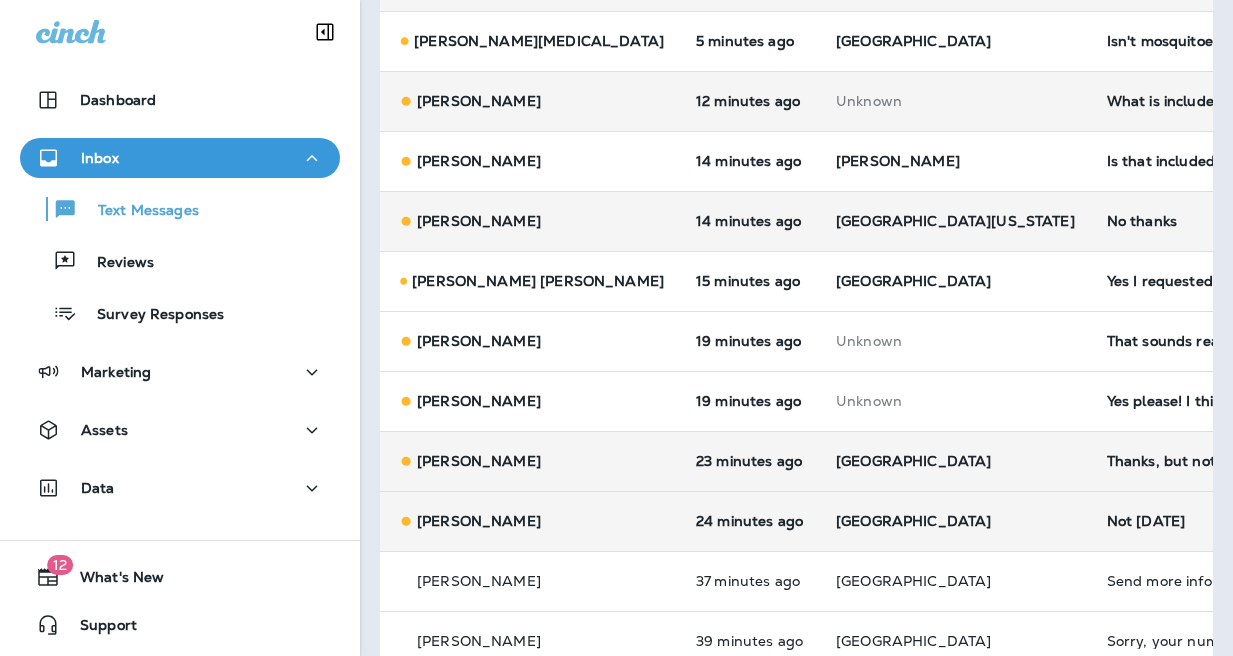 click on "Not [DATE]" at bounding box center (1241, 521) 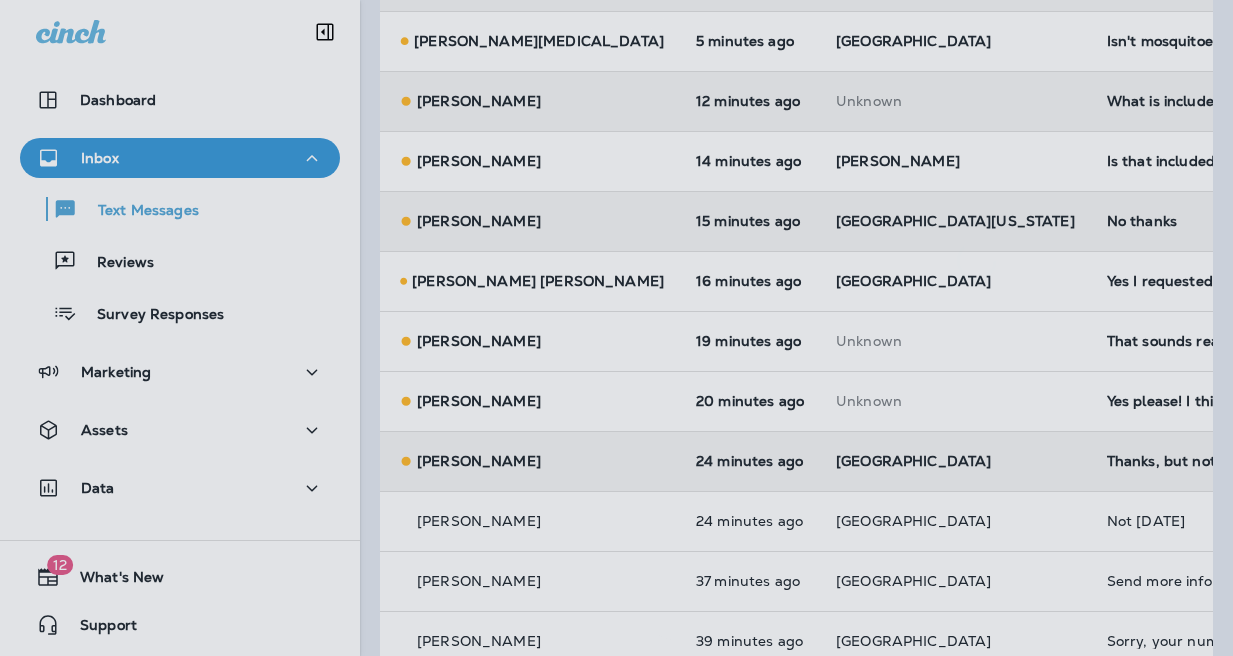 click at bounding box center [716, 328] 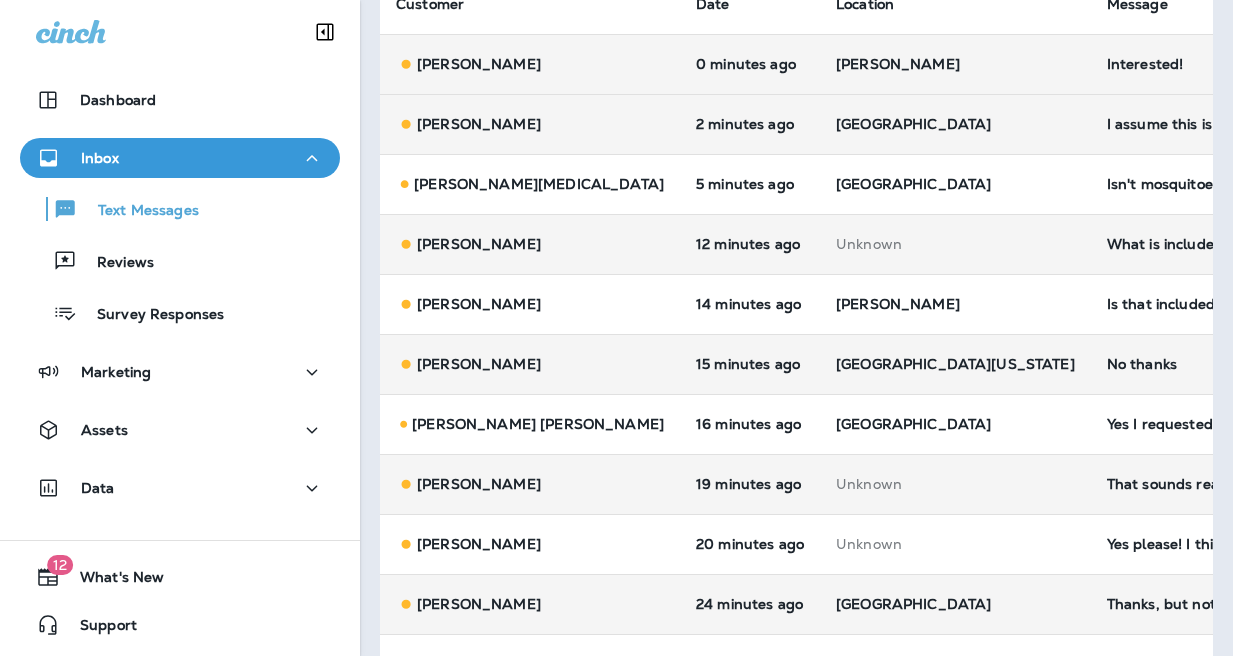 scroll, scrollTop: 174, scrollLeft: 0, axis: vertical 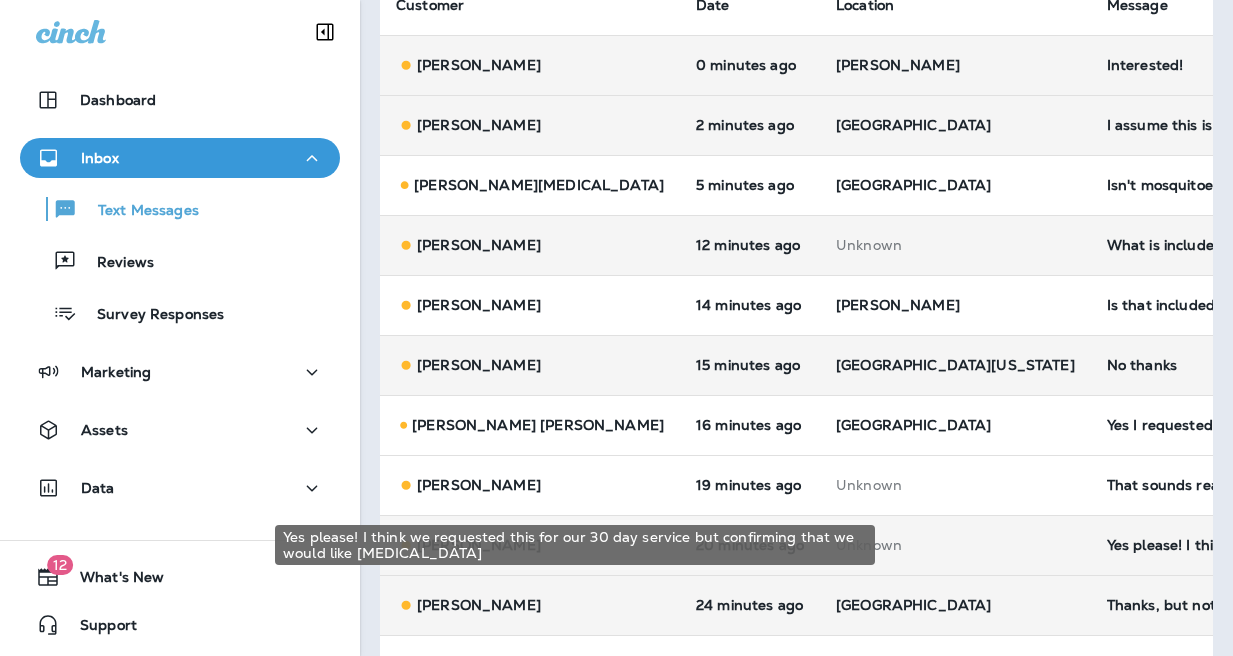 click on "Yes please! I think we requested this for our 30 day service but confirming that we would like [MEDICAL_DATA]" at bounding box center [1241, 545] 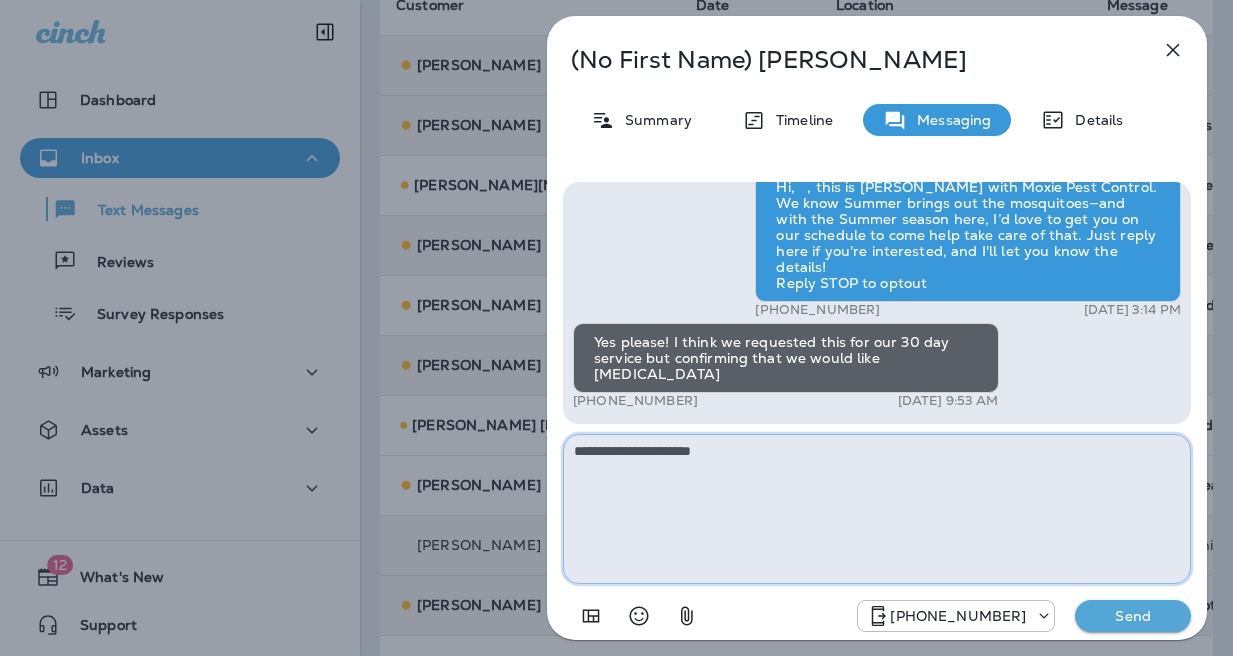 drag, startPoint x: 703, startPoint y: 447, endPoint x: 591, endPoint y: 452, distance: 112.11155 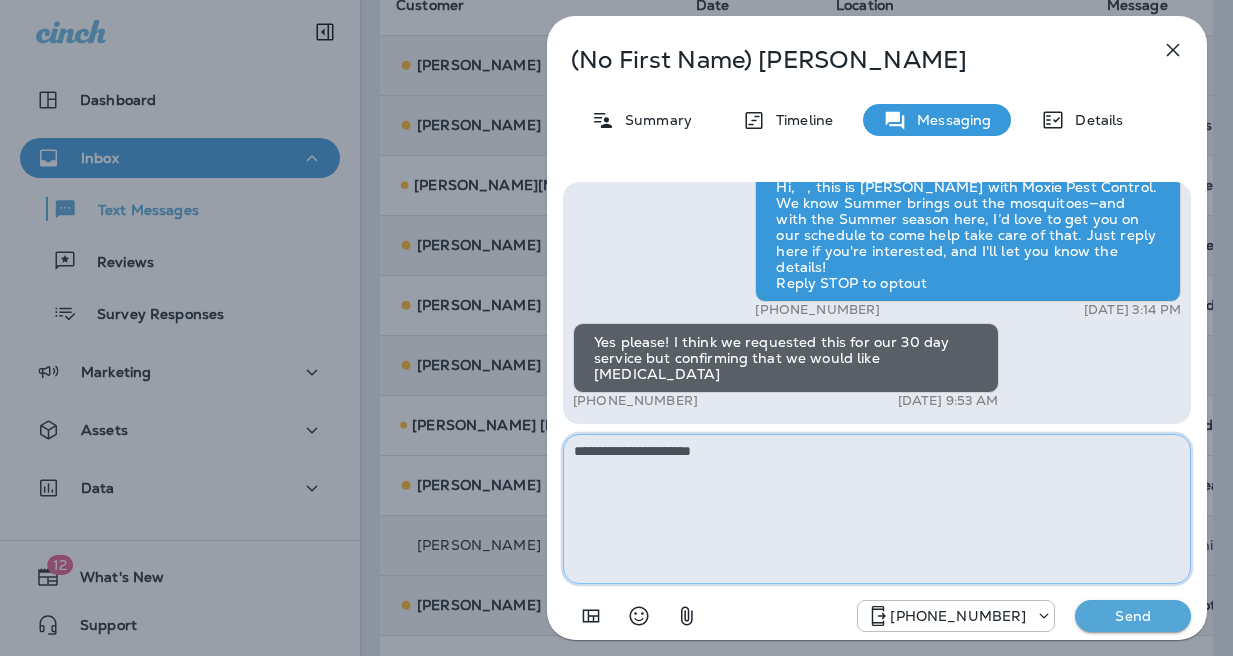 paste on "**********" 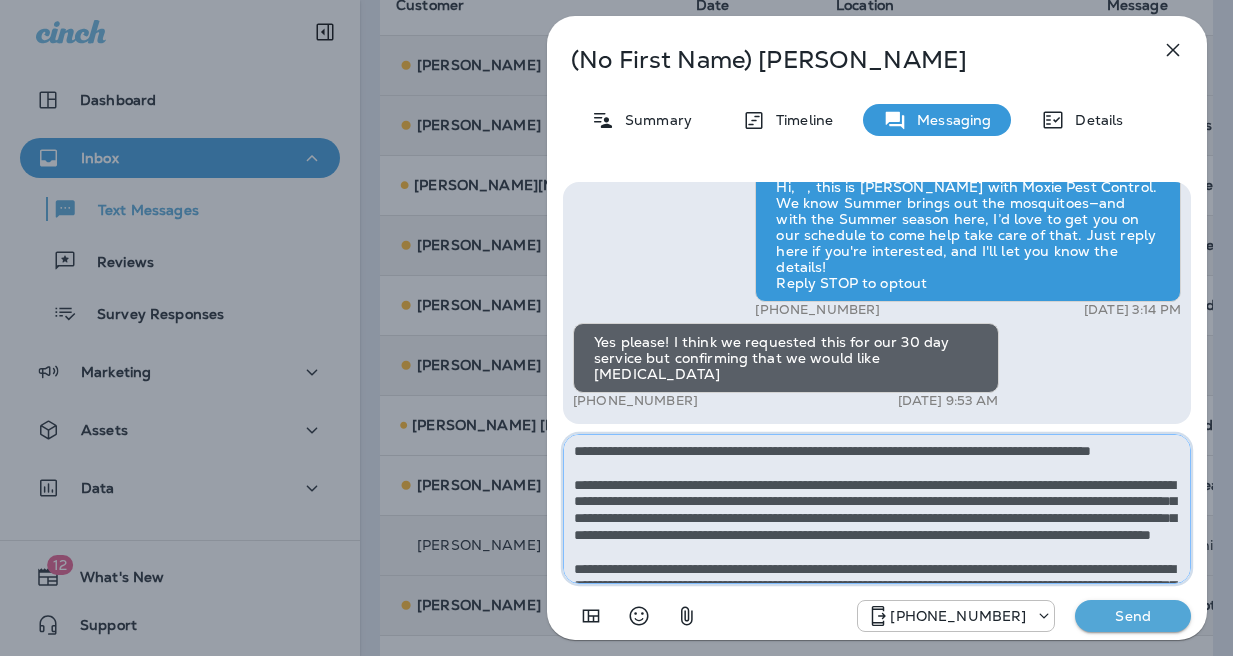 scroll, scrollTop: 112, scrollLeft: 0, axis: vertical 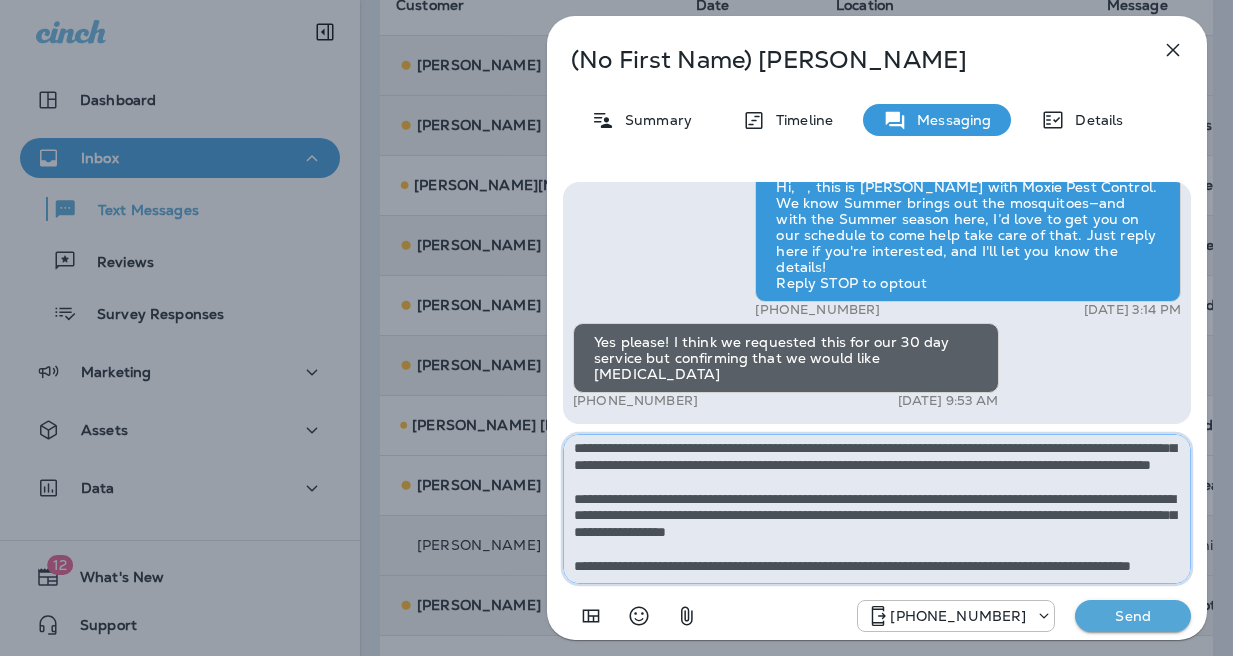 type on "**********" 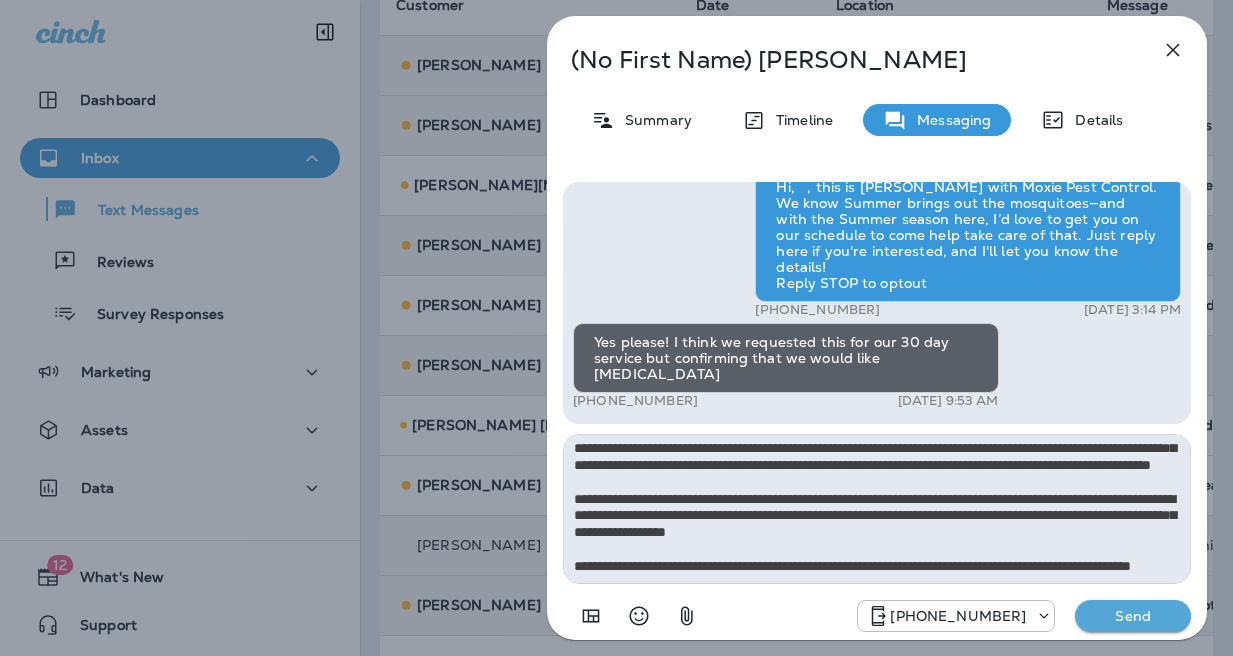 click on "Send" at bounding box center (1133, 616) 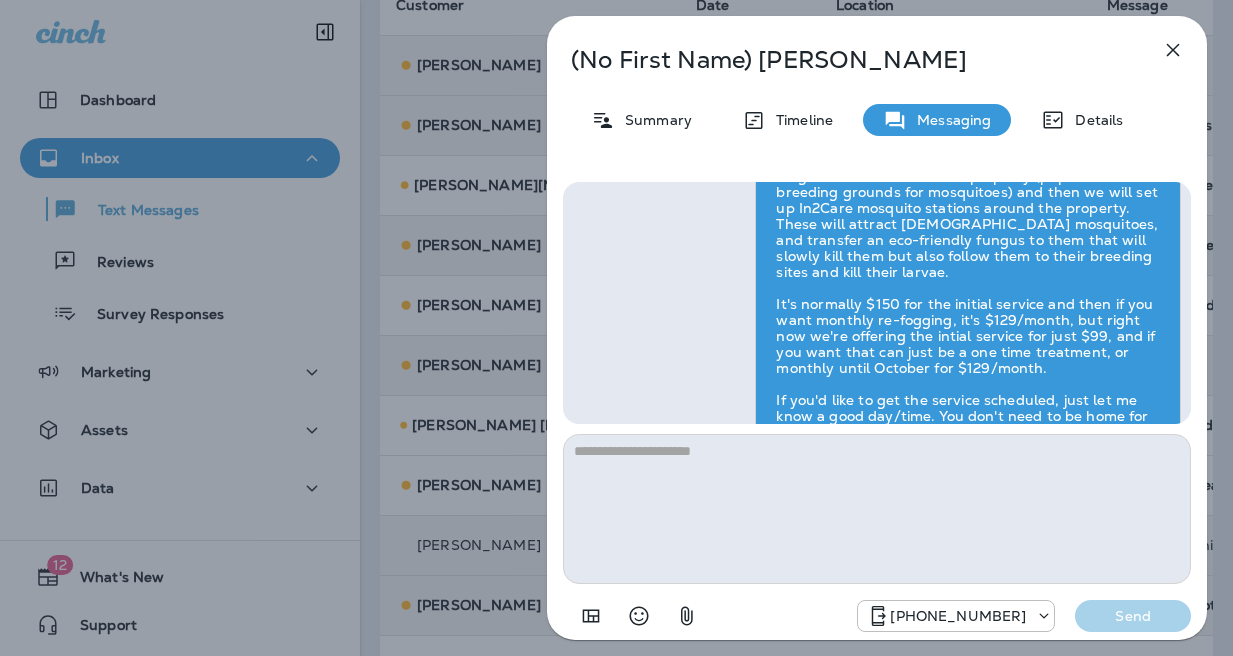 scroll, scrollTop: 0, scrollLeft: 0, axis: both 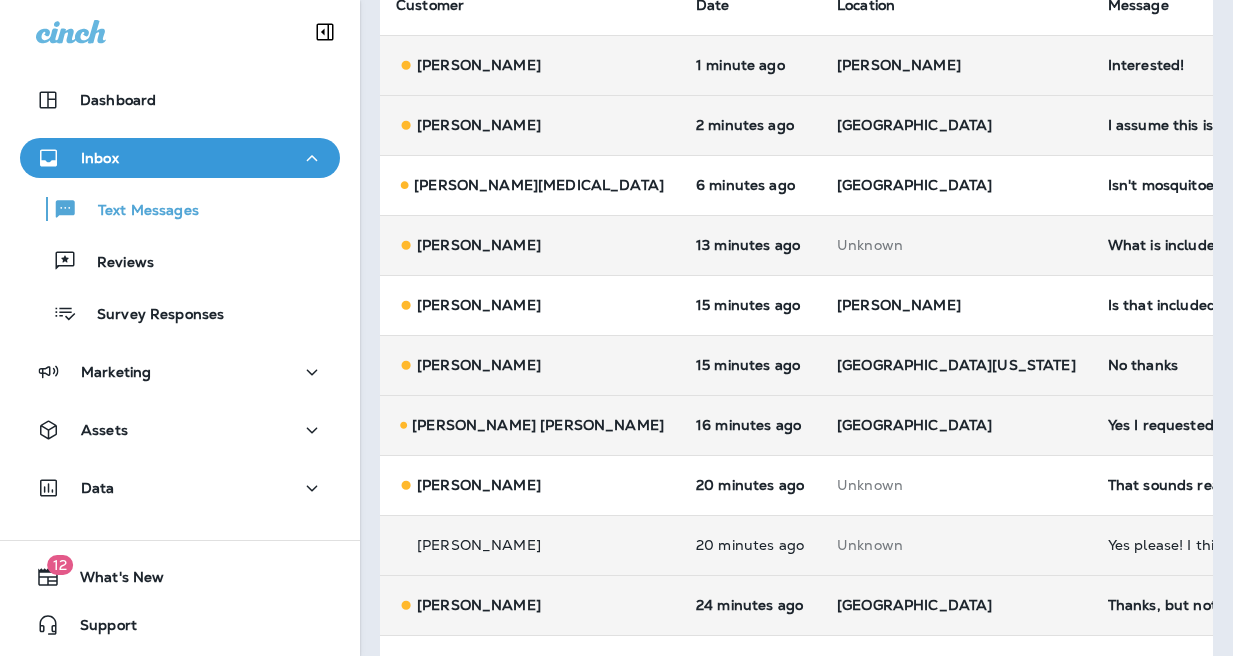 click on "Yes I requested someone come tomorow" at bounding box center (1242, 425) 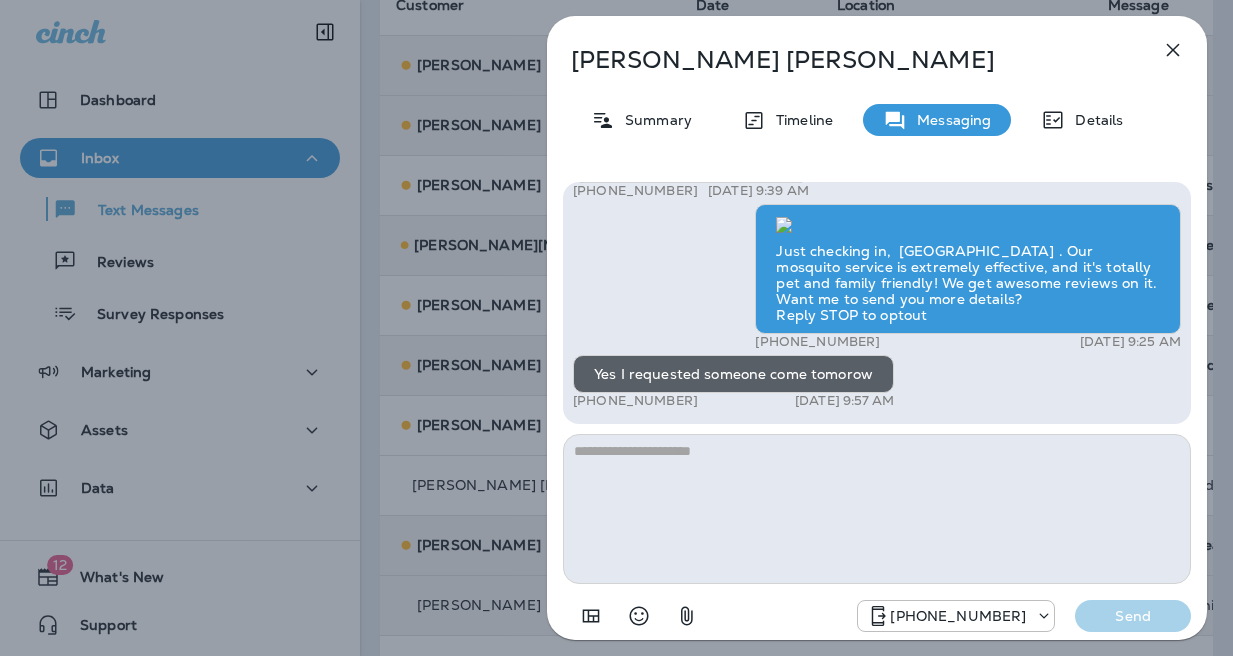 type on "**********" 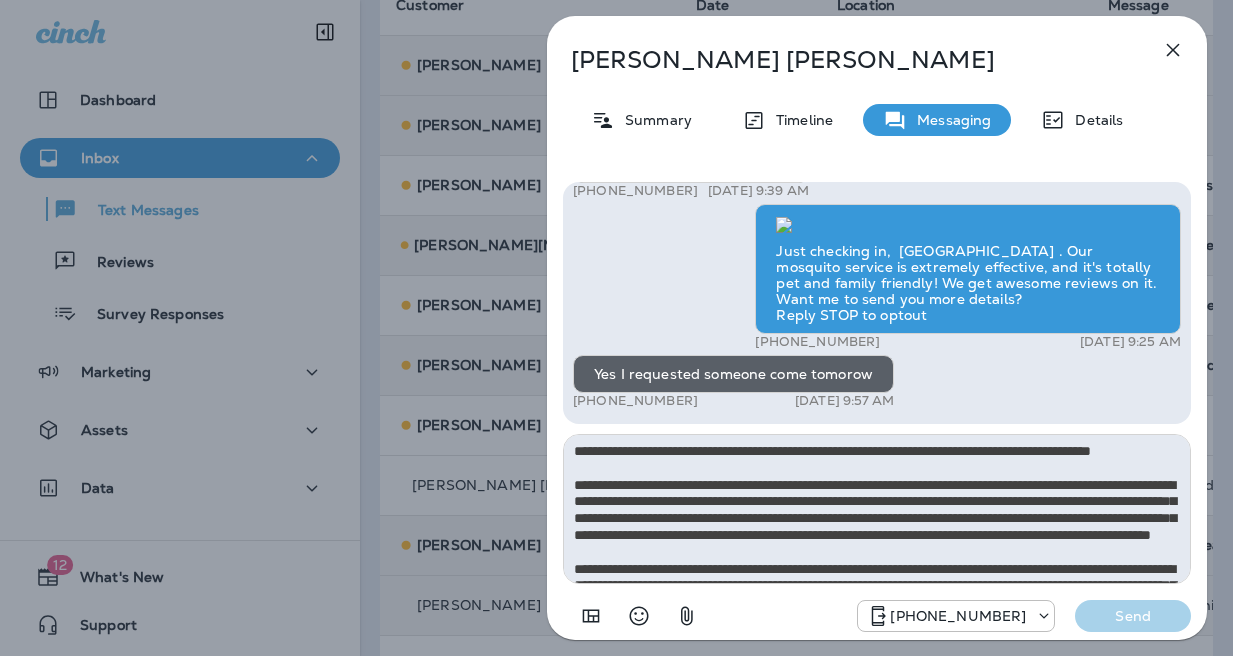 scroll, scrollTop: 112, scrollLeft: 0, axis: vertical 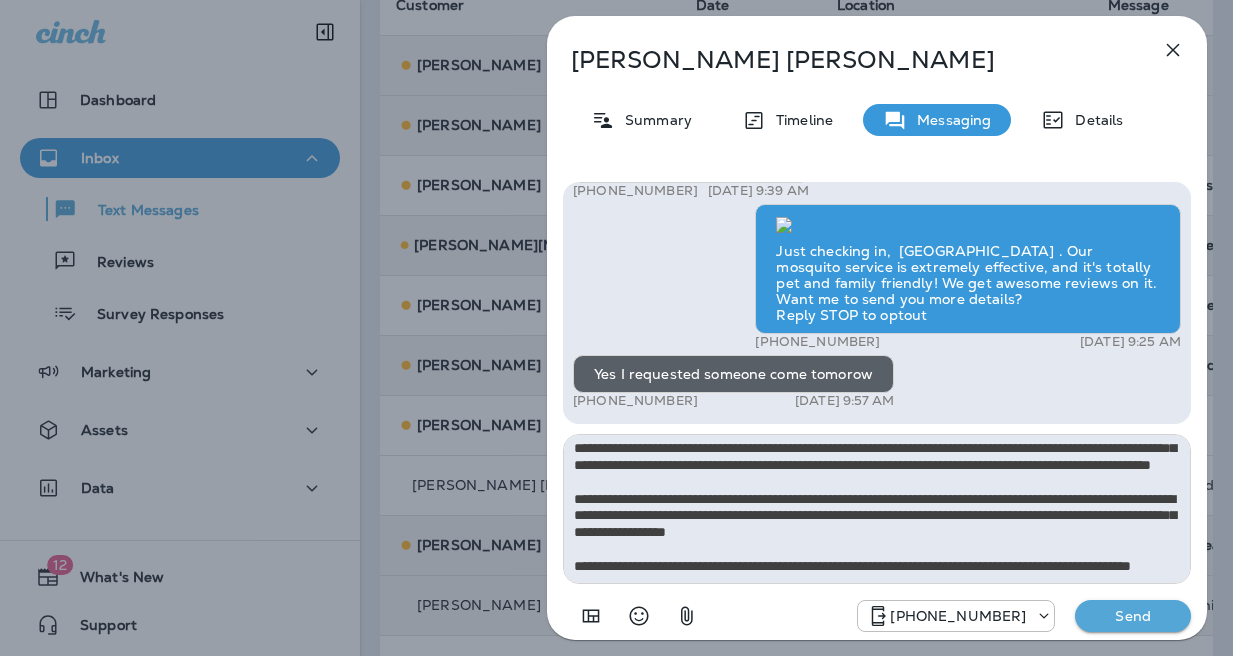 drag, startPoint x: 652, startPoint y: 564, endPoint x: 491, endPoint y: 387, distance: 239.26973 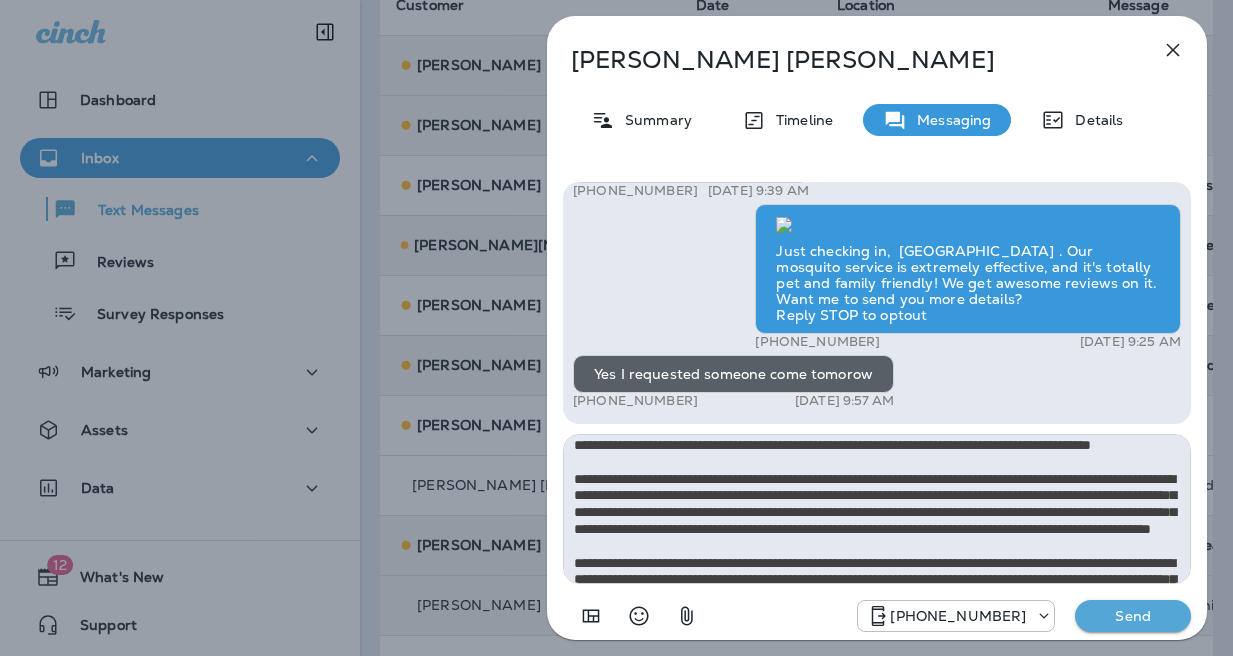 type 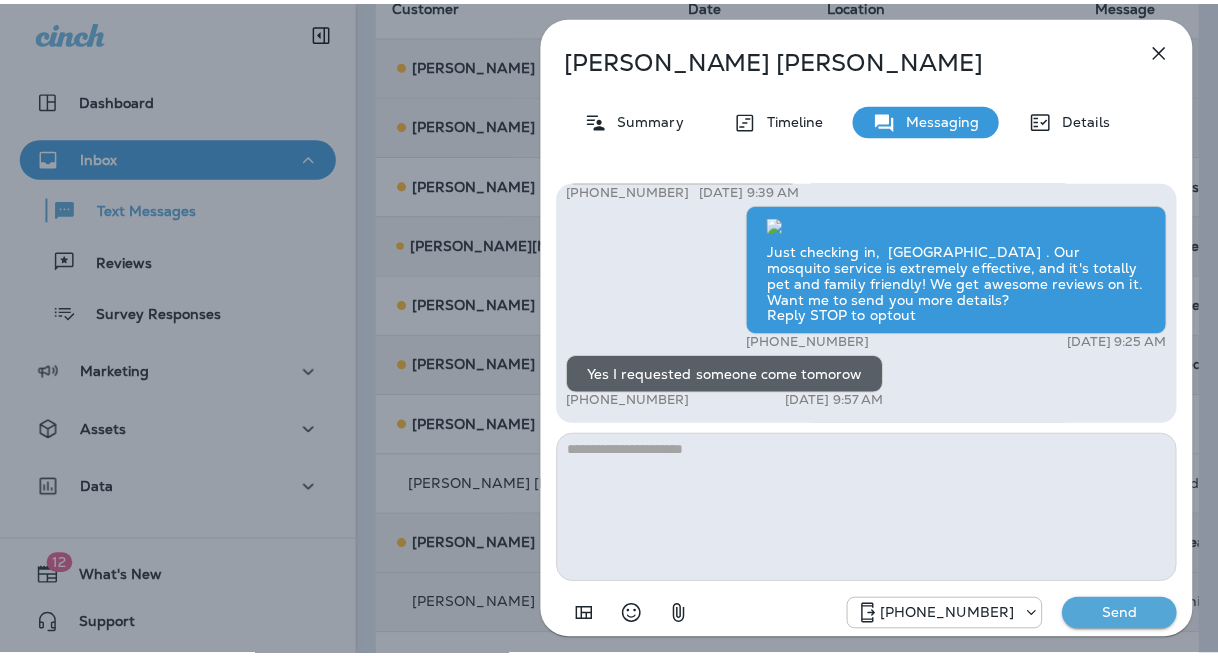 scroll, scrollTop: 0, scrollLeft: 0, axis: both 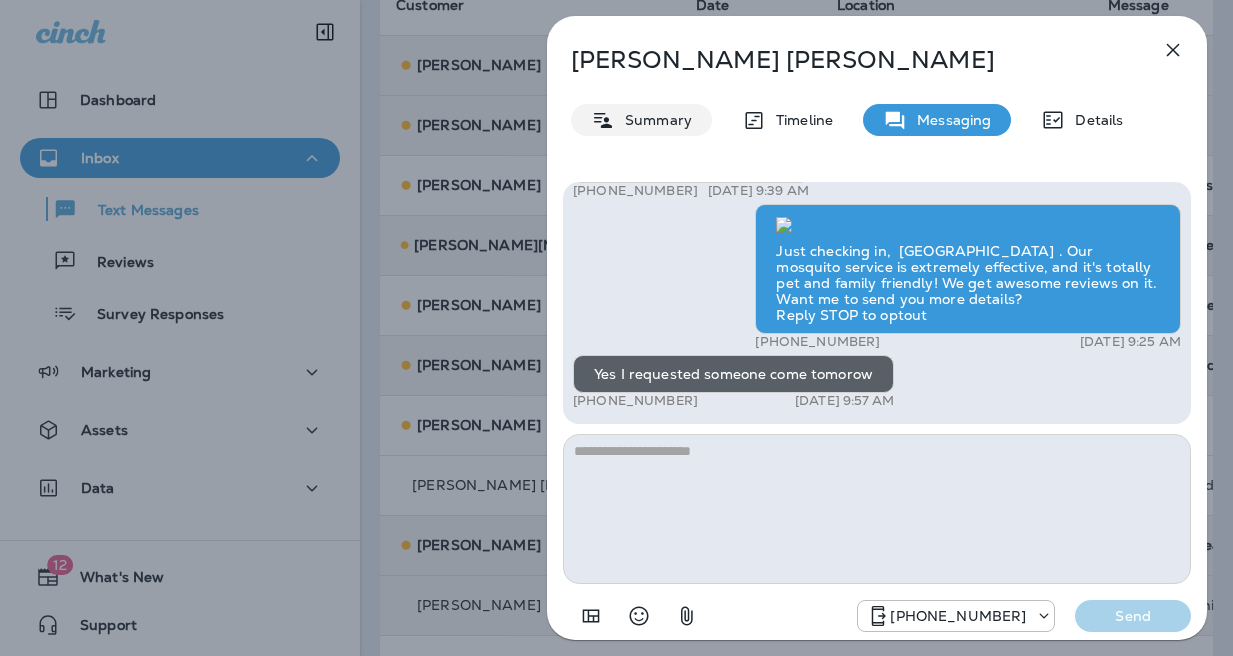 click on "Summary" at bounding box center [641, 120] 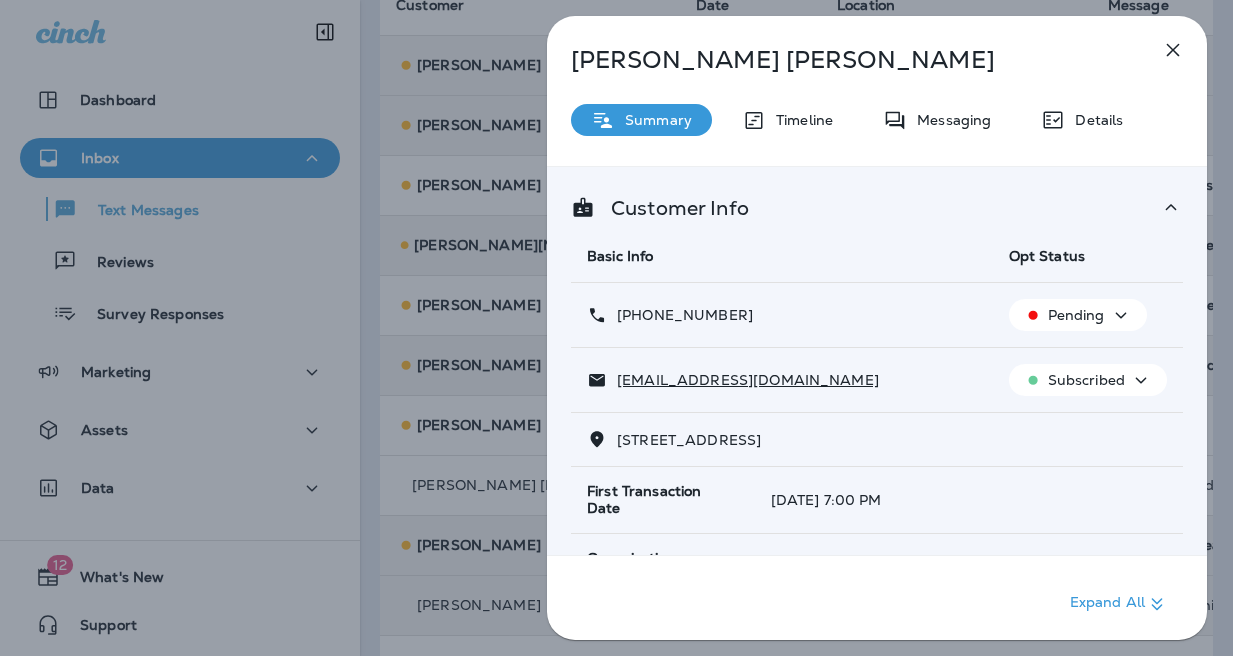 drag, startPoint x: 714, startPoint y: 317, endPoint x: 633, endPoint y: 316, distance: 81.00617 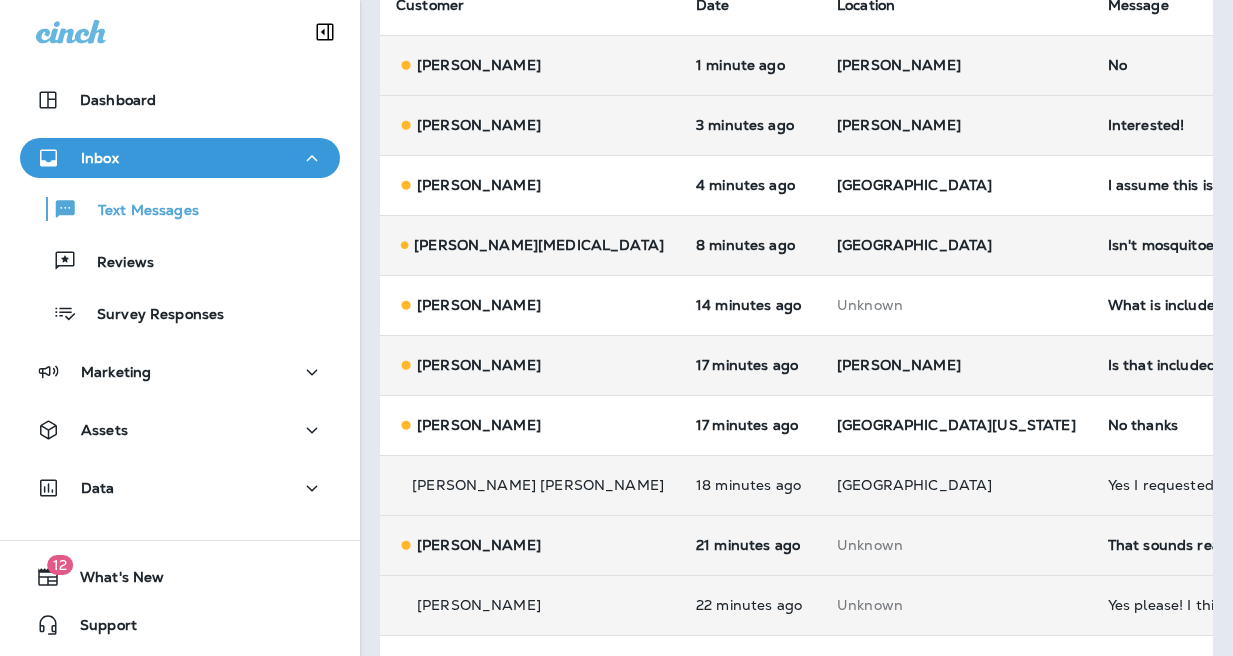 click on "Yes I requested someone come tomorow" at bounding box center [1242, 485] 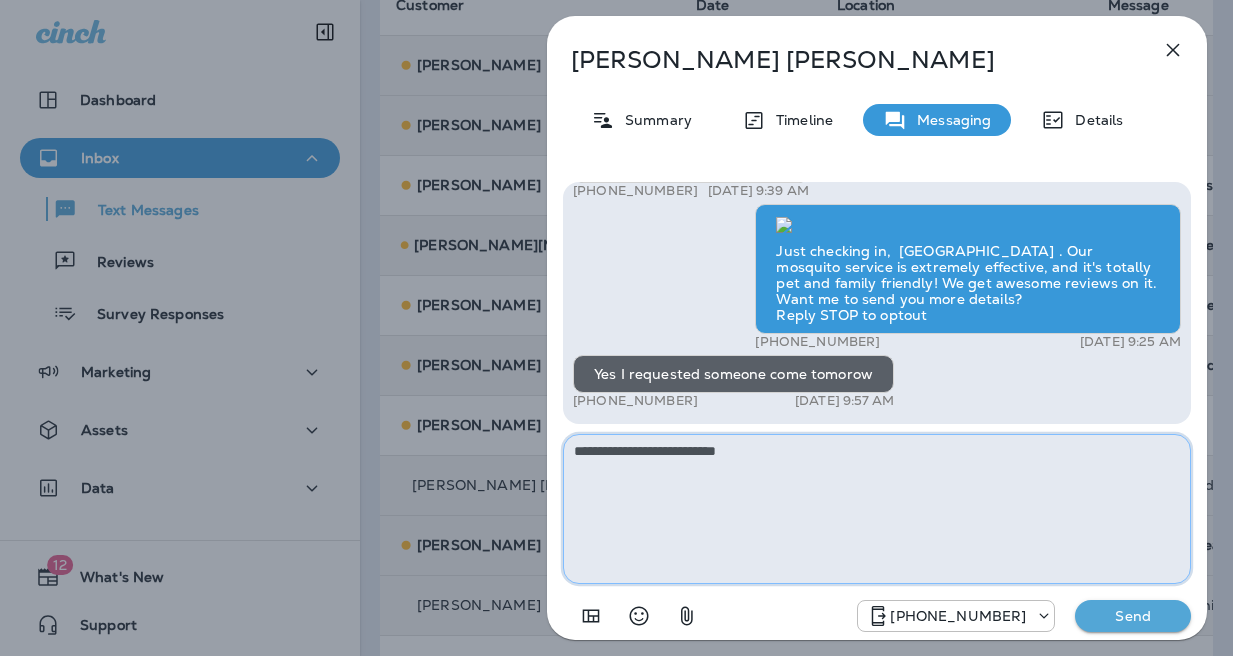 drag, startPoint x: 748, startPoint y: 442, endPoint x: 681, endPoint y: 454, distance: 68.06615 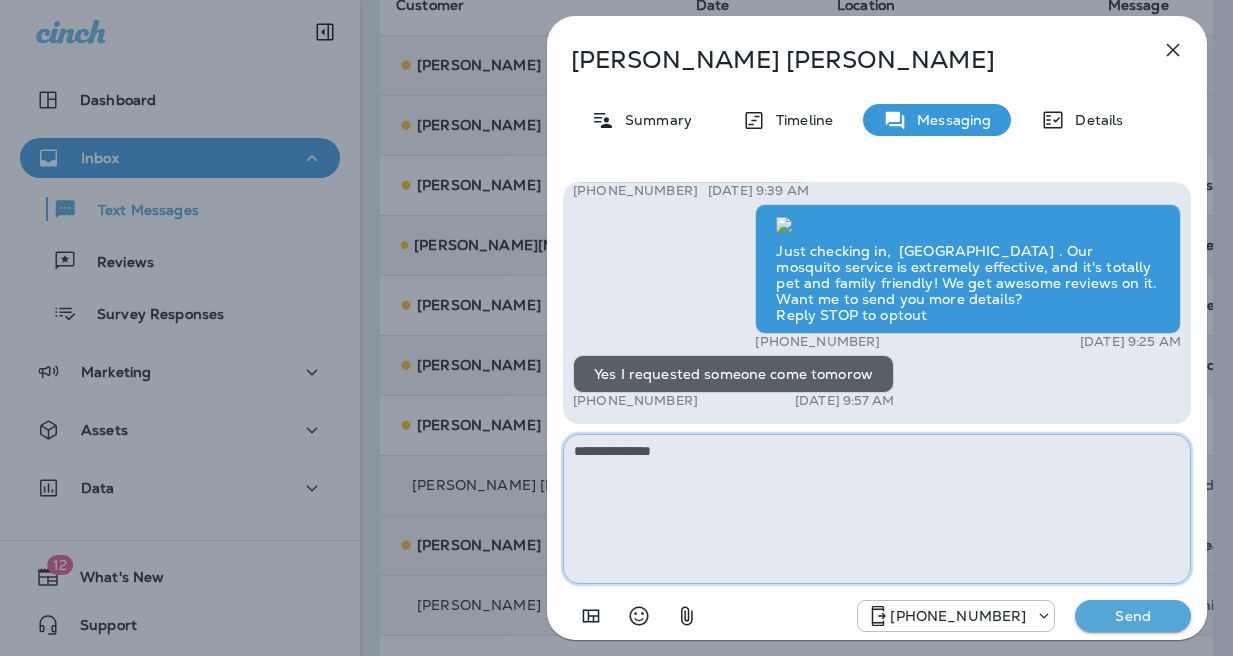 drag, startPoint x: 671, startPoint y: 460, endPoint x: 655, endPoint y: 453, distance: 17.464249 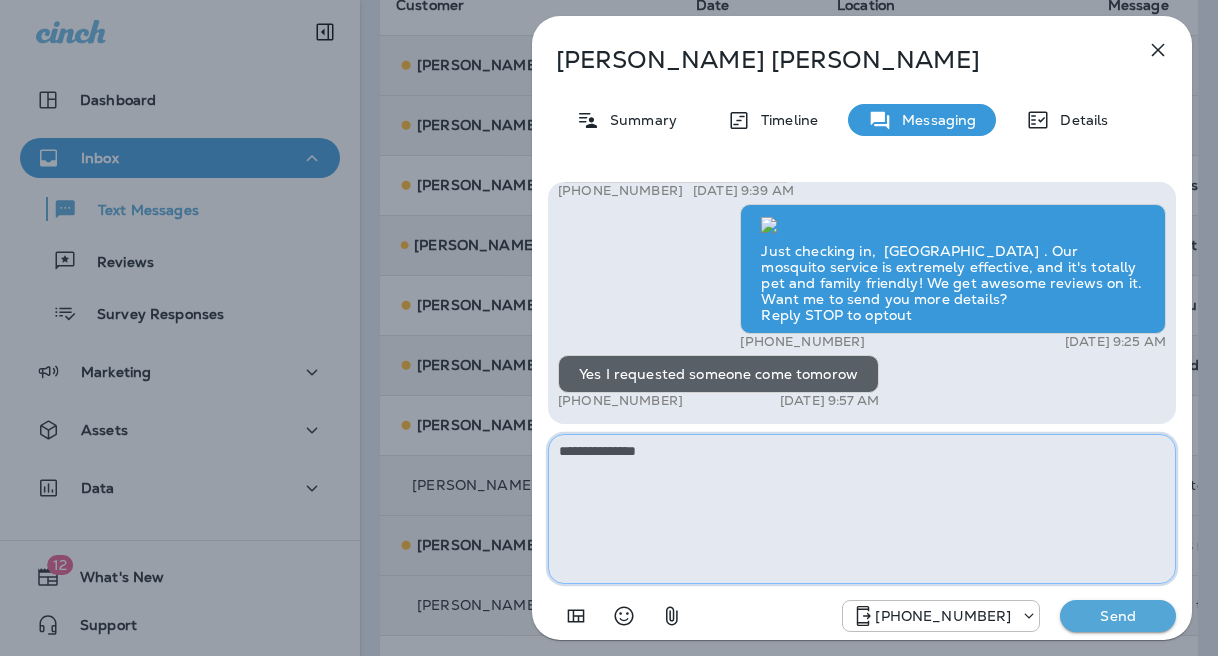 click on "**********" at bounding box center [862, 509] 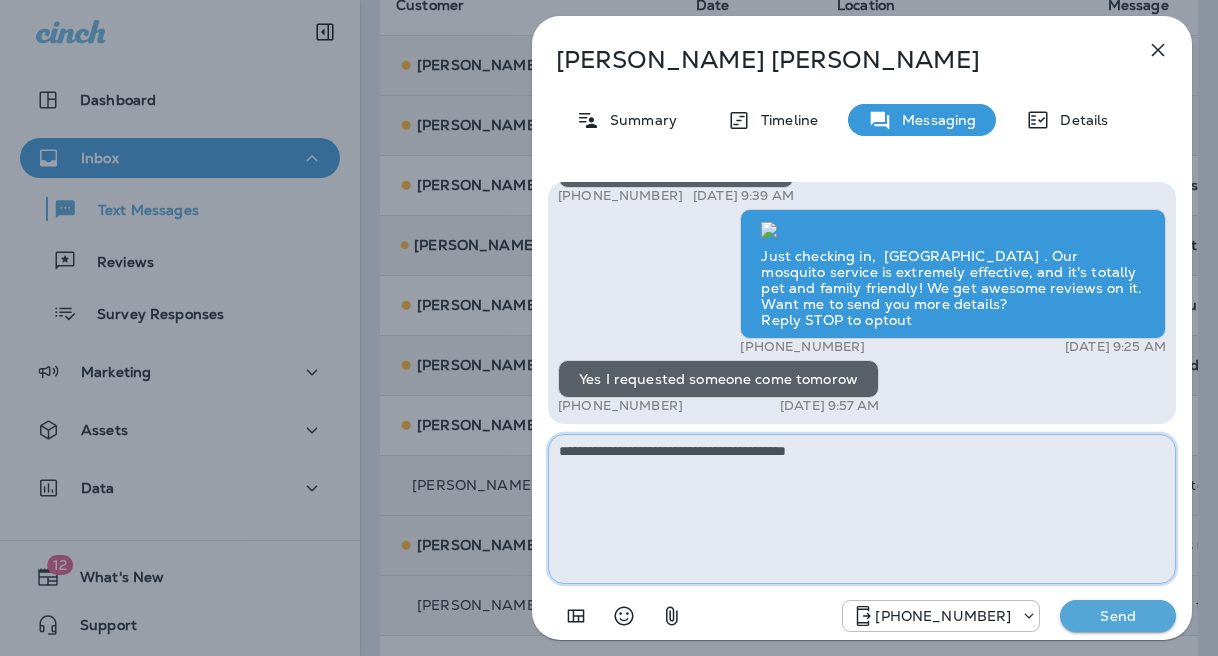 scroll, scrollTop: 0, scrollLeft: 0, axis: both 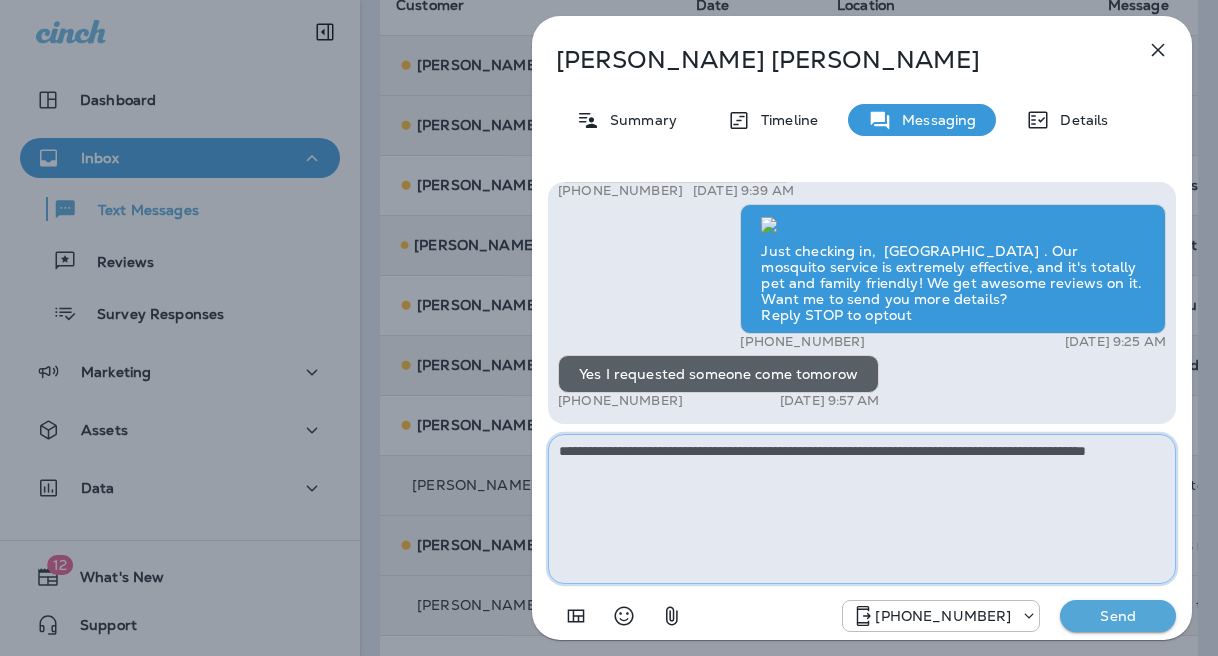 drag, startPoint x: 741, startPoint y: 474, endPoint x: 381, endPoint y: 375, distance: 373.36444 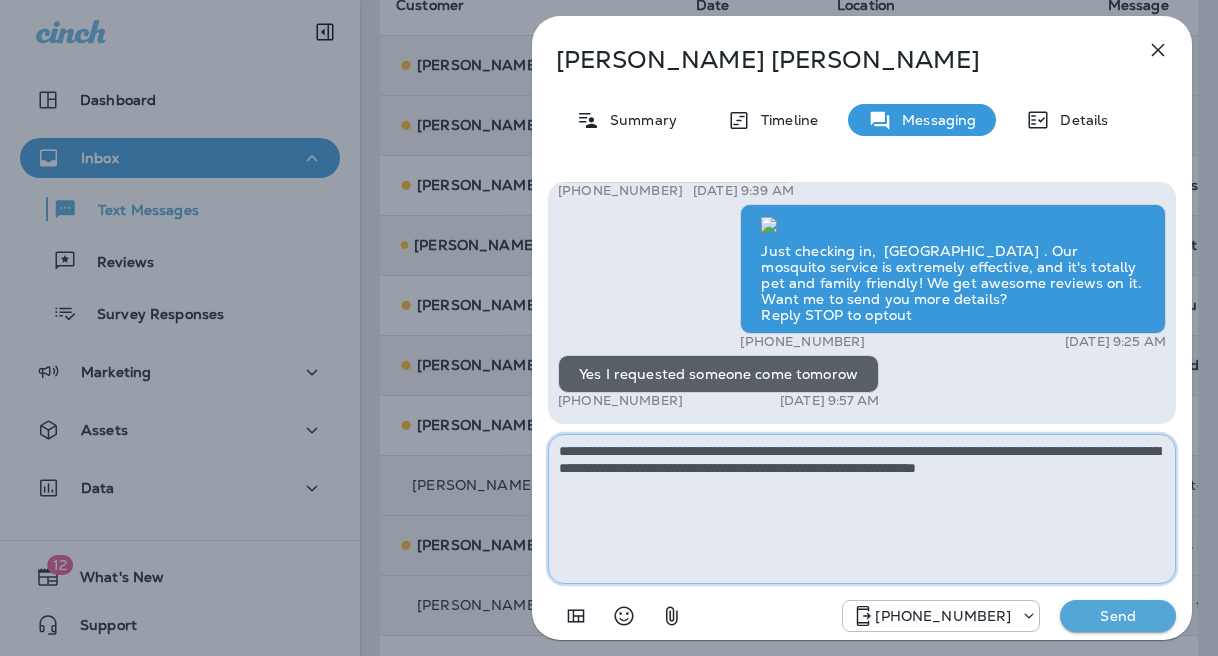 drag, startPoint x: 684, startPoint y: 454, endPoint x: 754, endPoint y: 460, distance: 70.256676 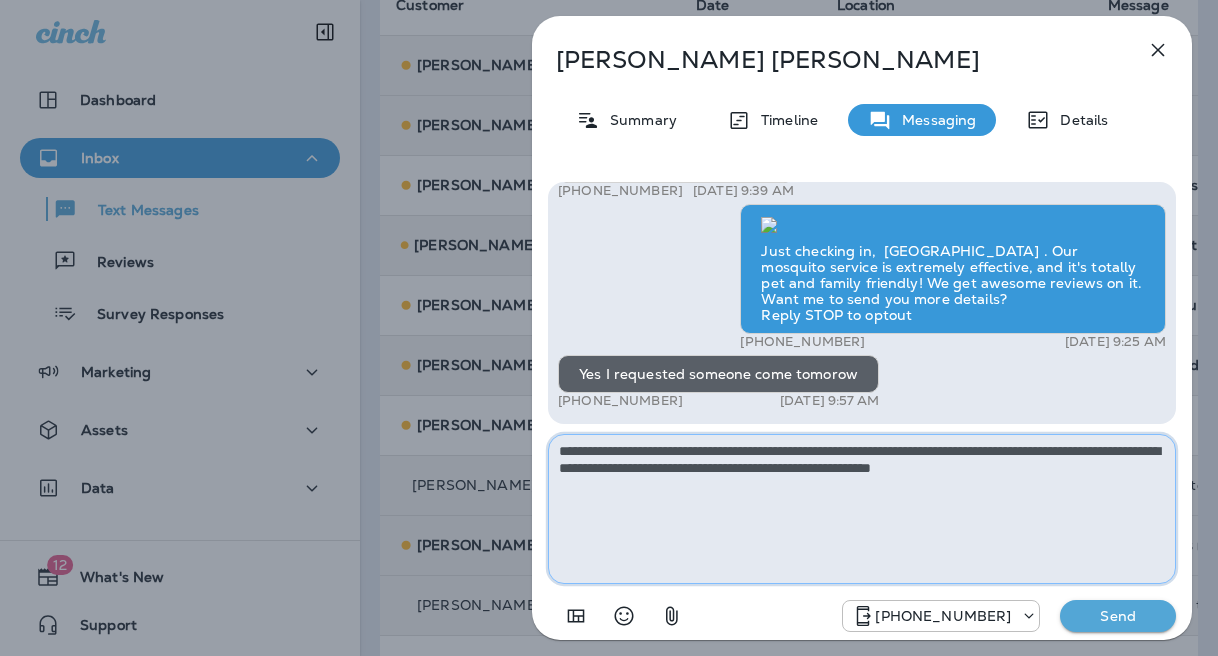 click on "**********" at bounding box center [862, 509] 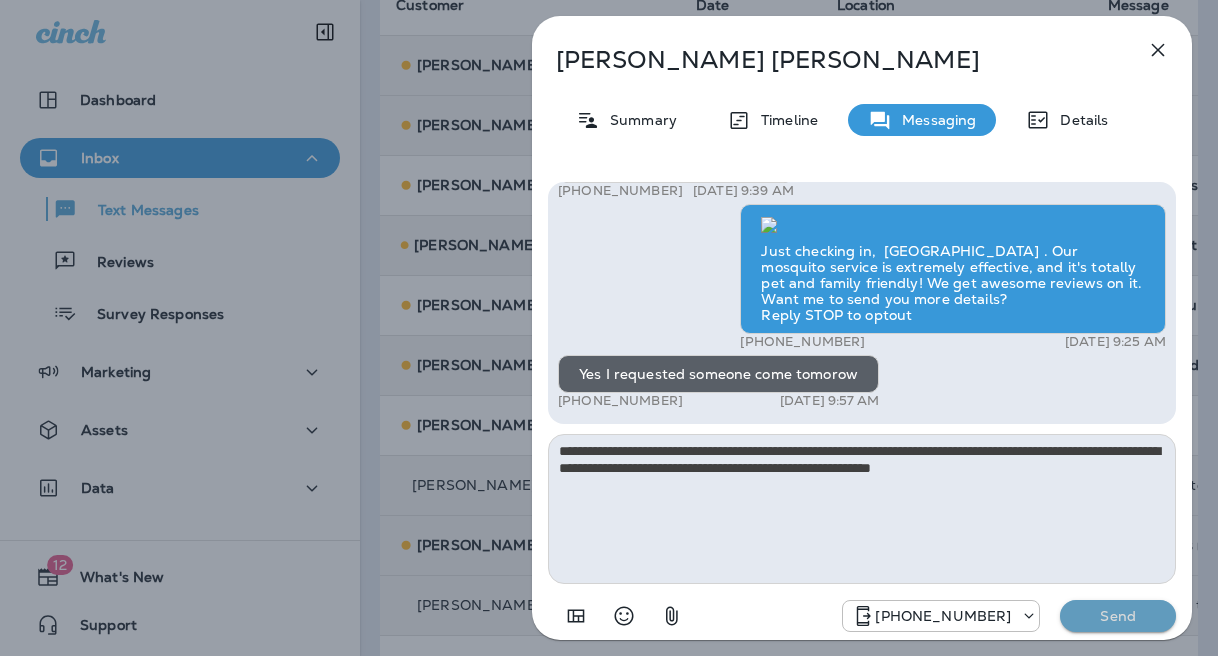 click on "Send" at bounding box center [1118, 616] 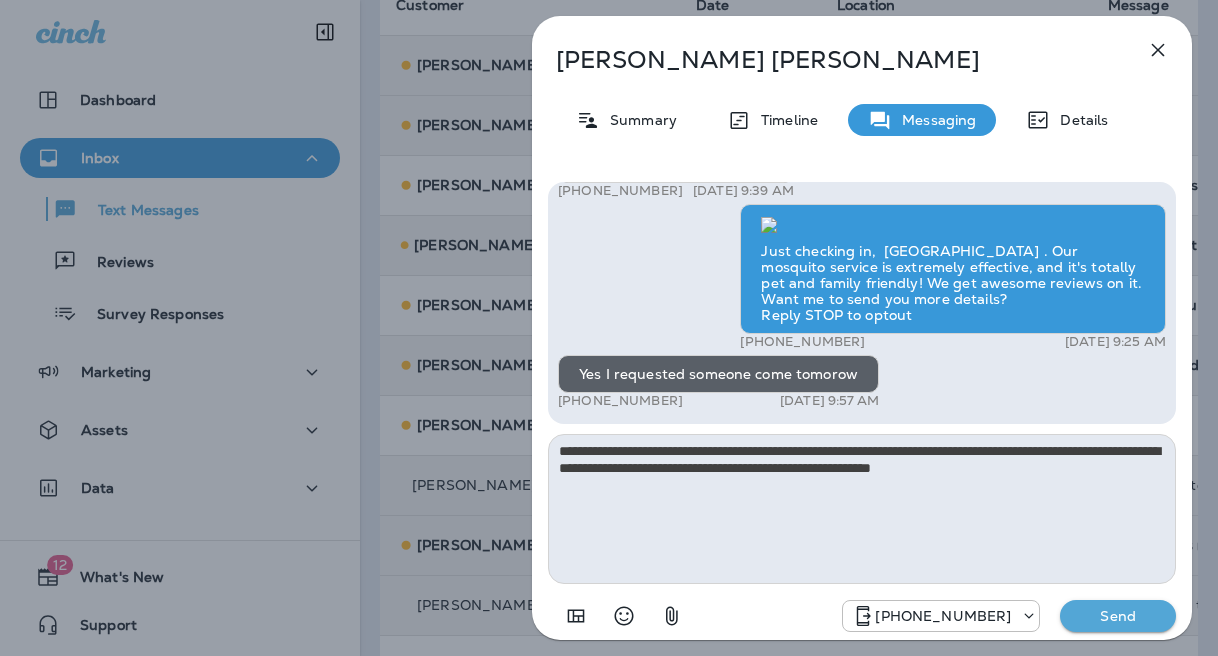 type 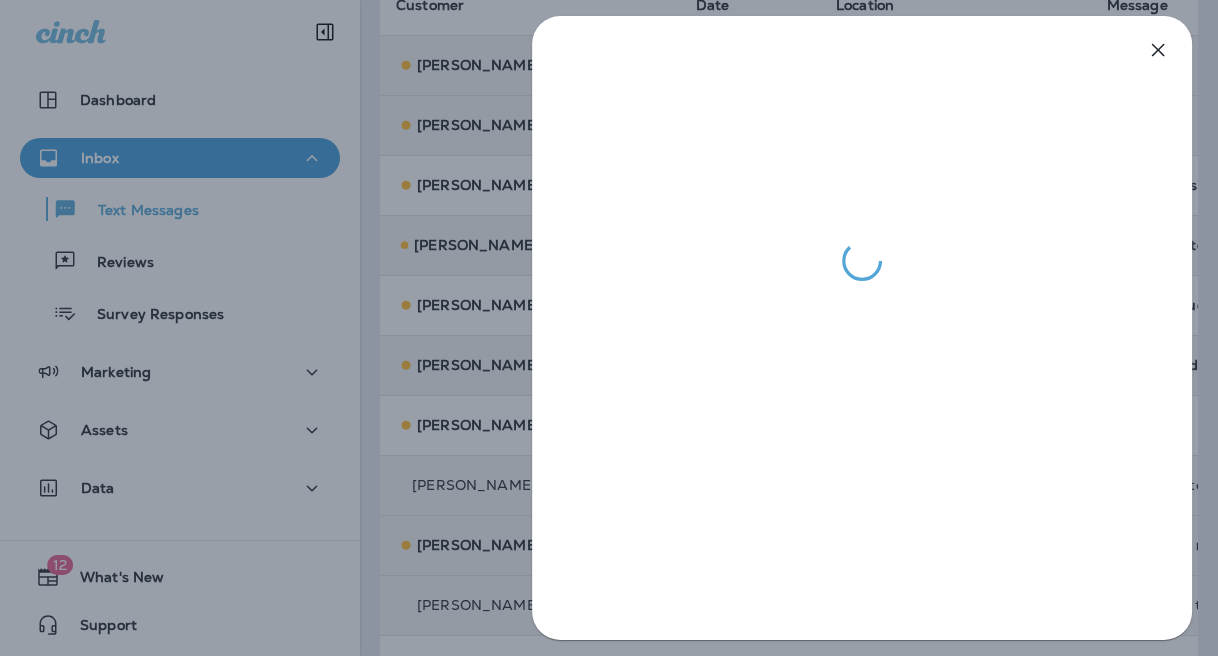 click at bounding box center [609, 328] 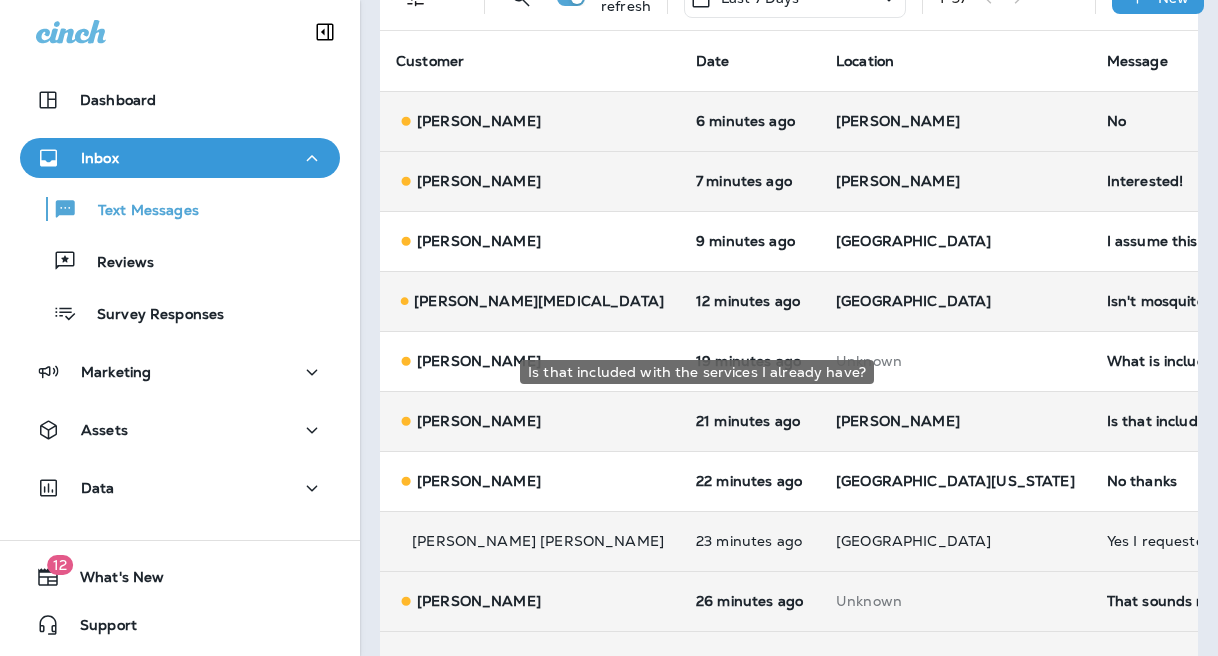 scroll, scrollTop: 0, scrollLeft: 0, axis: both 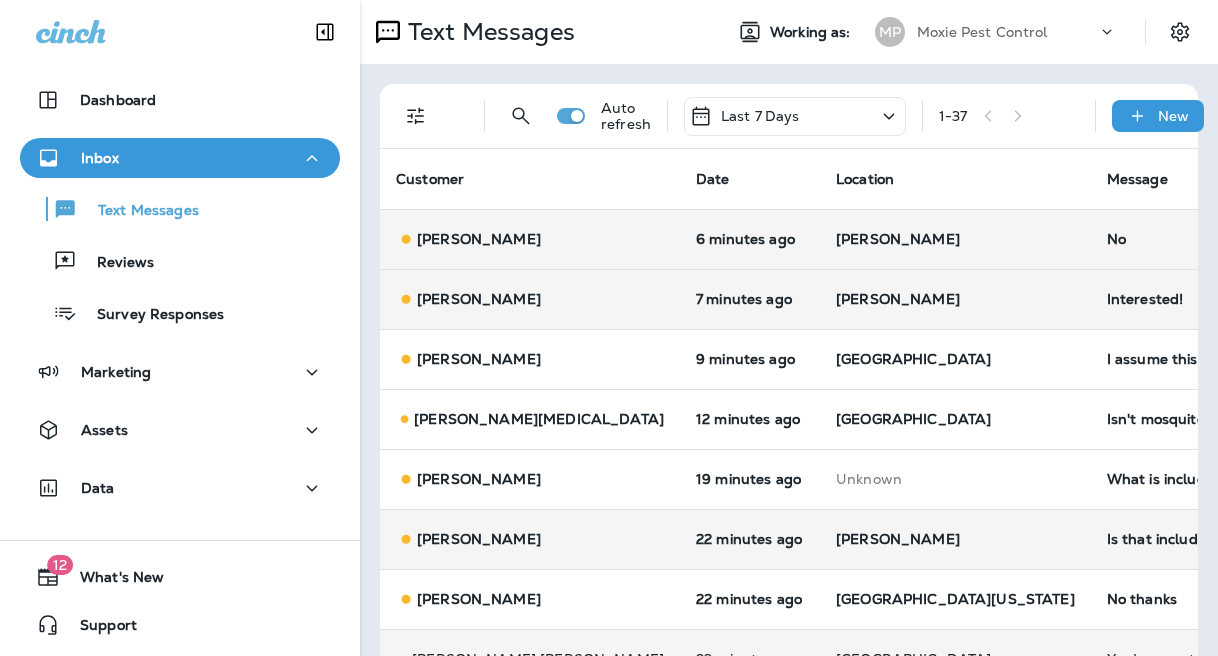 click on "Interested!" at bounding box center (1241, 299) 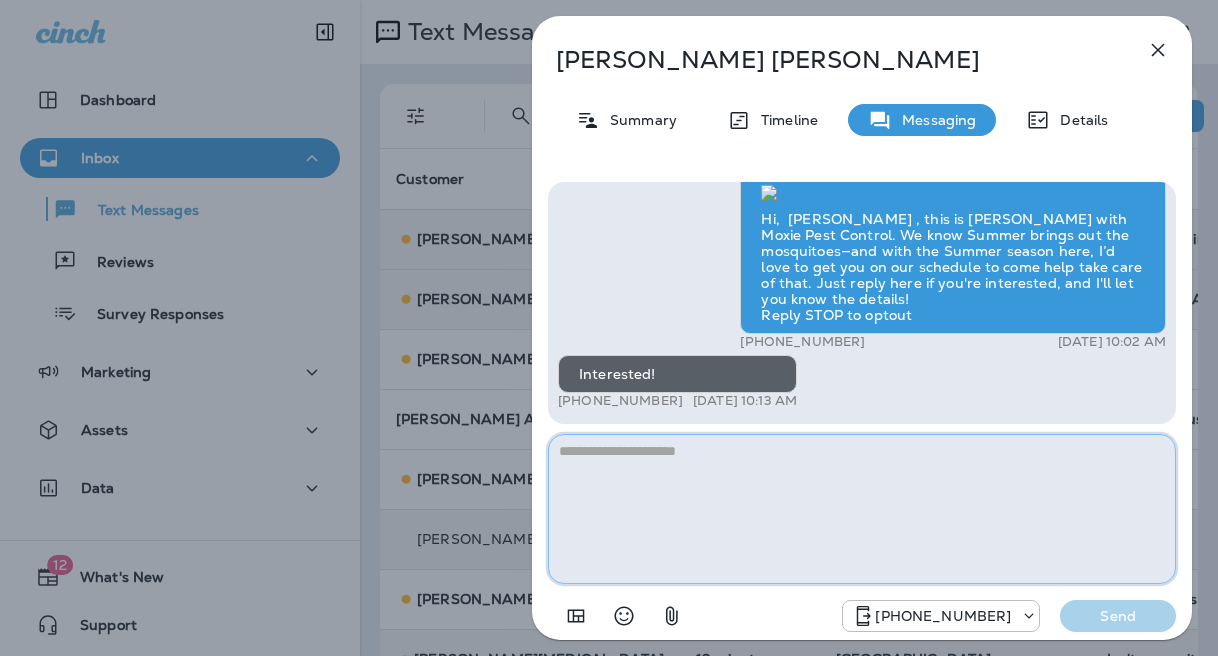 paste on "**********" 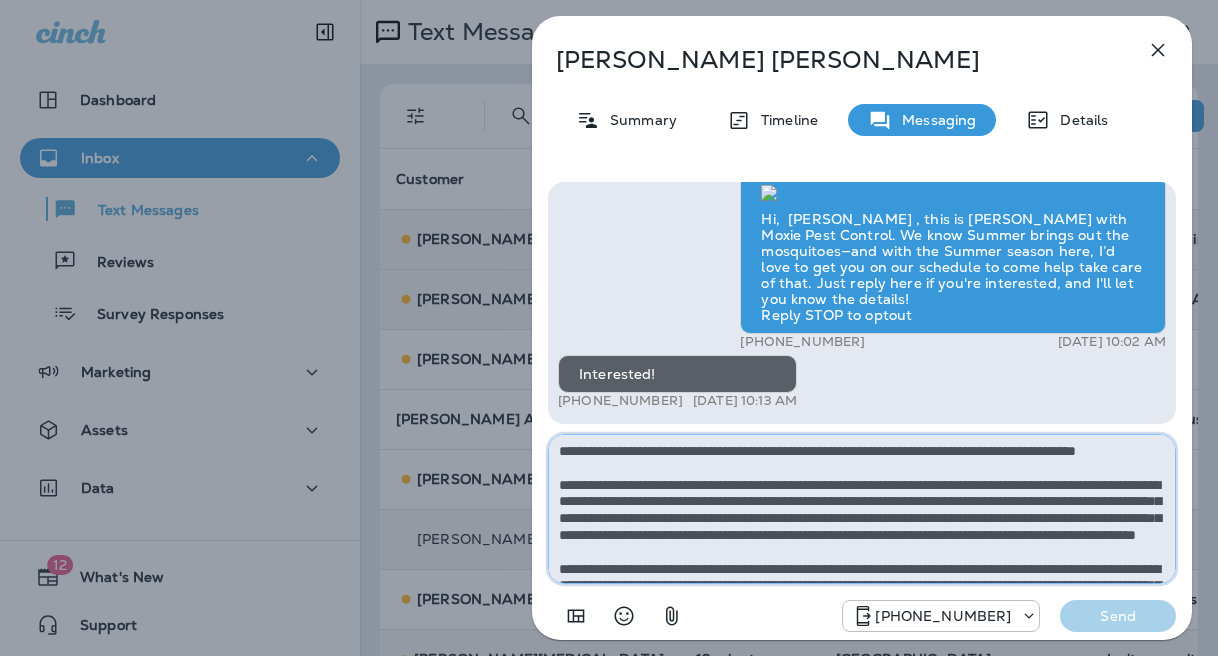 scroll, scrollTop: 112, scrollLeft: 0, axis: vertical 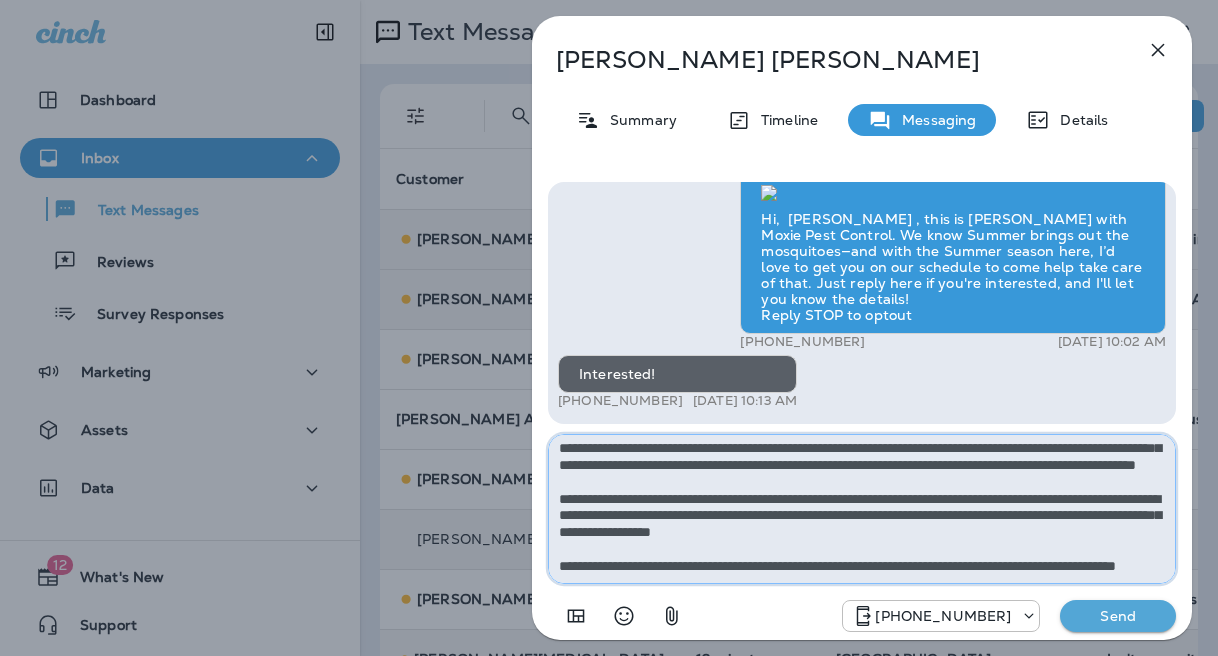 type on "**********" 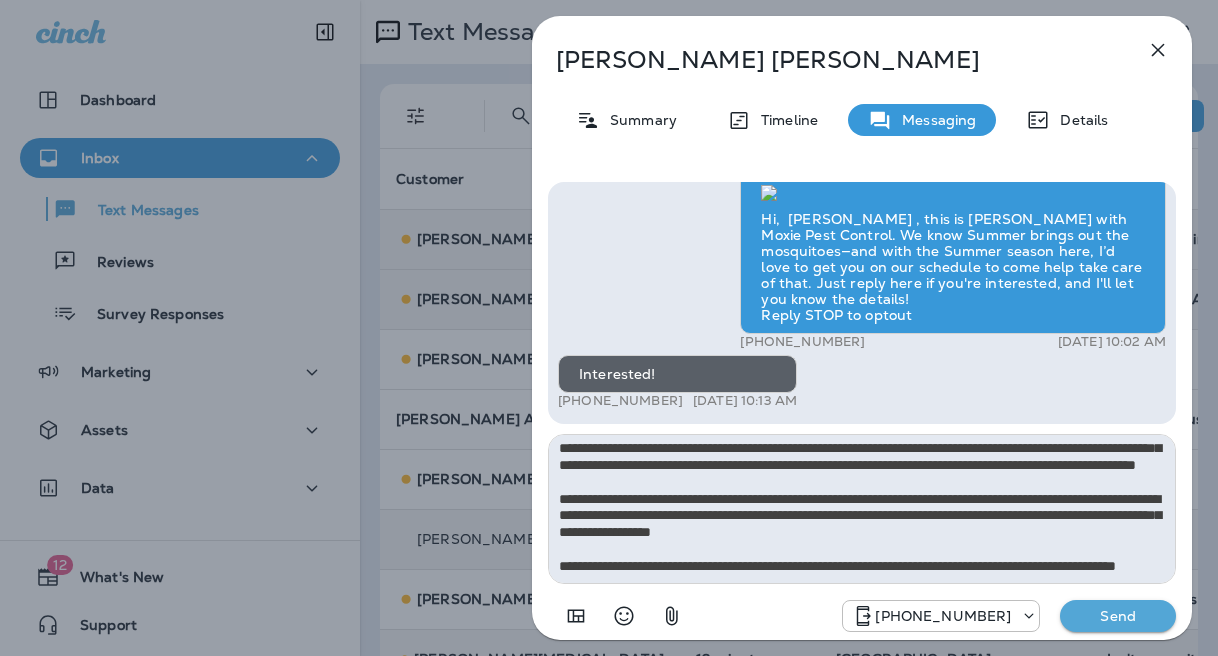 click on "Send" at bounding box center [1118, 616] 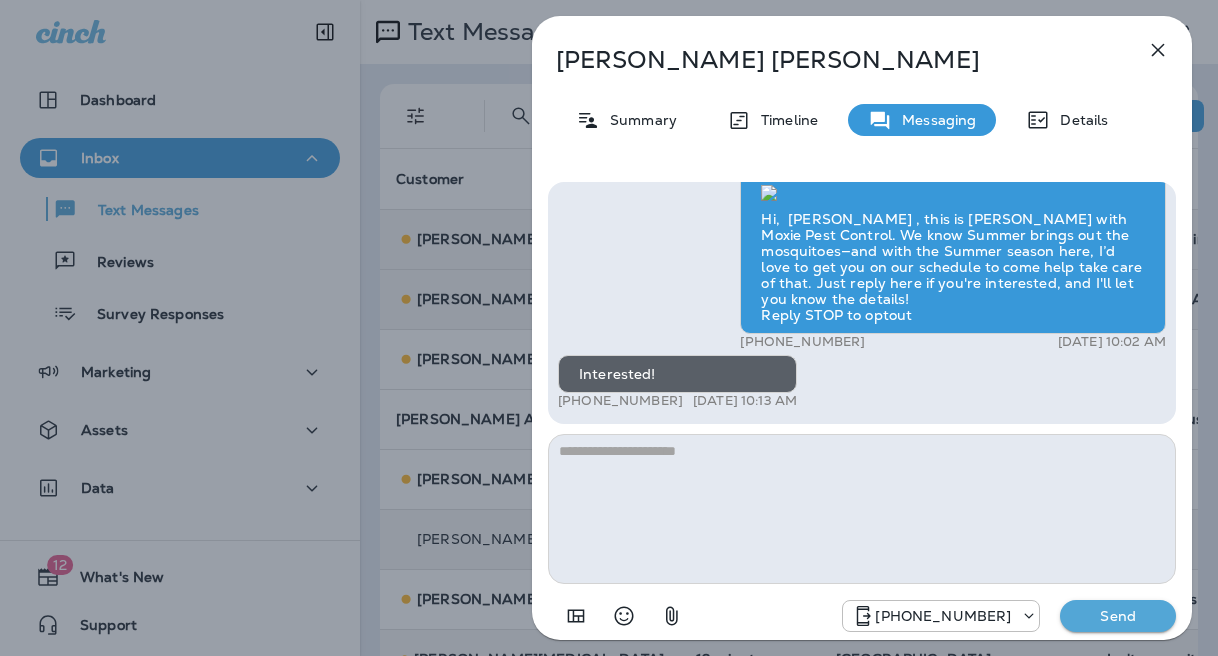 scroll, scrollTop: 0, scrollLeft: 0, axis: both 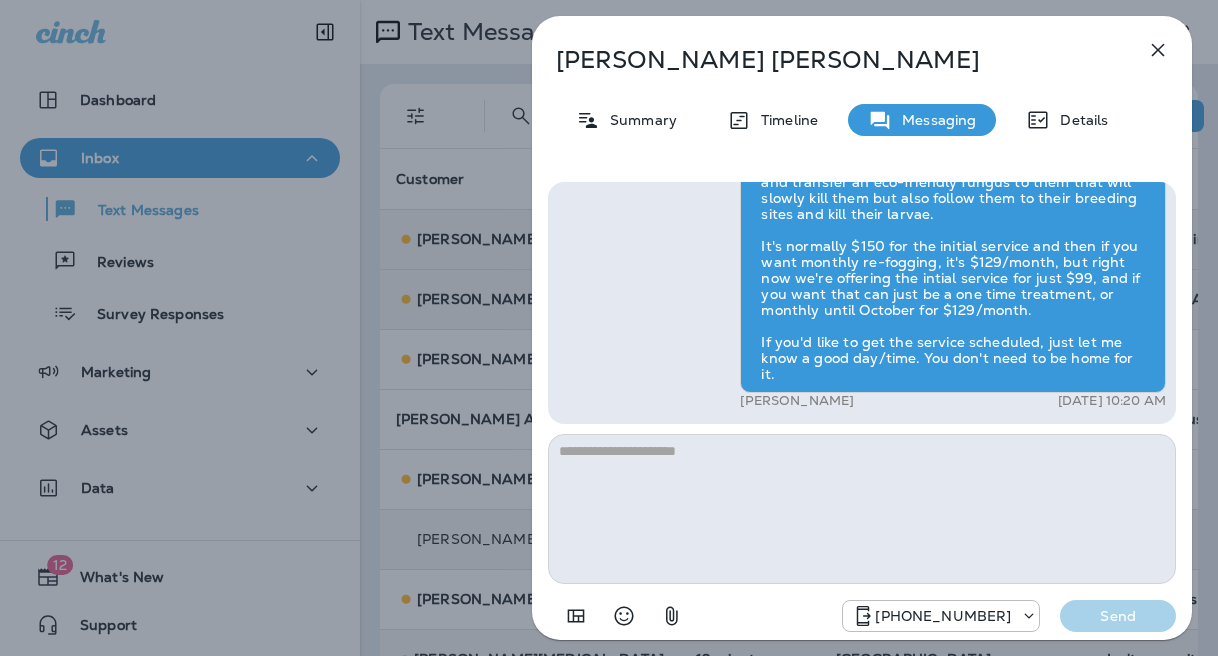 click on "[PERSON_NAME] Summary   Timeline   Messaging   Details   Hi,  [PERSON_NAME] , this is [PERSON_NAME] with Moxie Pest Control. We know Summer brings out the mosquitoes—and with the Summer season here, I’d love to get you on our schedule to come help take care of that. Just reply here if you're interested, and I'll let you know the details!
Reply STOP to optout +18174823792 [DATE] 10:02 AM Interested!  +1 (570) 955-9129 [DATE] 10:13 AM   [PERSON_NAME] [DATE] 10:20 AM [PHONE_NUMBER] Send" at bounding box center (609, 328) 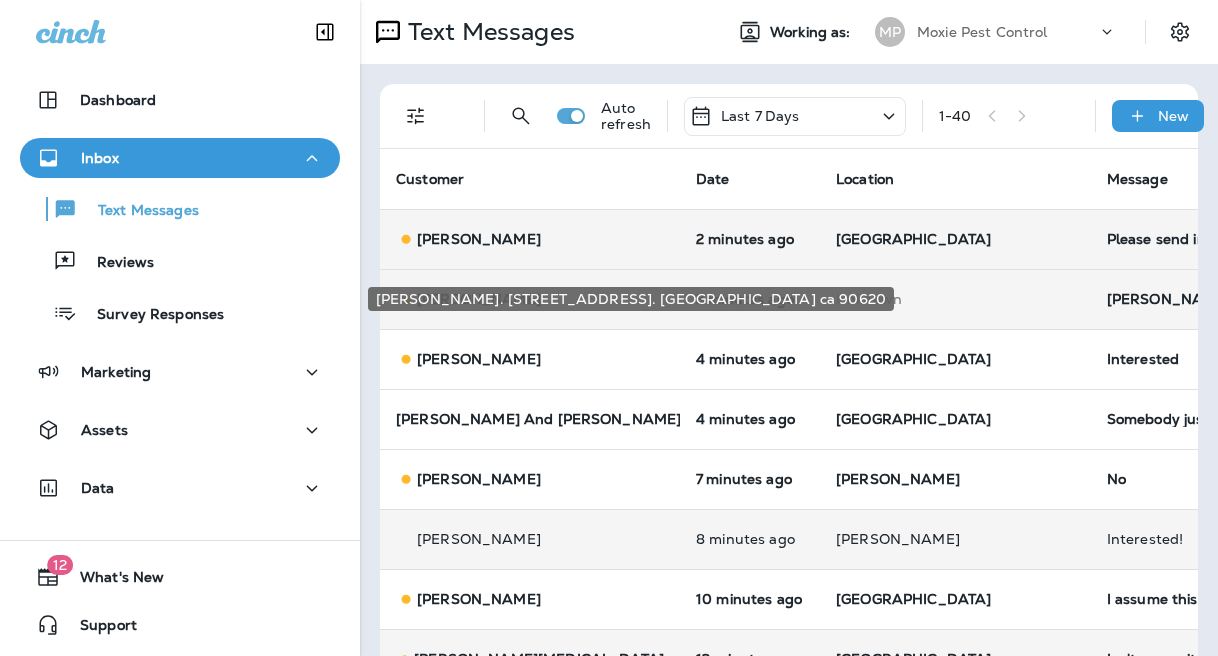 click on "[PERSON_NAME].
[STREET_ADDRESS].
[GEOGRAPHIC_DATA] ca 90620" at bounding box center (1241, 299) 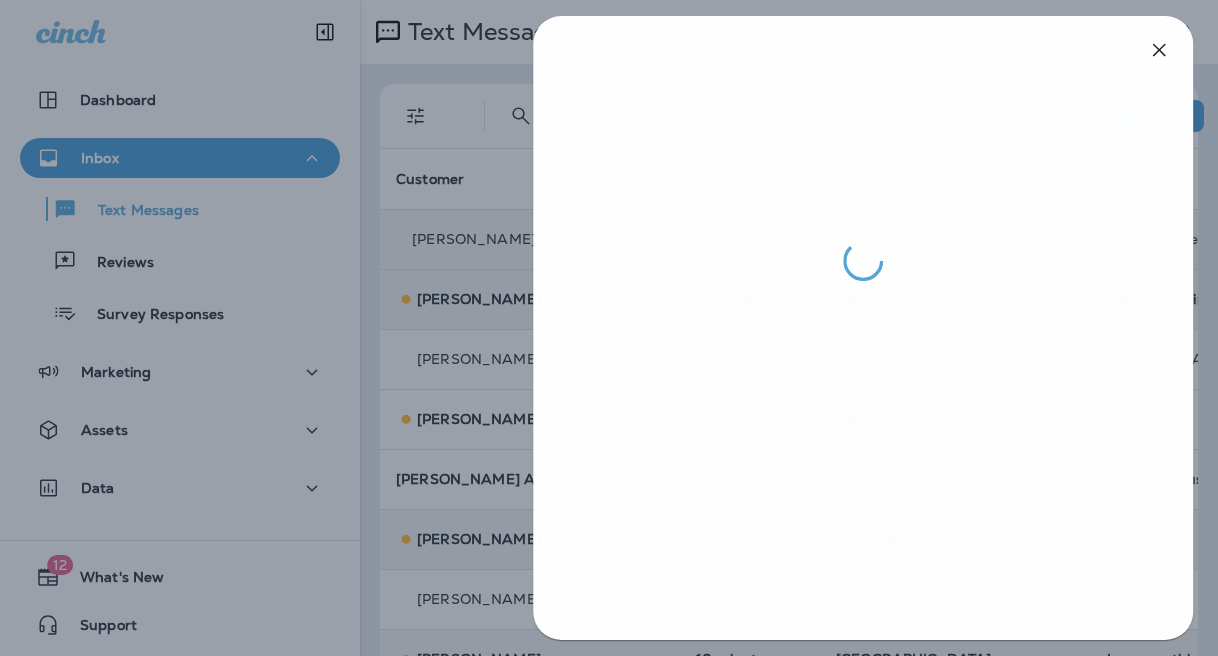 click at bounding box center [610, 328] 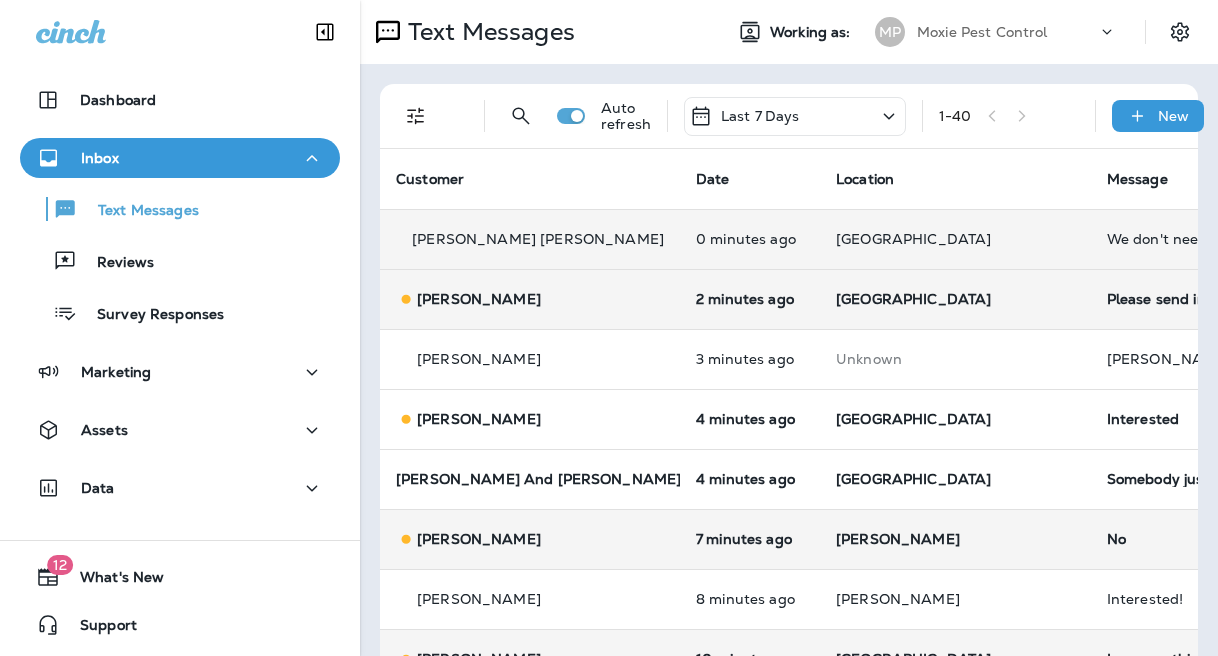click on "Please send info and price" at bounding box center [1241, 299] 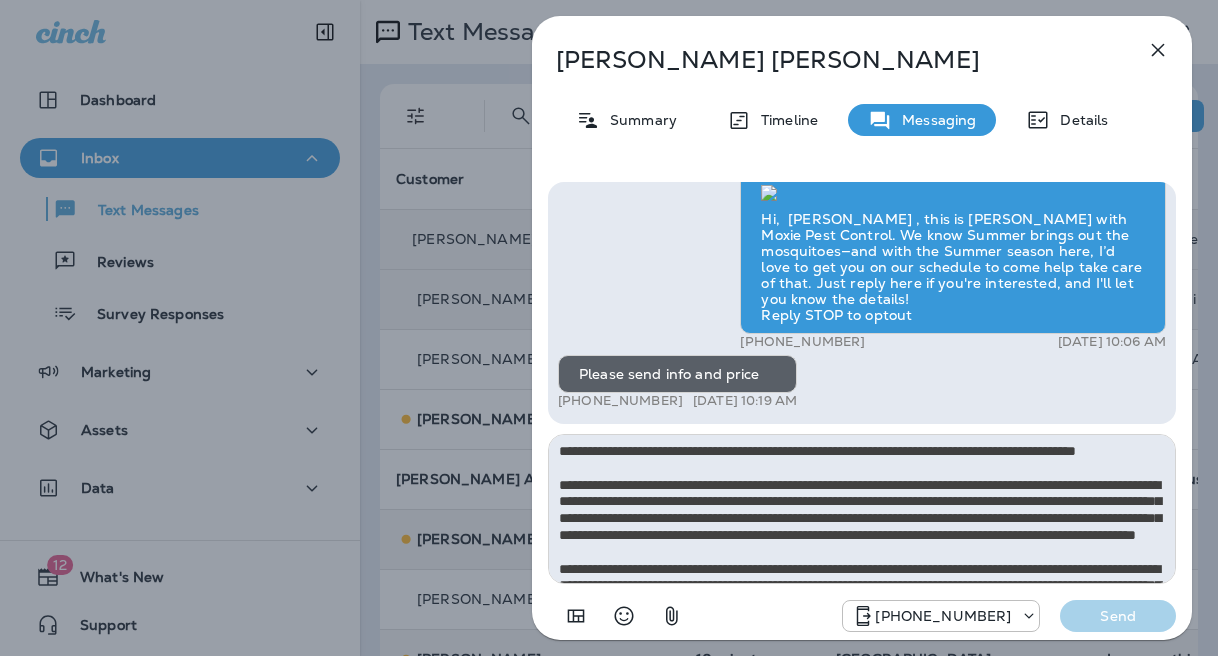 scroll, scrollTop: 112, scrollLeft: 0, axis: vertical 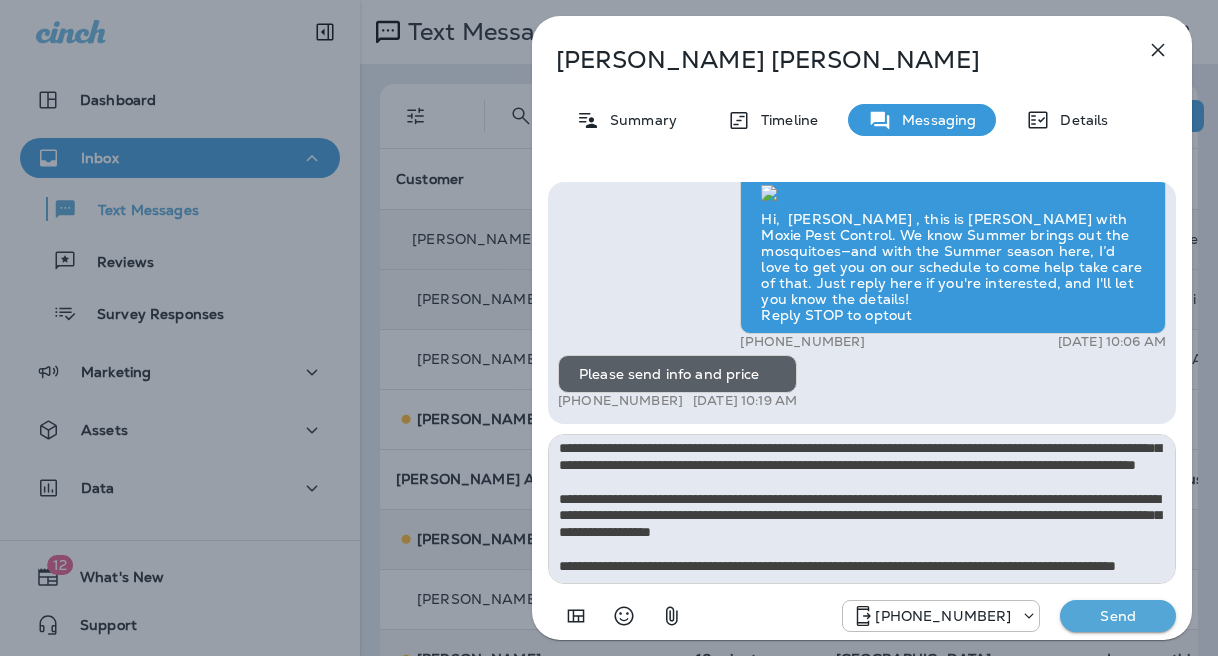 type on "**********" 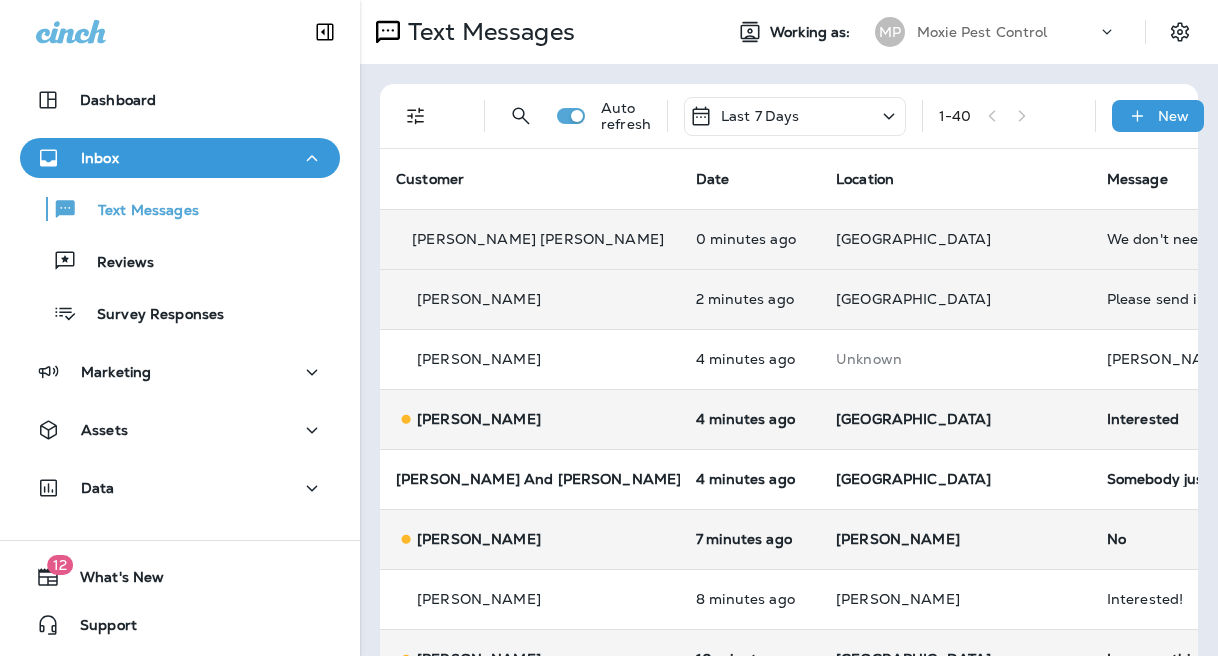 click on "Interested" at bounding box center (1241, 419) 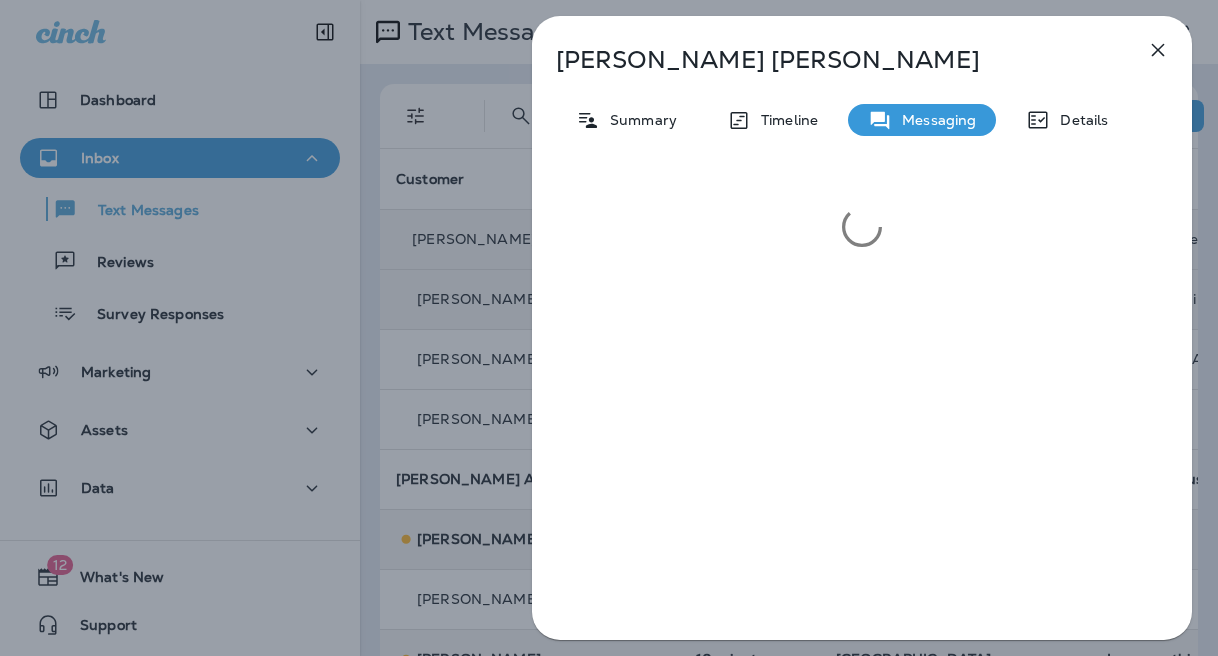 click 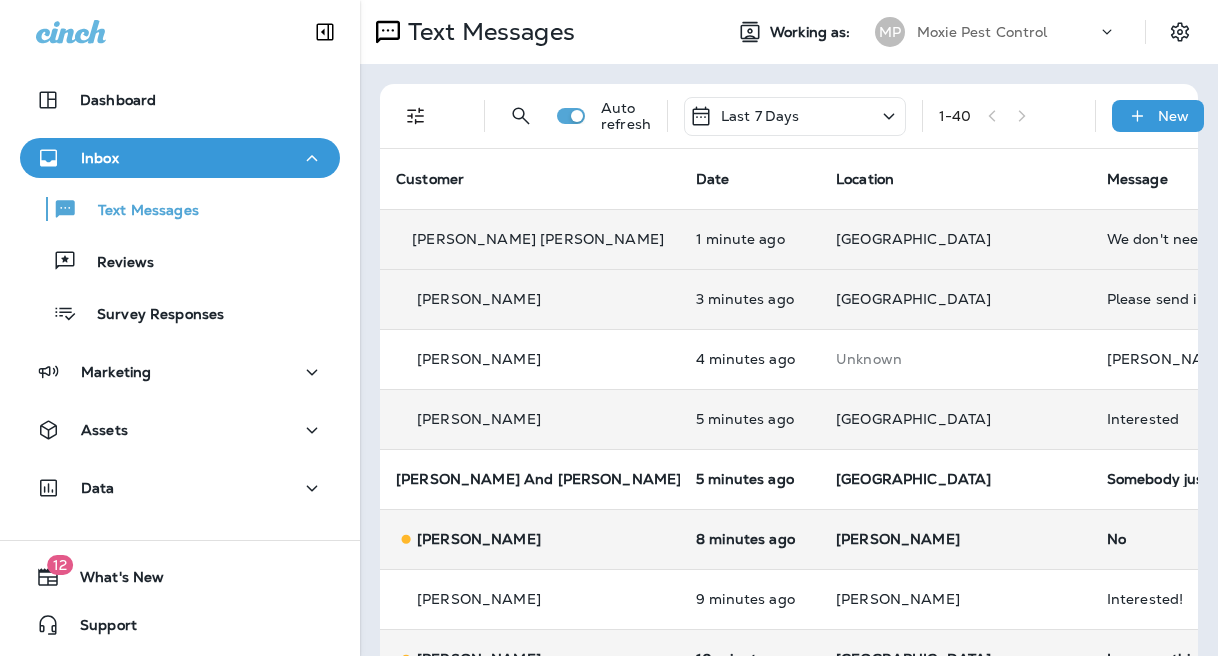 click on "Interested" at bounding box center (1241, 419) 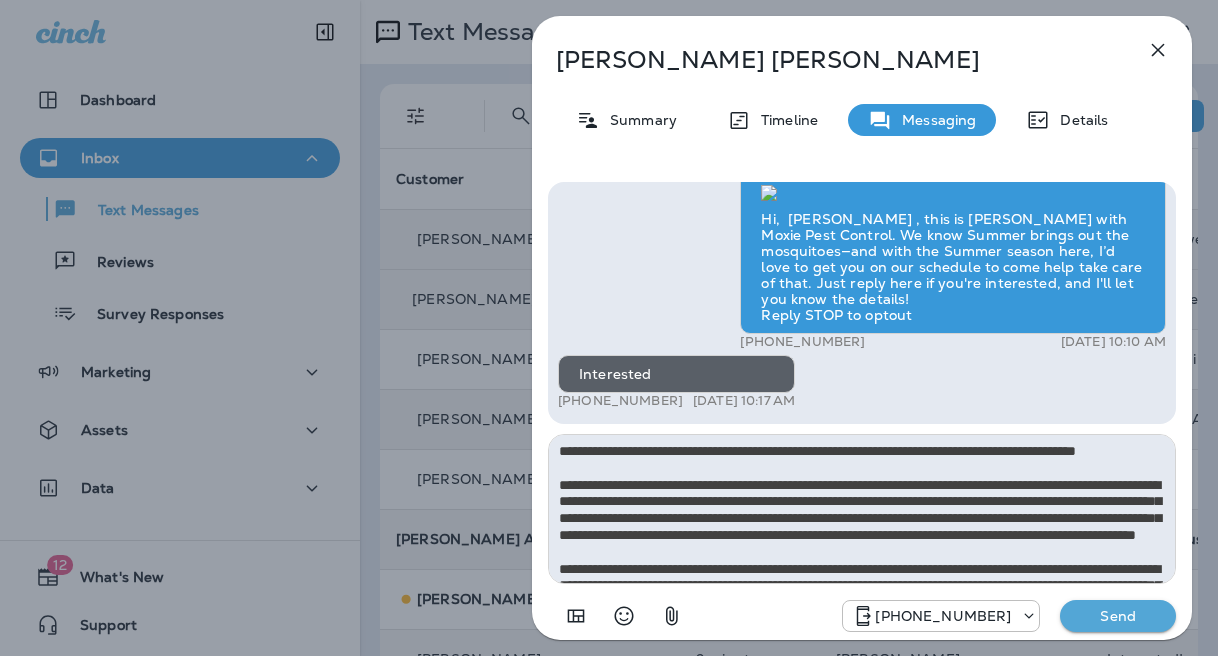 scroll, scrollTop: 112, scrollLeft: 0, axis: vertical 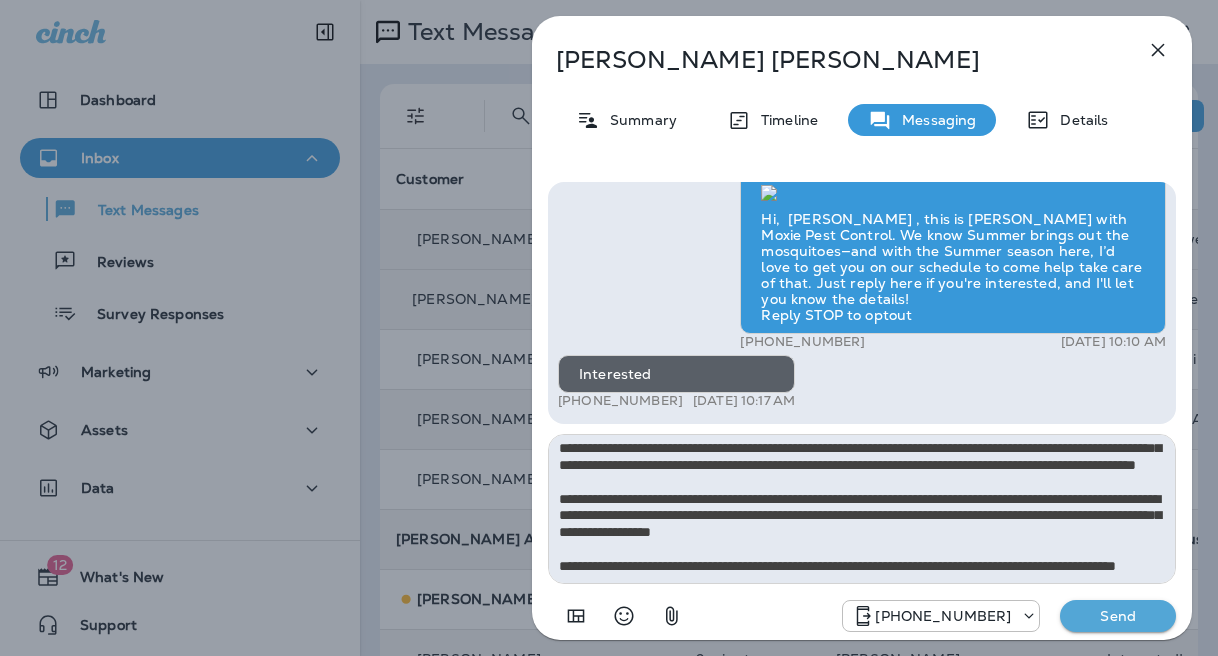 type on "**********" 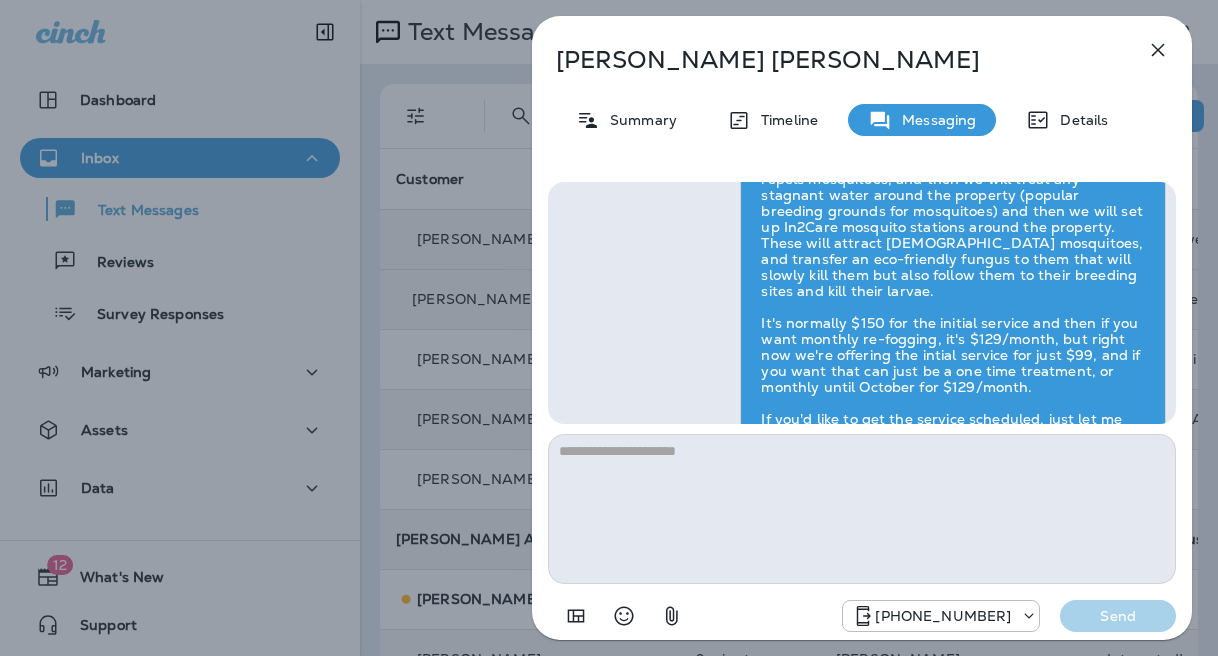 scroll, scrollTop: 0, scrollLeft: 0, axis: both 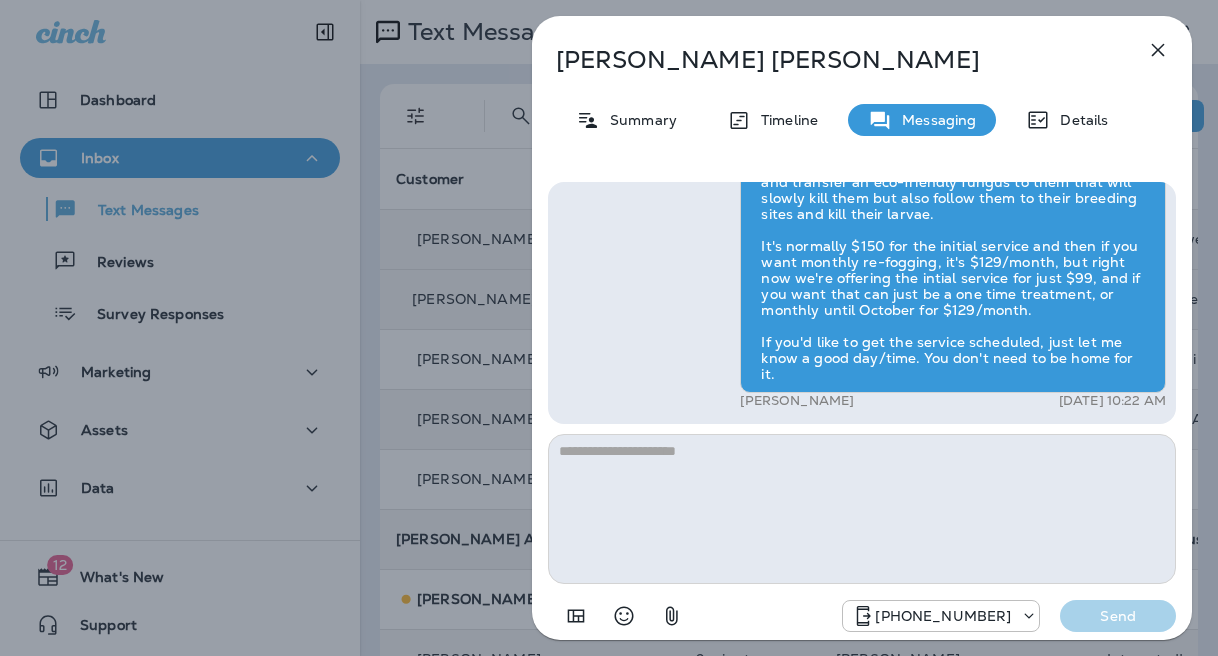 click on "[PERSON_NAME] Summary   Timeline   Messaging   Details   Hi,  [PERSON_NAME] , this is [PERSON_NAME] with Moxie Pest Control. We know Summer brings out the mosquitoes—and with the Summer season here, I’d love to get you on our schedule to come help take care of that. Just reply here if you're interested, and I'll let you know the details!
Reply STOP to optout +18174823792 [DATE] 10:10 AM Interested  +1 (314) 799-5469 [DATE] 10:17 AM   [PERSON_NAME] [DATE] 10:22 AM [PHONE_NUMBER] Send" at bounding box center (609, 328) 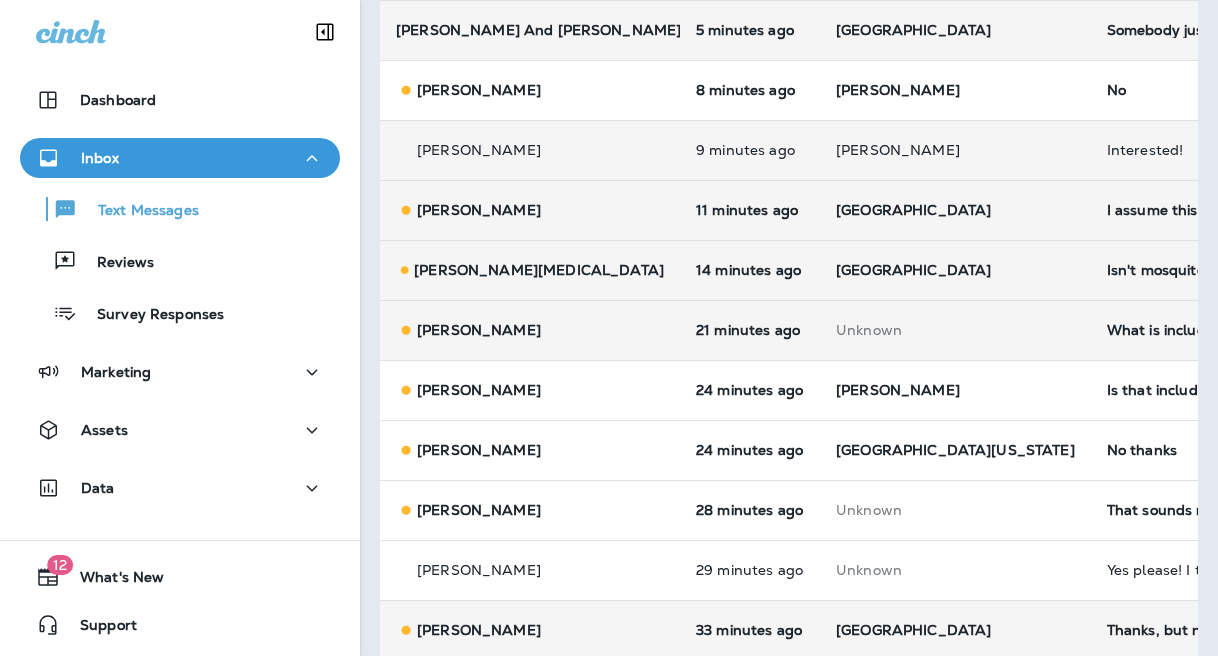 scroll, scrollTop: 512, scrollLeft: 0, axis: vertical 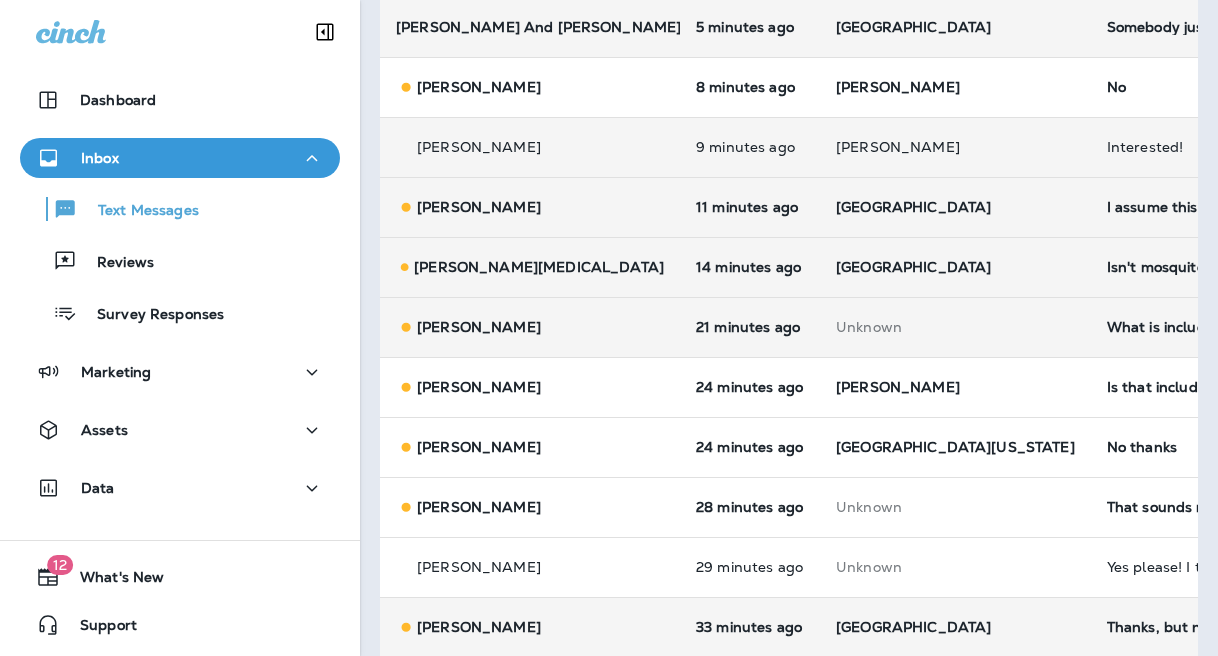 click on "What is included in it?" at bounding box center (1241, 327) 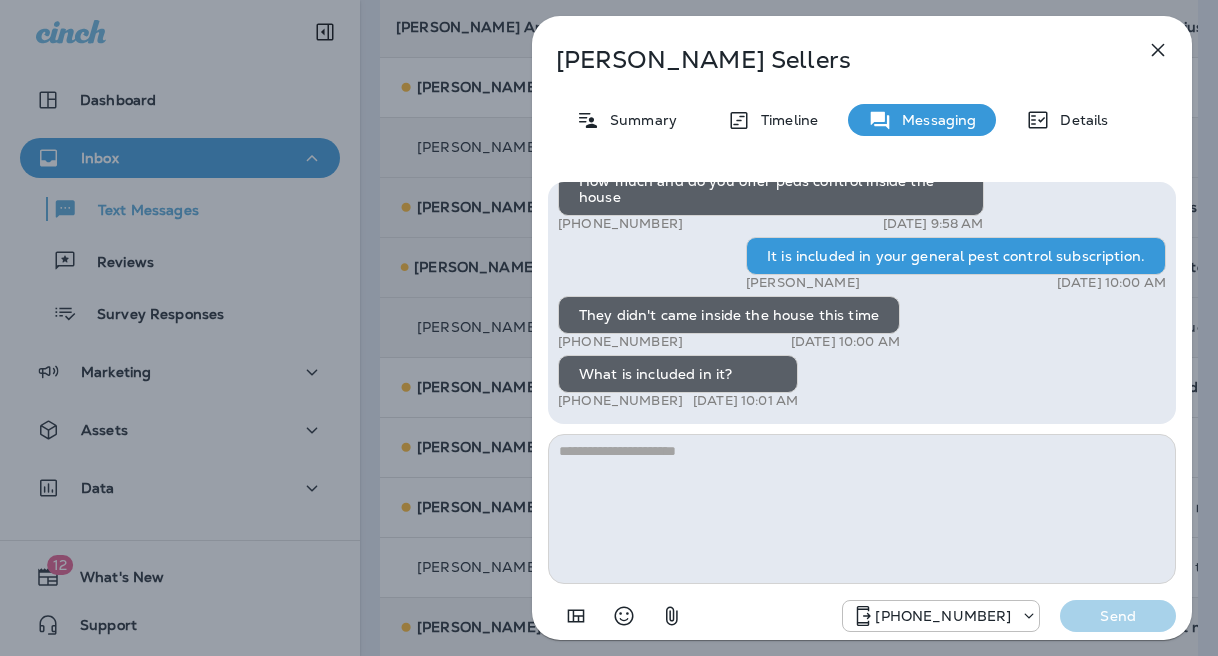 click on "[PERSON_NAME] Summary   Timeline   Messaging   Details   Hi,  [PERSON_NAME] , this is [PERSON_NAME] with Moxie Pest Control. We know Summer brings out the mosquitoes—and with the Summer season here, I’d love to get you on our schedule to come help take care of that. Just reply here if you're interested, and I'll let you know the details!
Reply STOP to optout +18174823792 [DATE] 9:18 AM Just checking in,  [PERSON_NAME] . Our mosquito service is extremely effective, and it's totally pet and family friendly! We get awesome reviews on it.  Want me to send you more details?
Reply STOP to optout +18174823792 [DATE] 9:26 AM How much and do you offer peds control inside the house  +1 (513) 763-0716 [DATE] 9:58 AM It is included in your general pest control subscription. [PERSON_NAME] [DATE] 10:00 AM They didn't came inside the house this time +1 (513) 763-0716 [DATE] 10:00 AM What is included in it? +1 (513) 763-0716 [DATE] 10:01 AM [PHONE_NUMBER] Send" at bounding box center (609, 328) 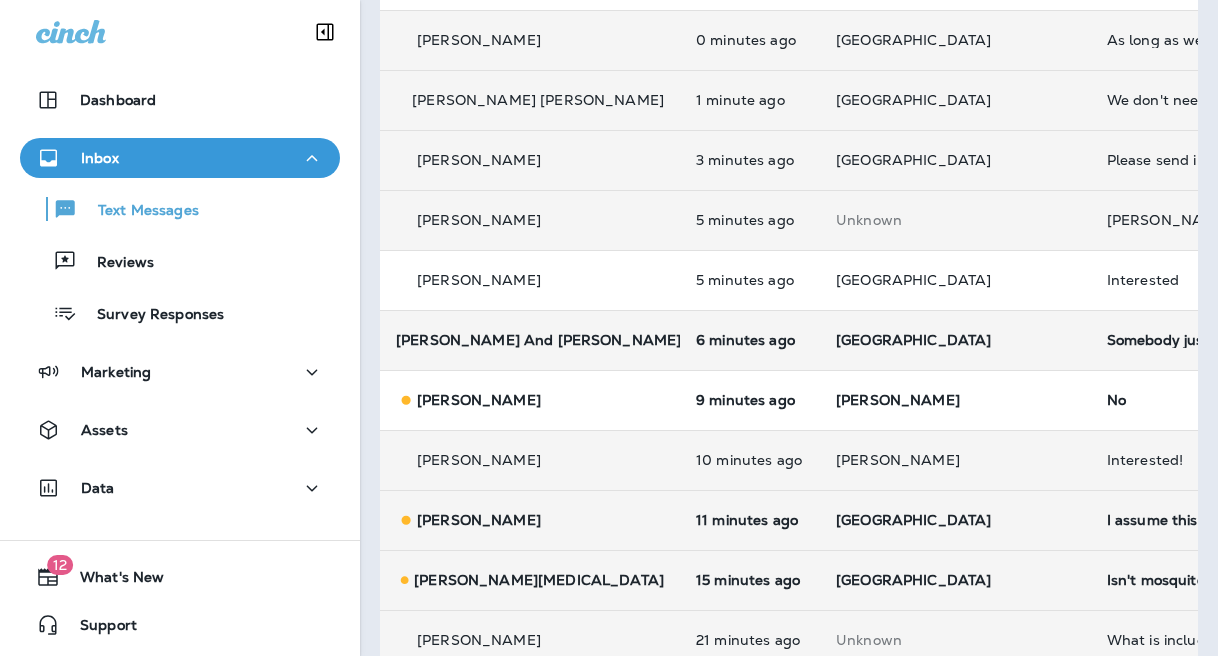 scroll, scrollTop: 0, scrollLeft: 0, axis: both 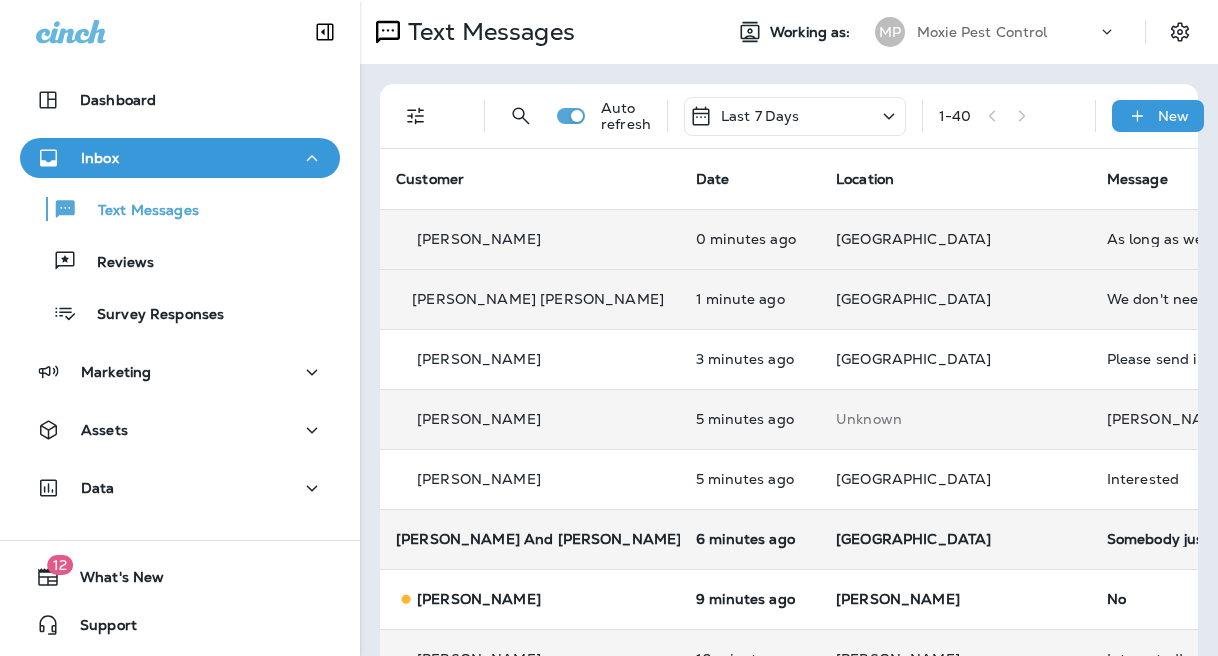 click on "As long as we can host outside events [DATE], that works for us" at bounding box center (1241, 239) 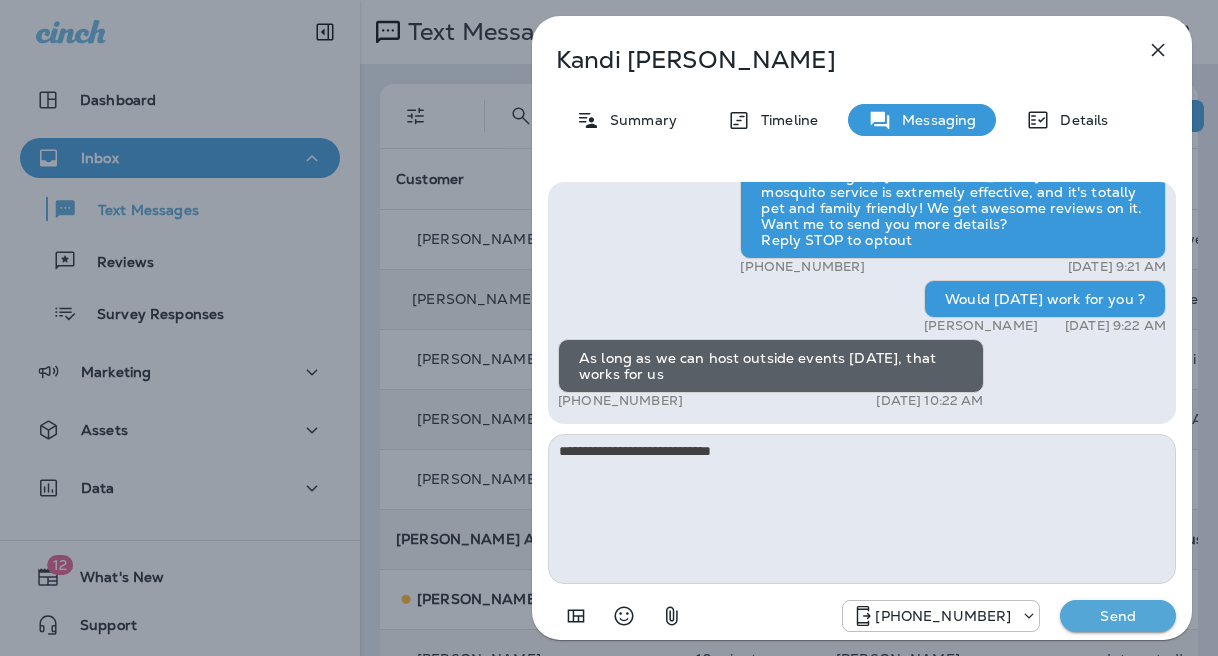 type on "**********" 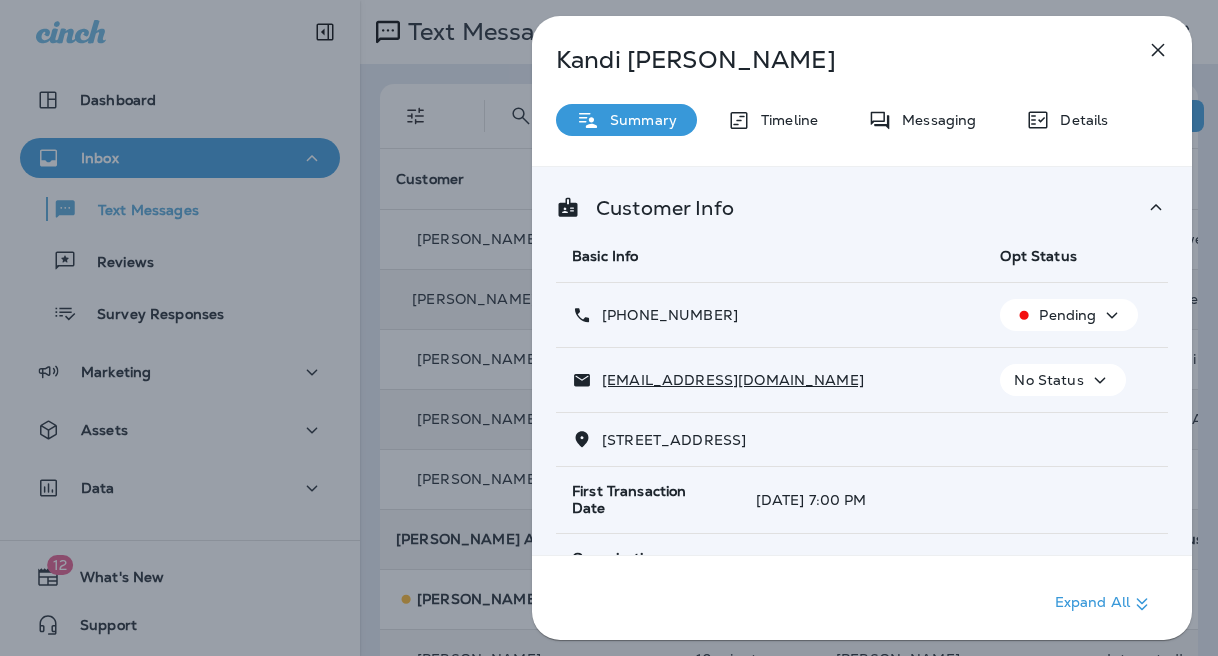 drag, startPoint x: 739, startPoint y: 313, endPoint x: 621, endPoint y: 313, distance: 118 